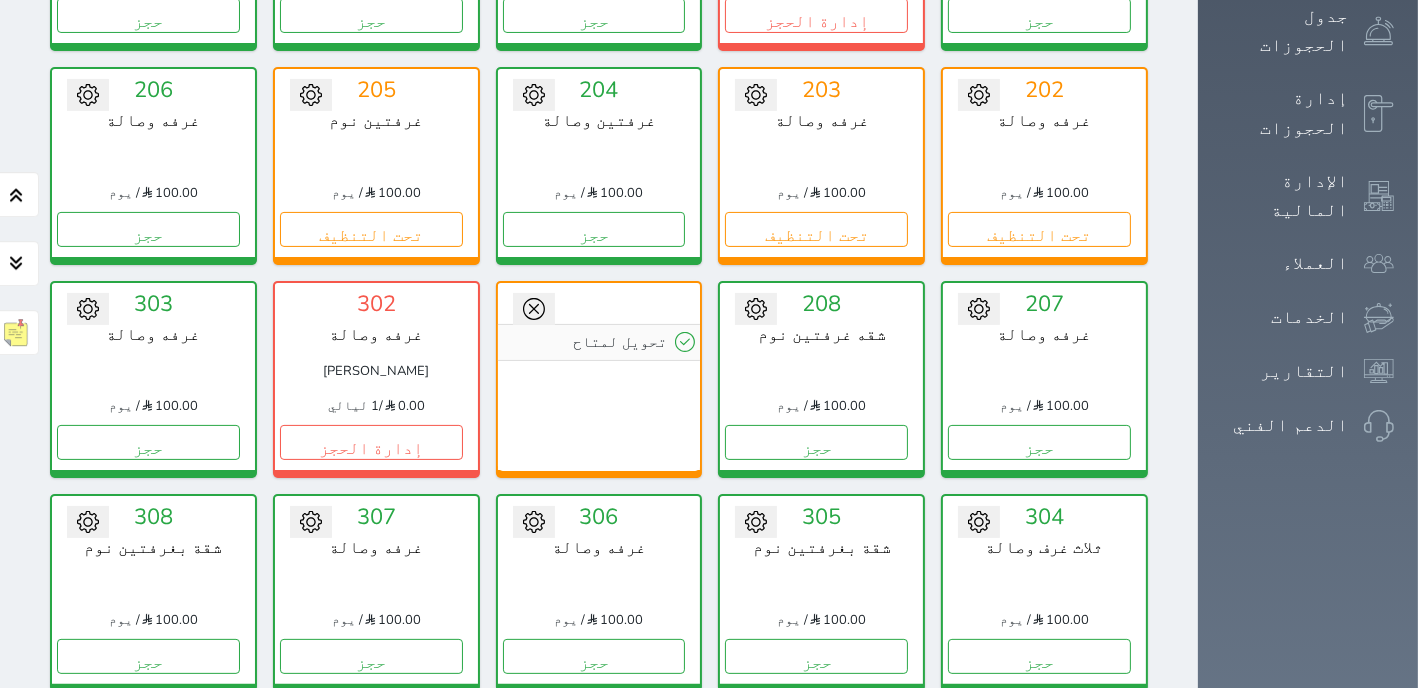 scroll, scrollTop: 460, scrollLeft: 0, axis: vertical 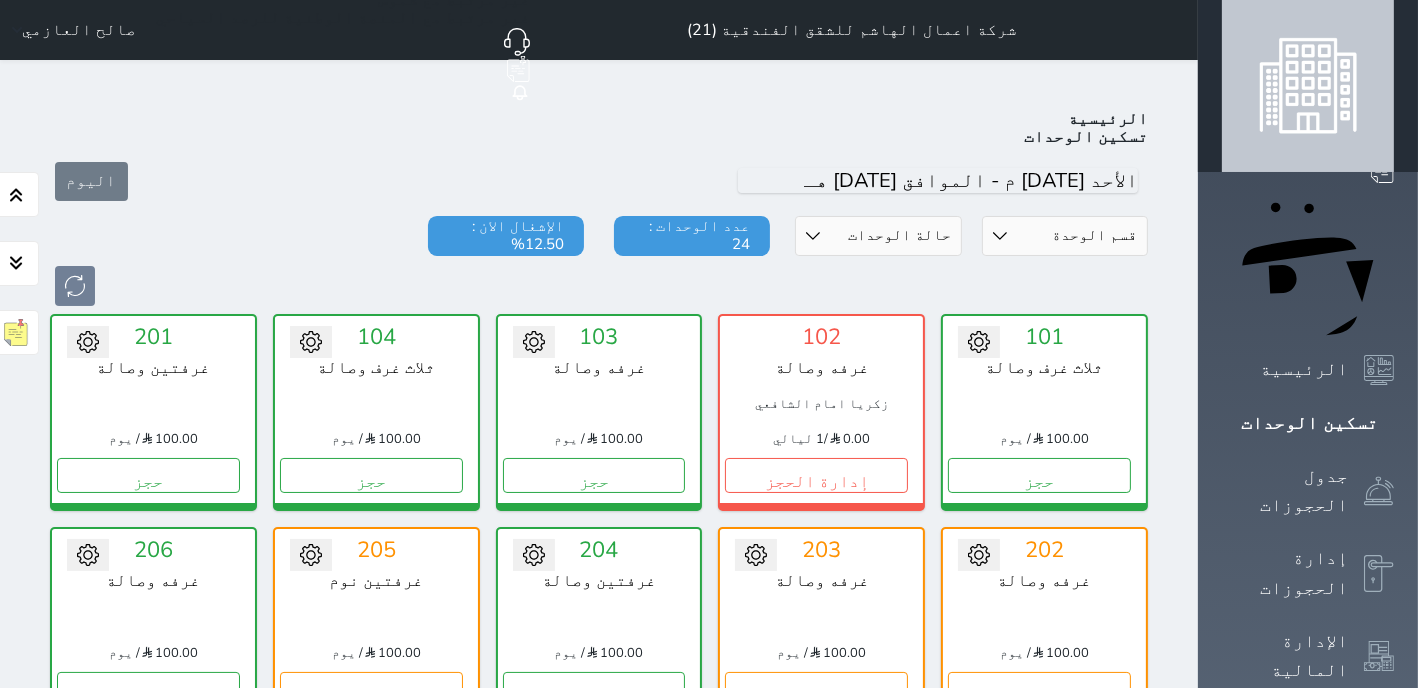 click on "تحويل لتحت الصيانة
تحويل لتحت التنظيف
201   غرفتين وصالة
100.00
/ يوم       حجز" at bounding box center (153, 412) 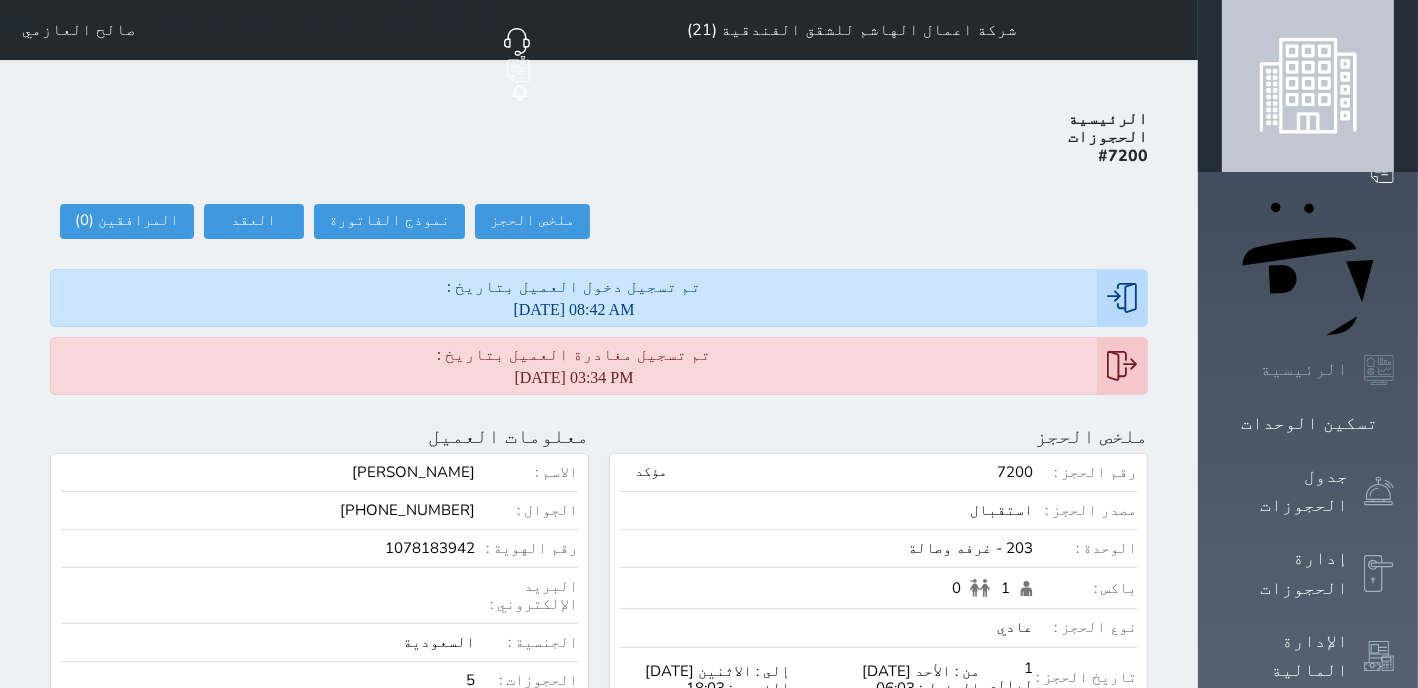 click 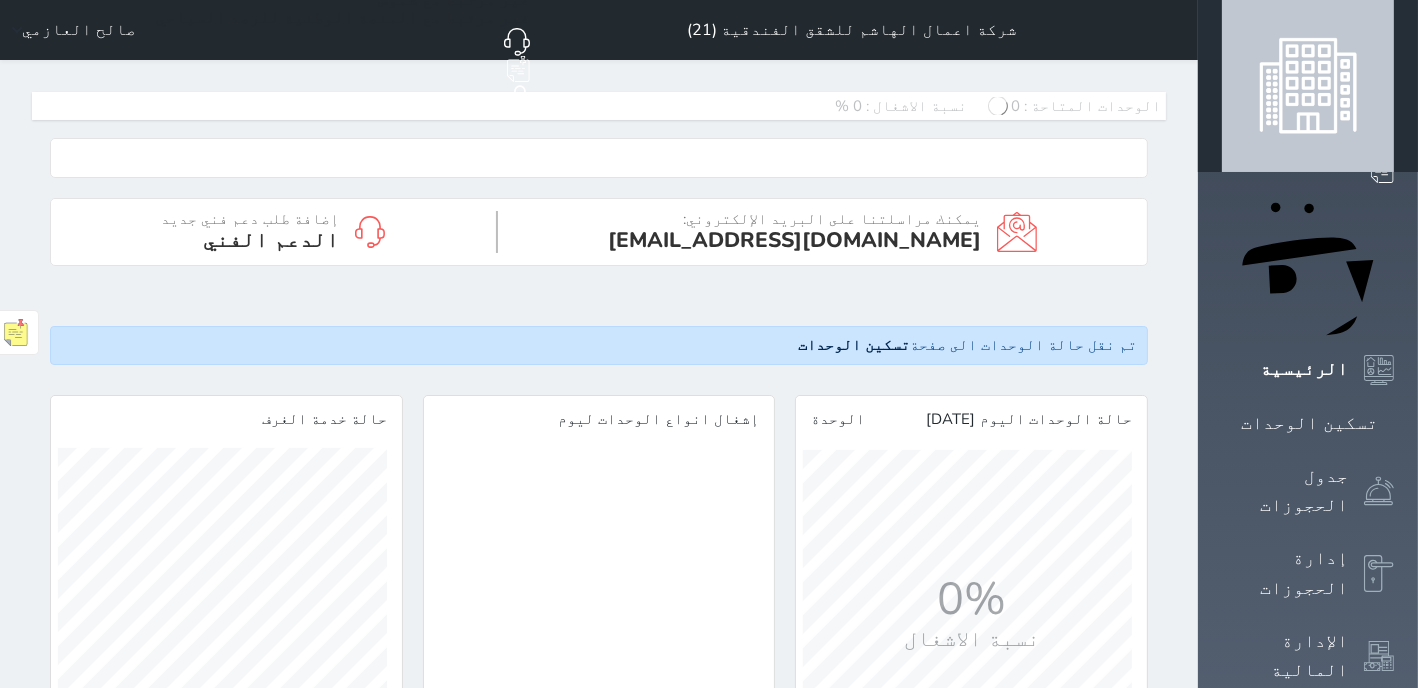 scroll, scrollTop: 2320, scrollLeft: 1276, axis: both 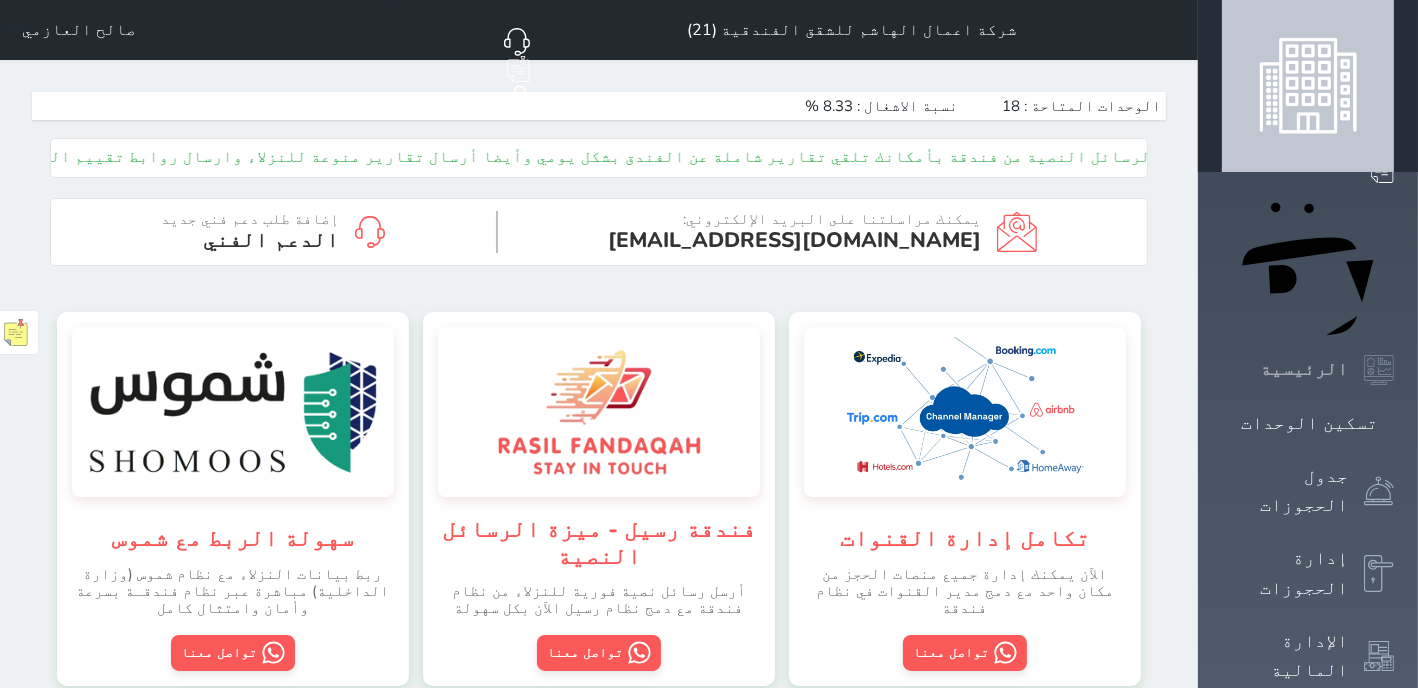 click on "الرئيسية" at bounding box center [1308, 370] 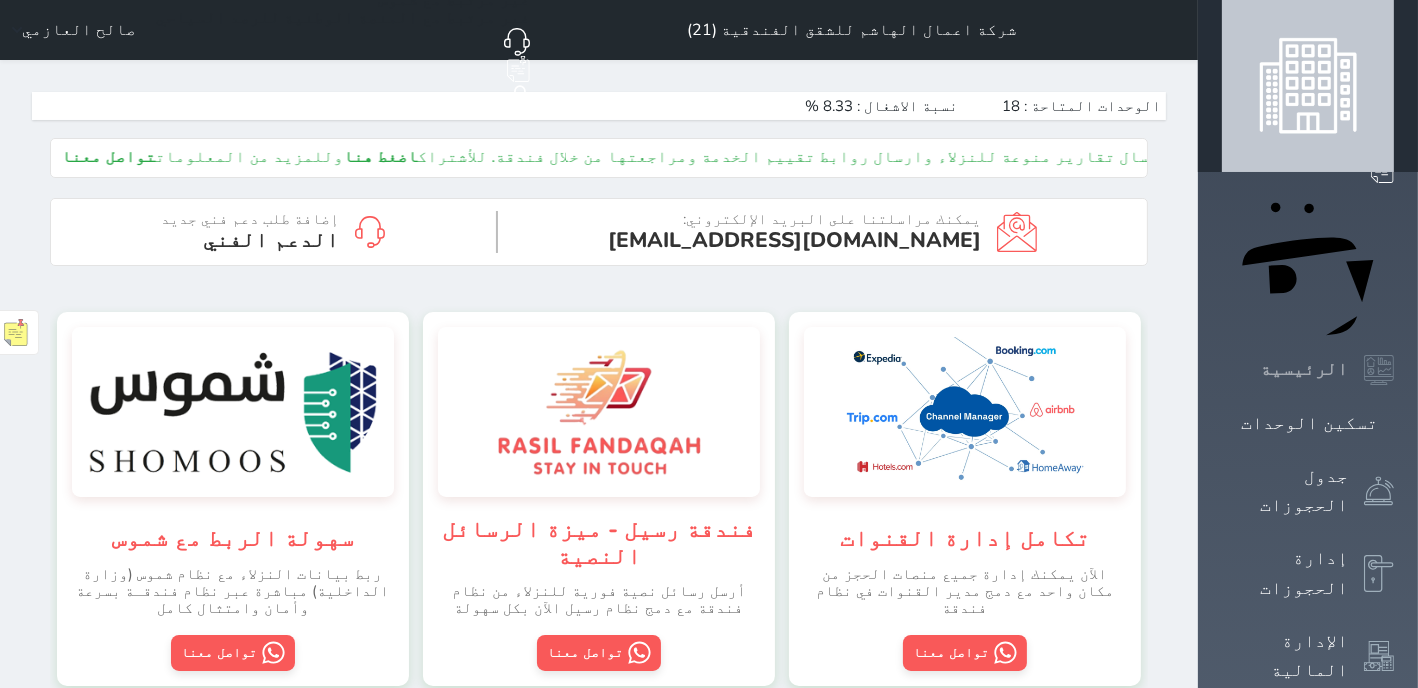 click on "الرئيسية" at bounding box center [1308, 370] 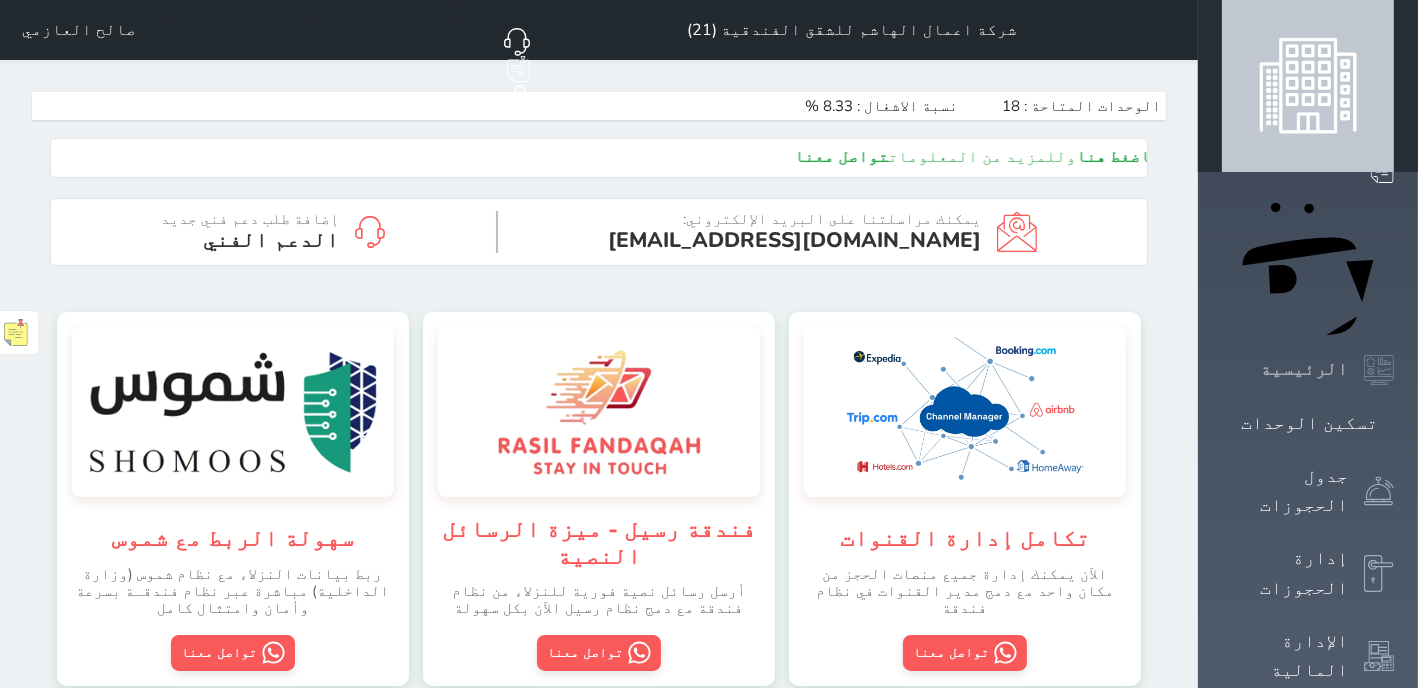 click 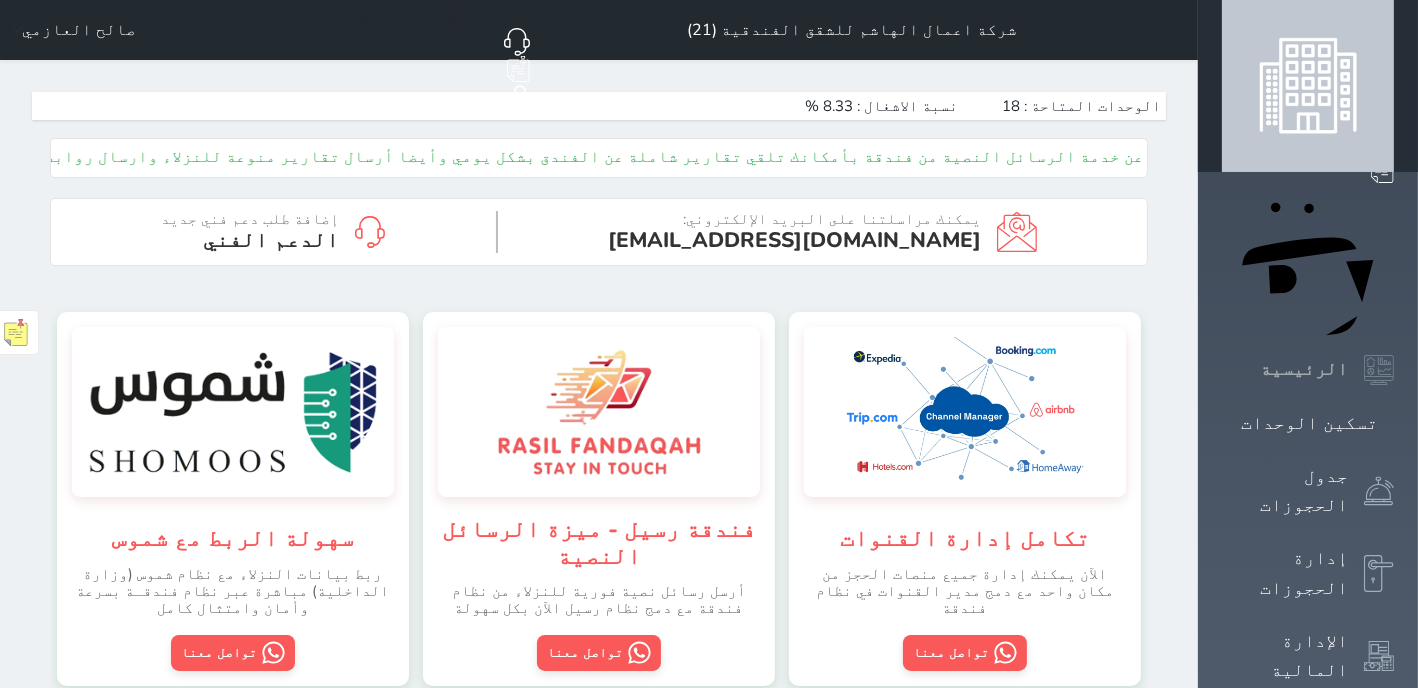 click 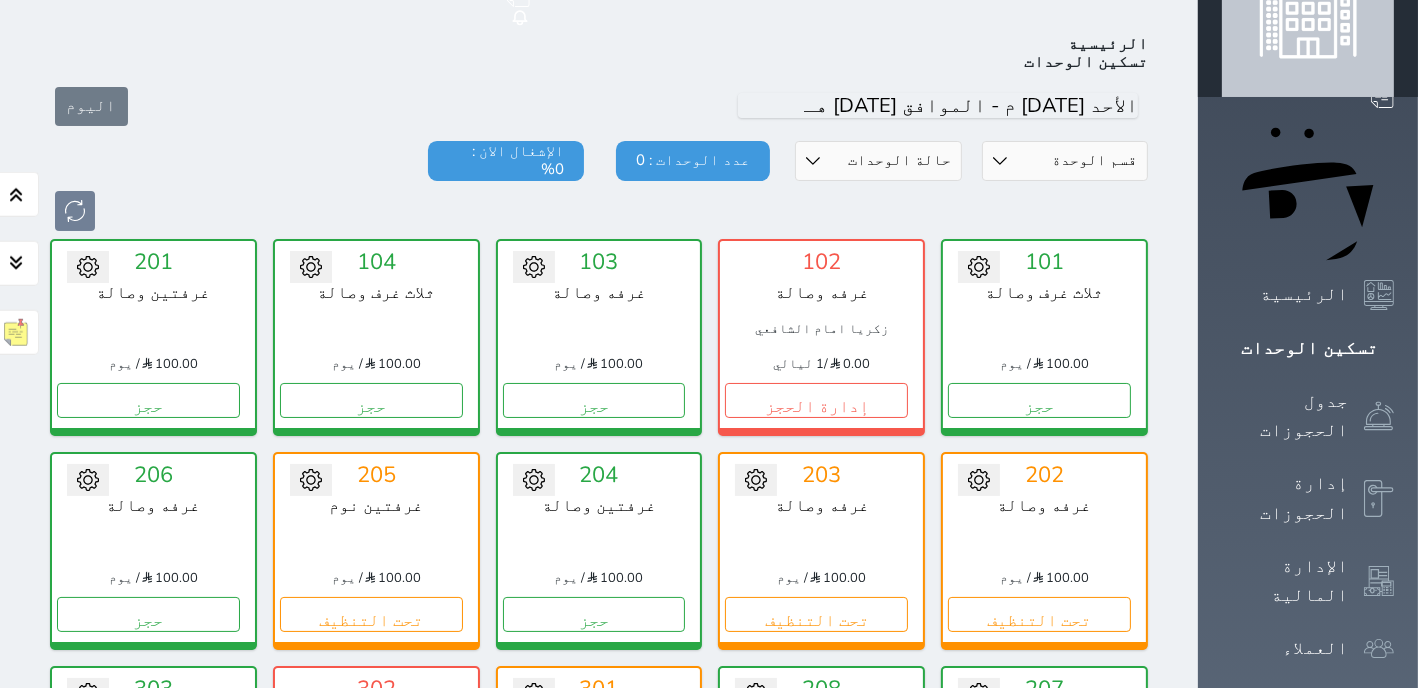 scroll, scrollTop: 78, scrollLeft: 0, axis: vertical 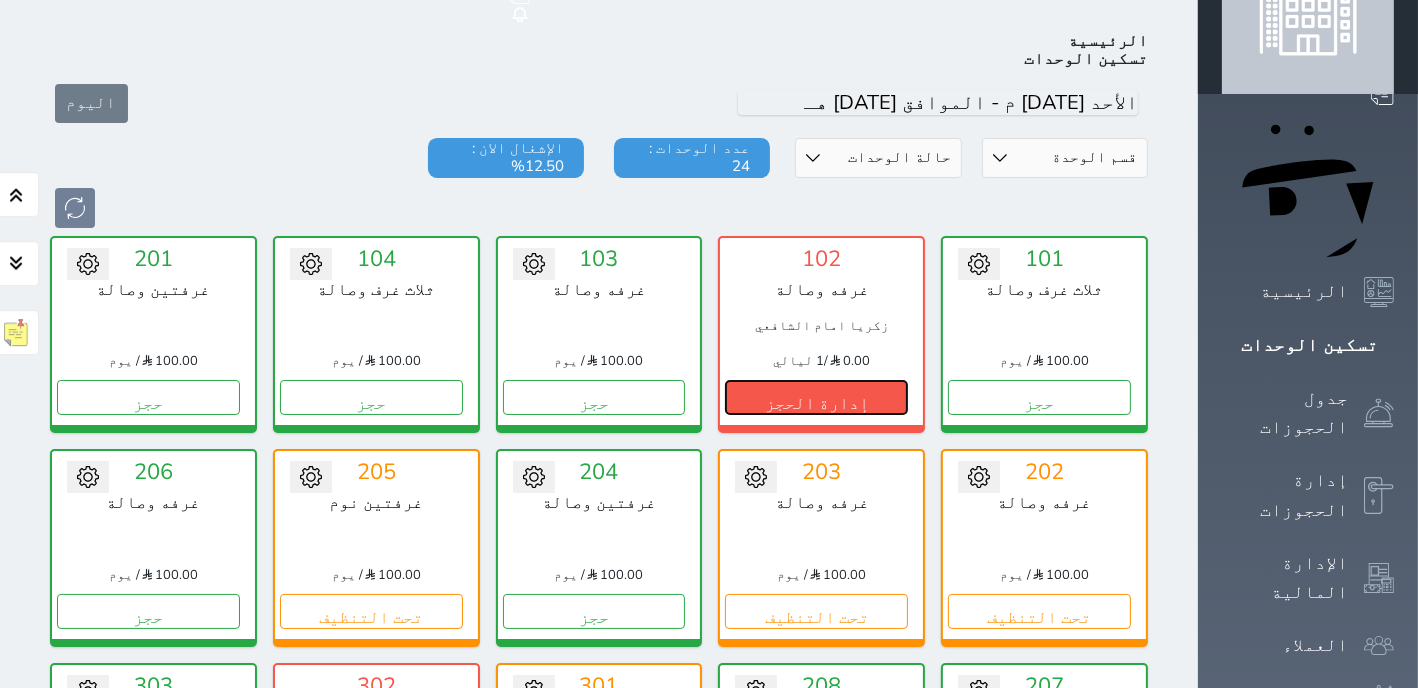 click on "إدارة الحجز" at bounding box center (816, 397) 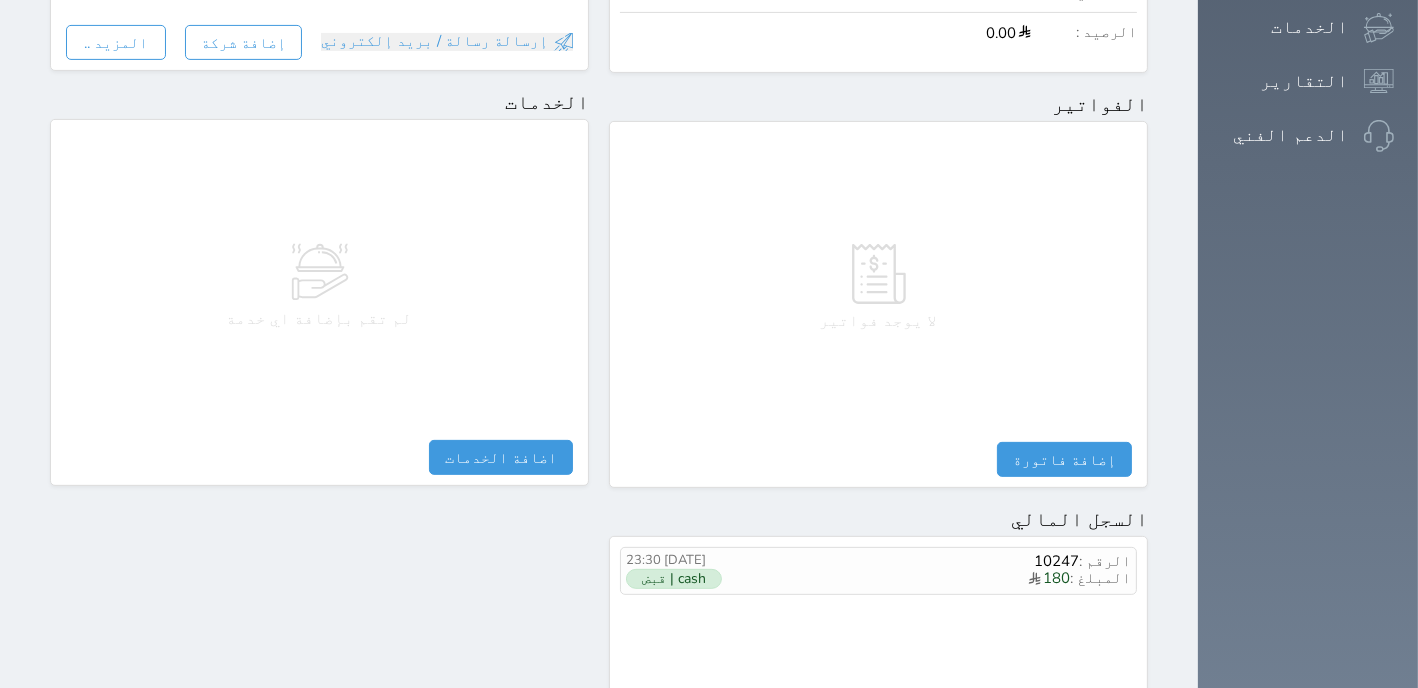 scroll, scrollTop: 763, scrollLeft: 0, axis: vertical 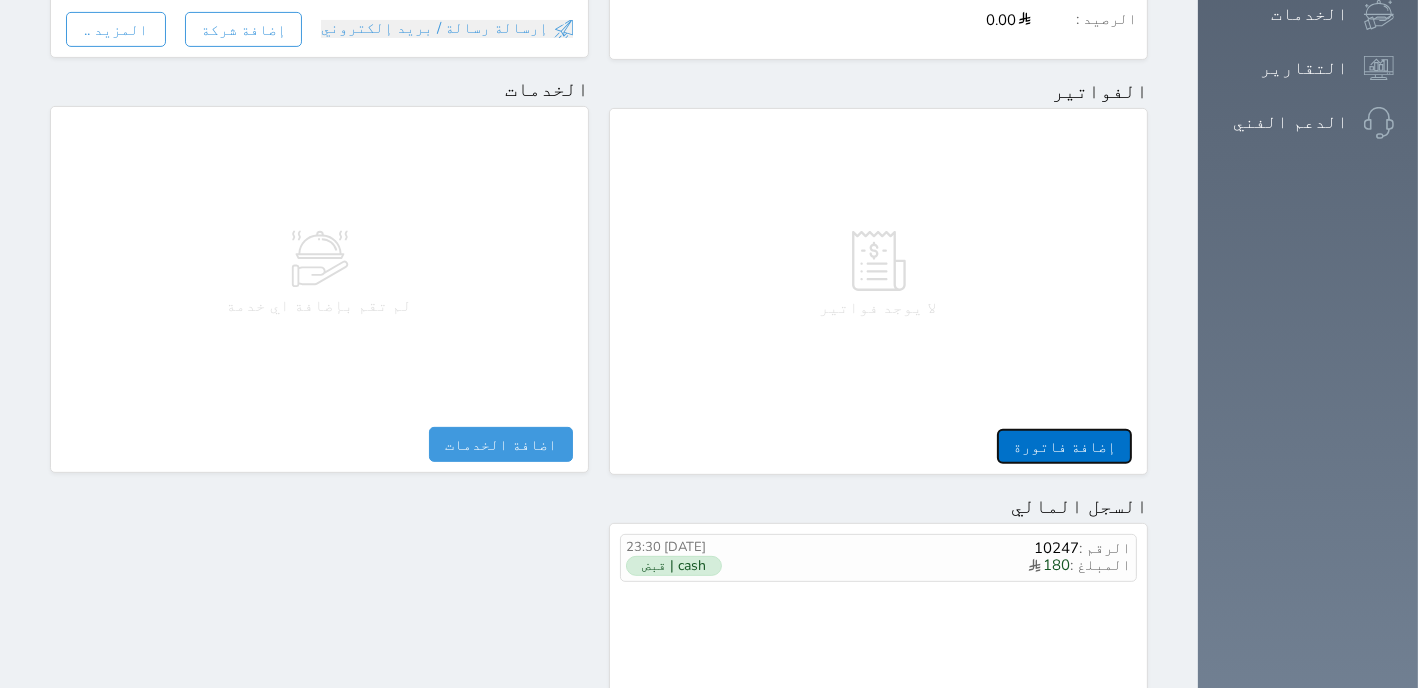 click on "إضافة فاتورة" at bounding box center [1064, 446] 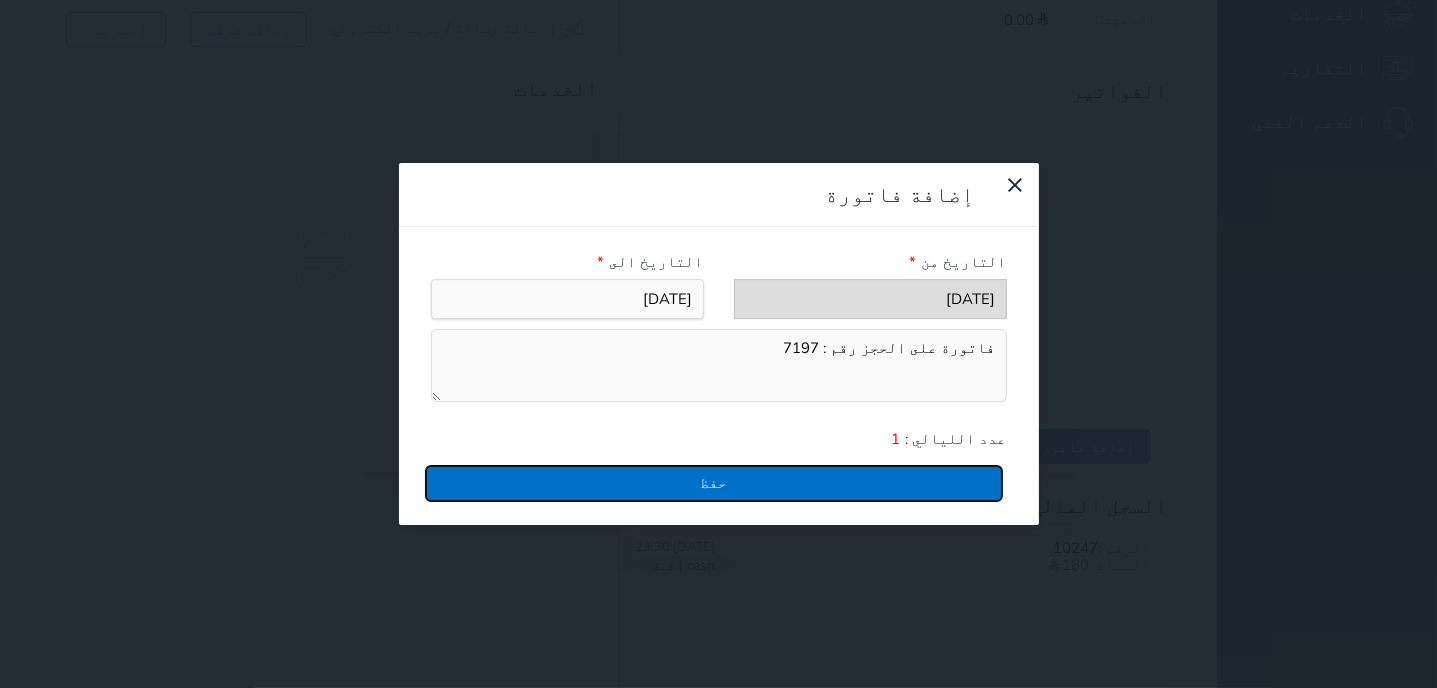 click on "حفظ" at bounding box center (714, 483) 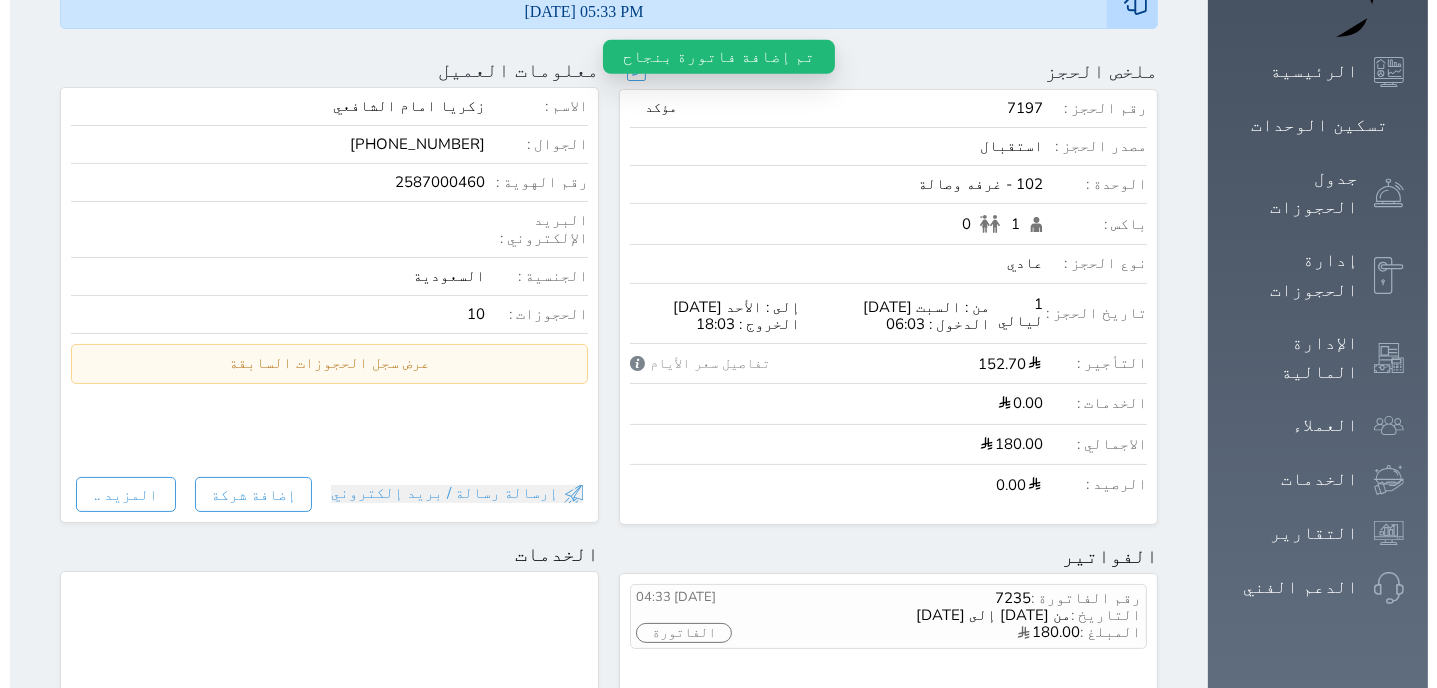 scroll, scrollTop: 254, scrollLeft: 0, axis: vertical 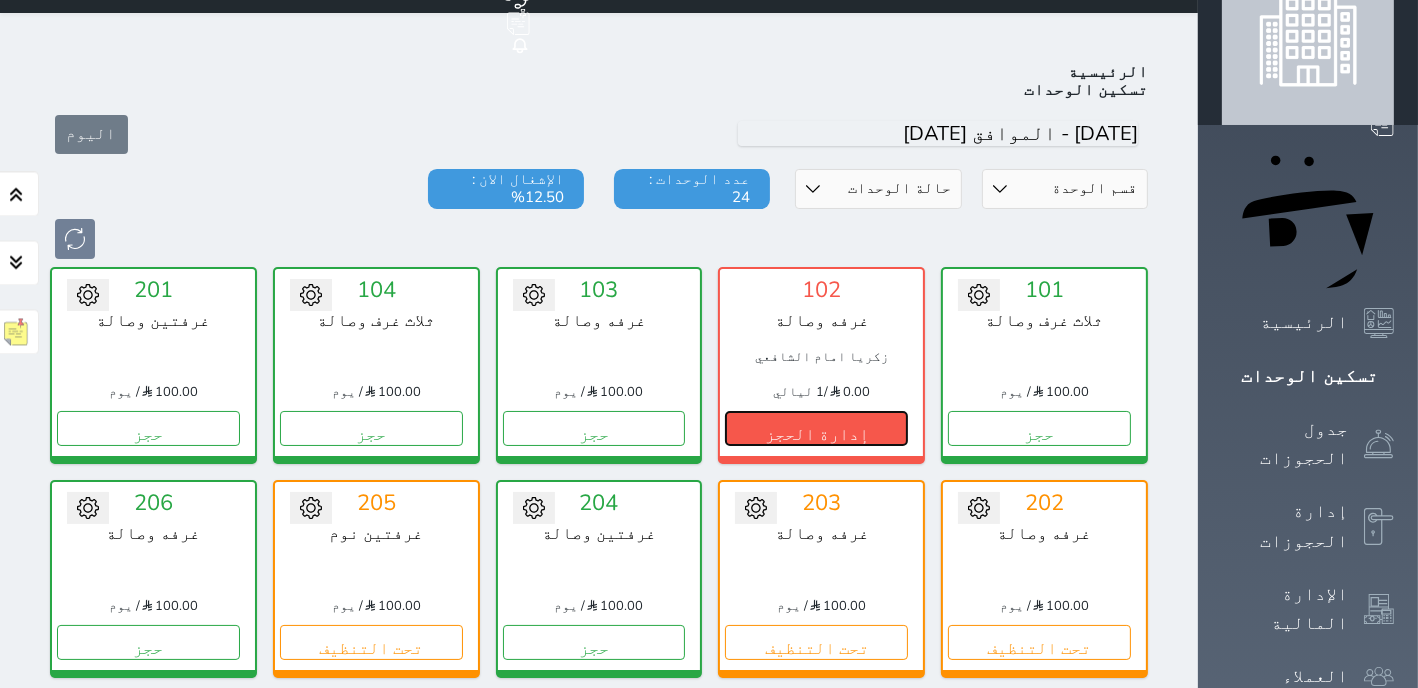 click on "إدارة الحجز" at bounding box center [816, 429] 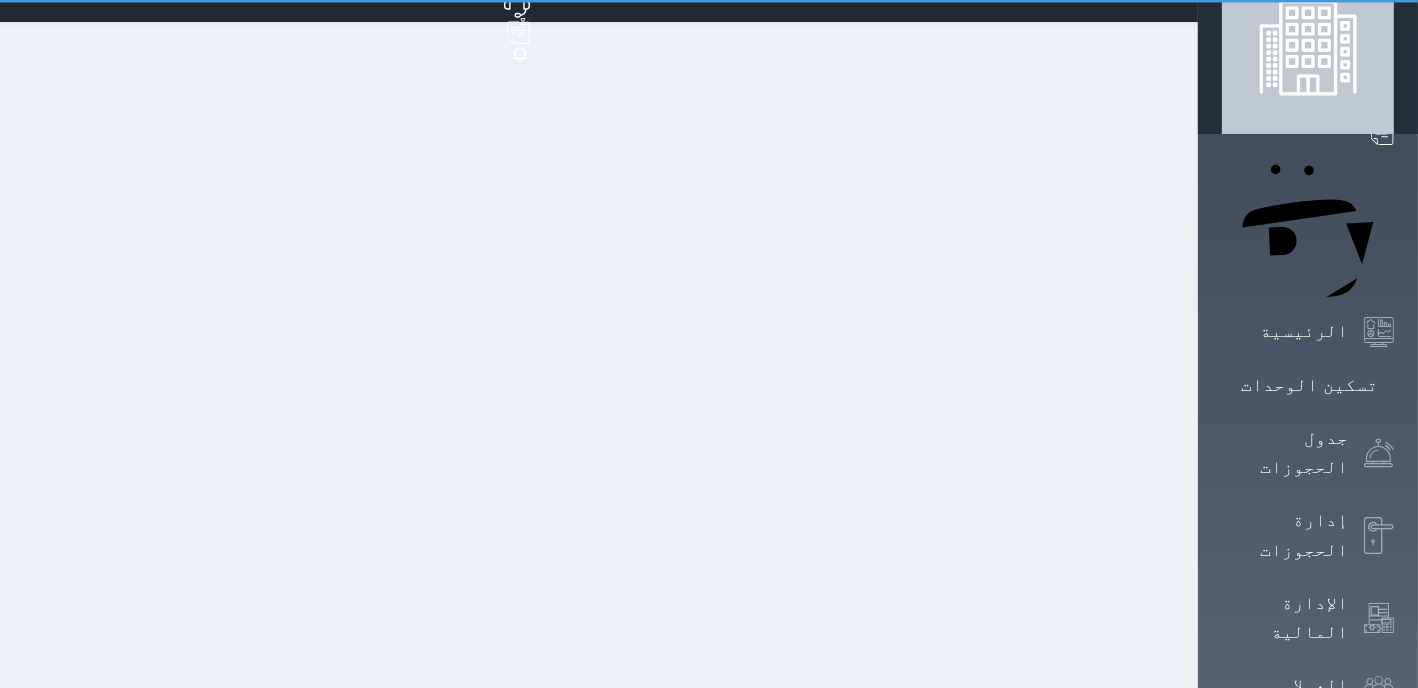 scroll, scrollTop: 0, scrollLeft: 0, axis: both 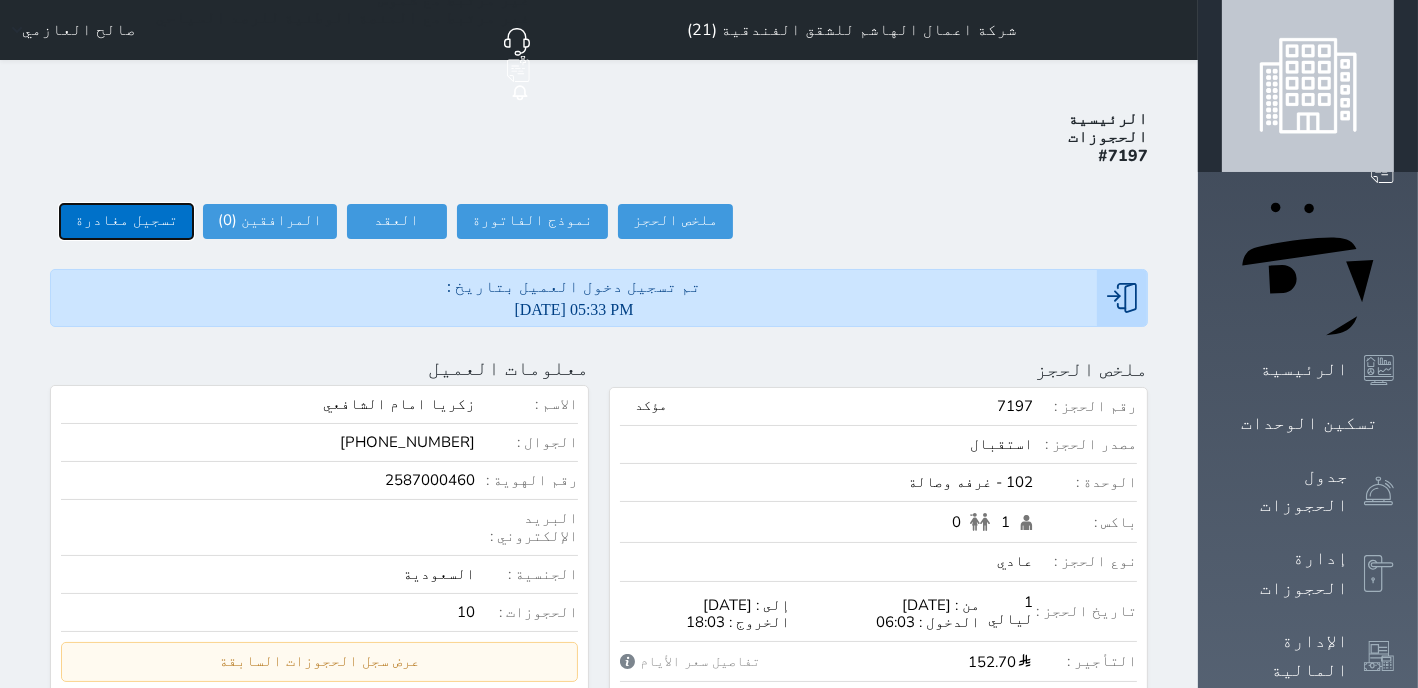 click on "تسجيل مغادرة" at bounding box center (126, 221) 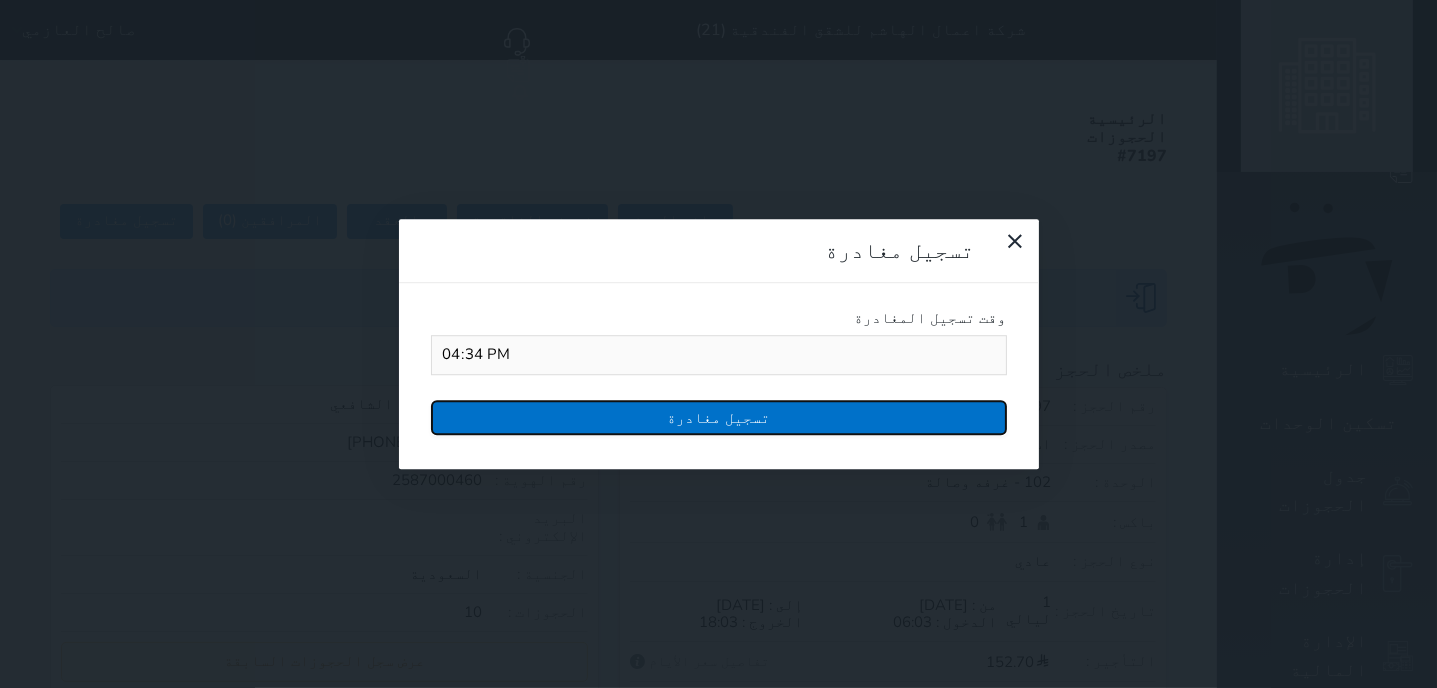 click on "تسجيل مغادرة" at bounding box center (719, 417) 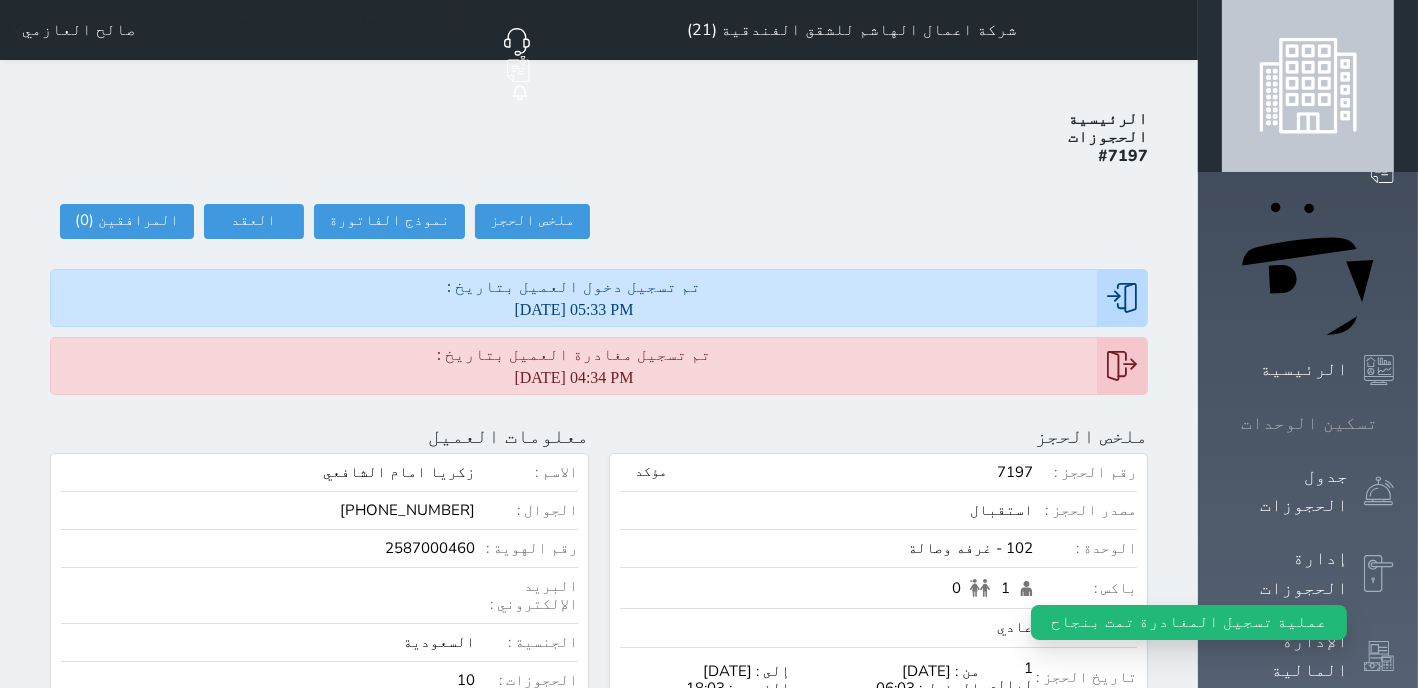 click 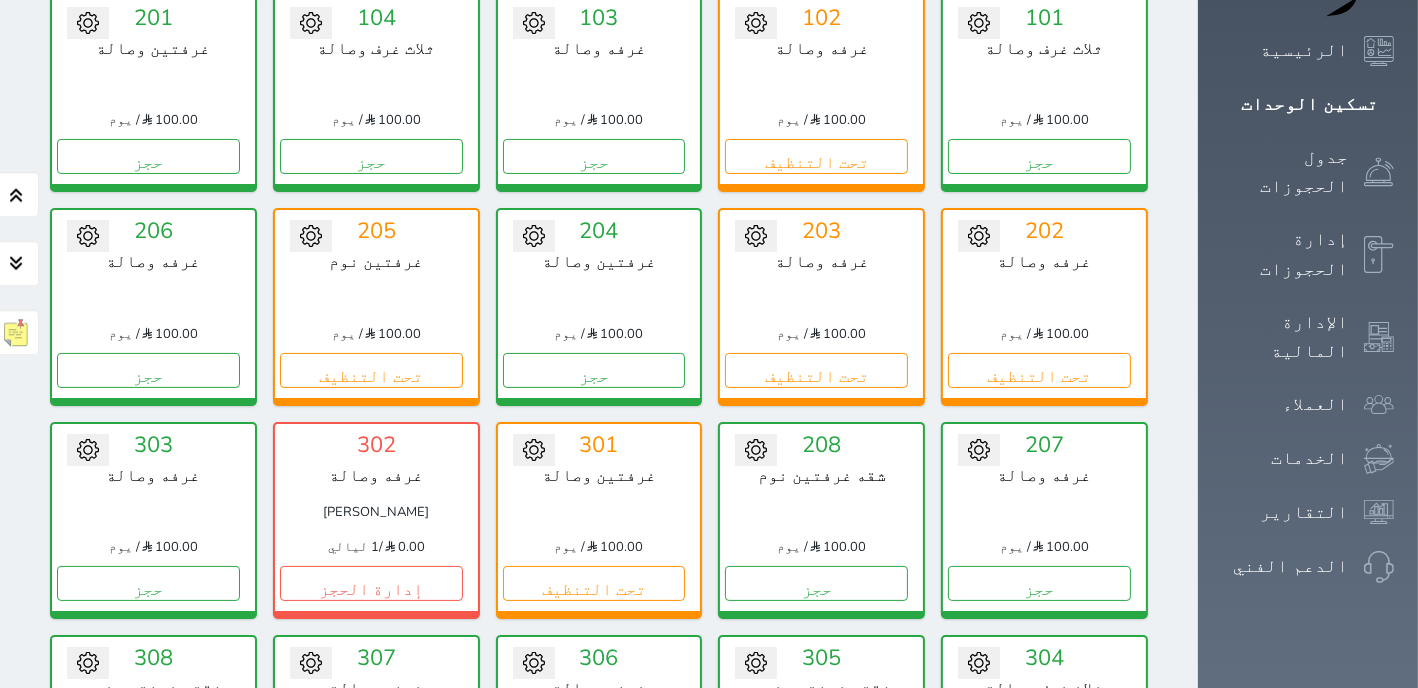 scroll, scrollTop: 205, scrollLeft: 0, axis: vertical 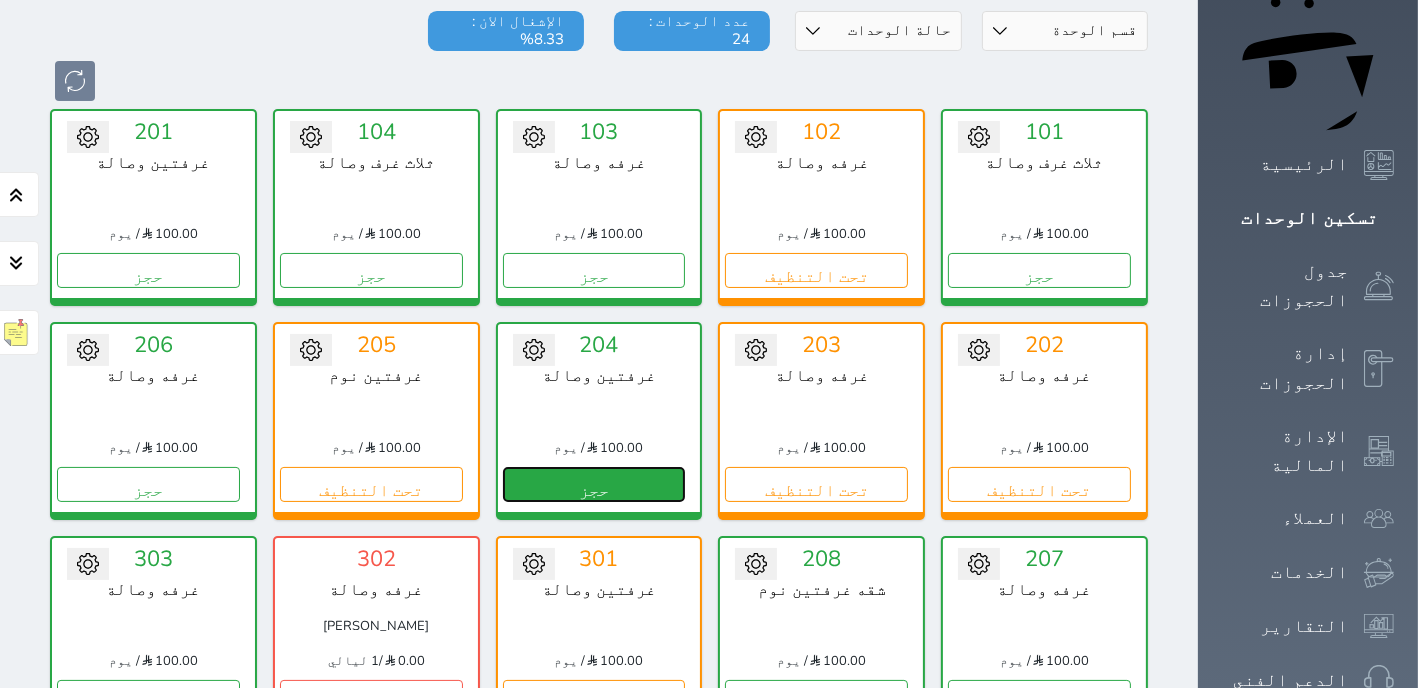 click on "حجز" at bounding box center [594, 484] 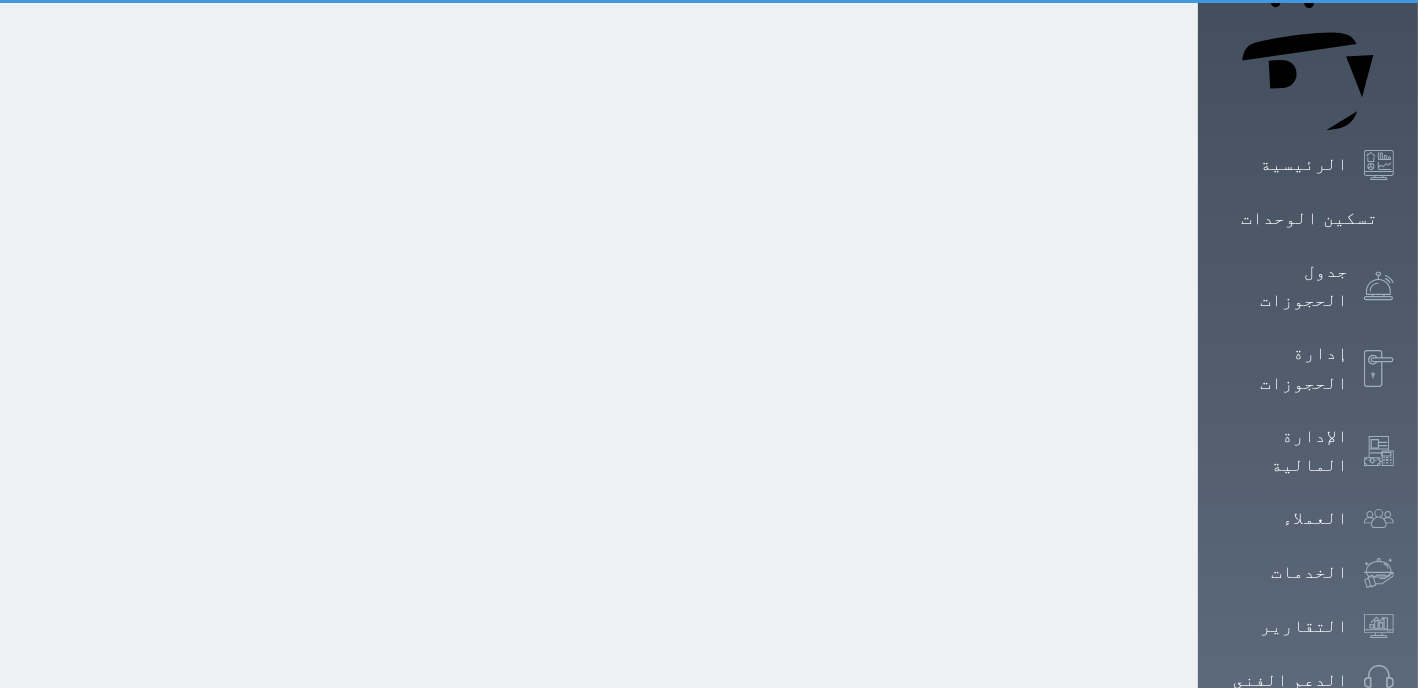 scroll, scrollTop: 15, scrollLeft: 0, axis: vertical 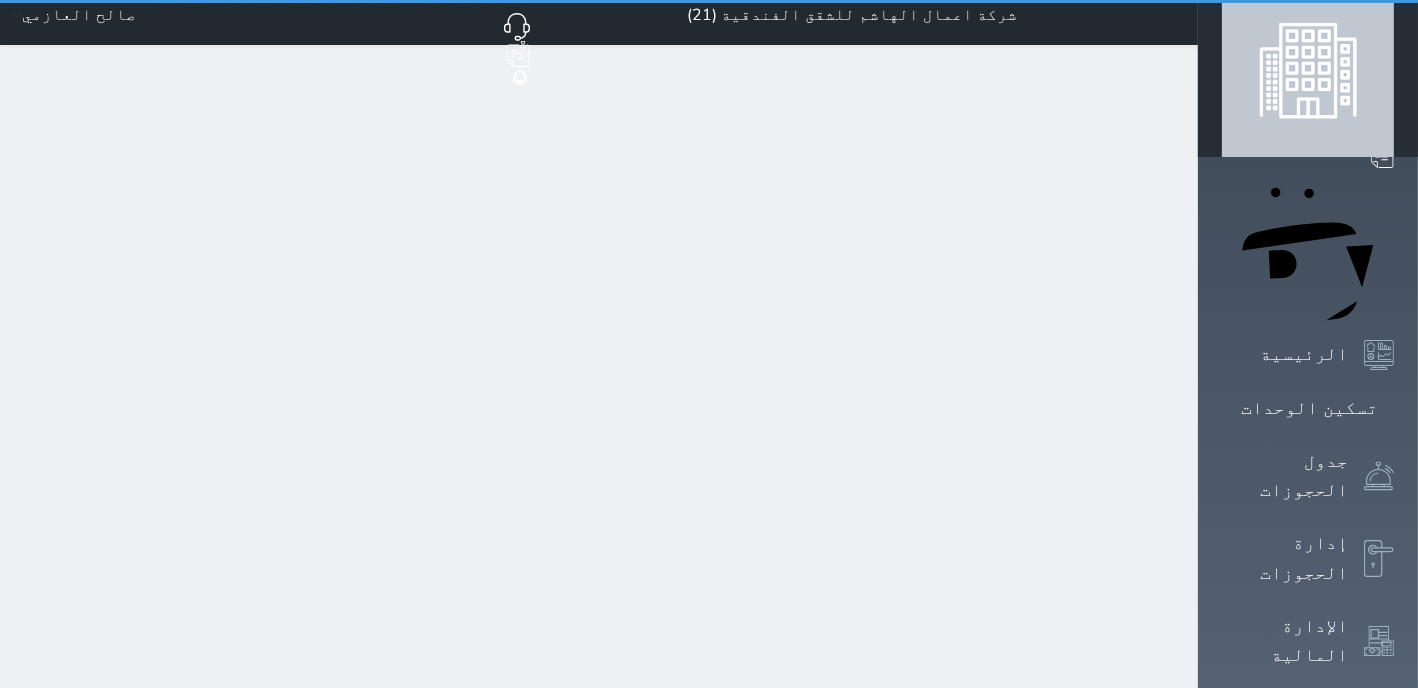 select on "1" 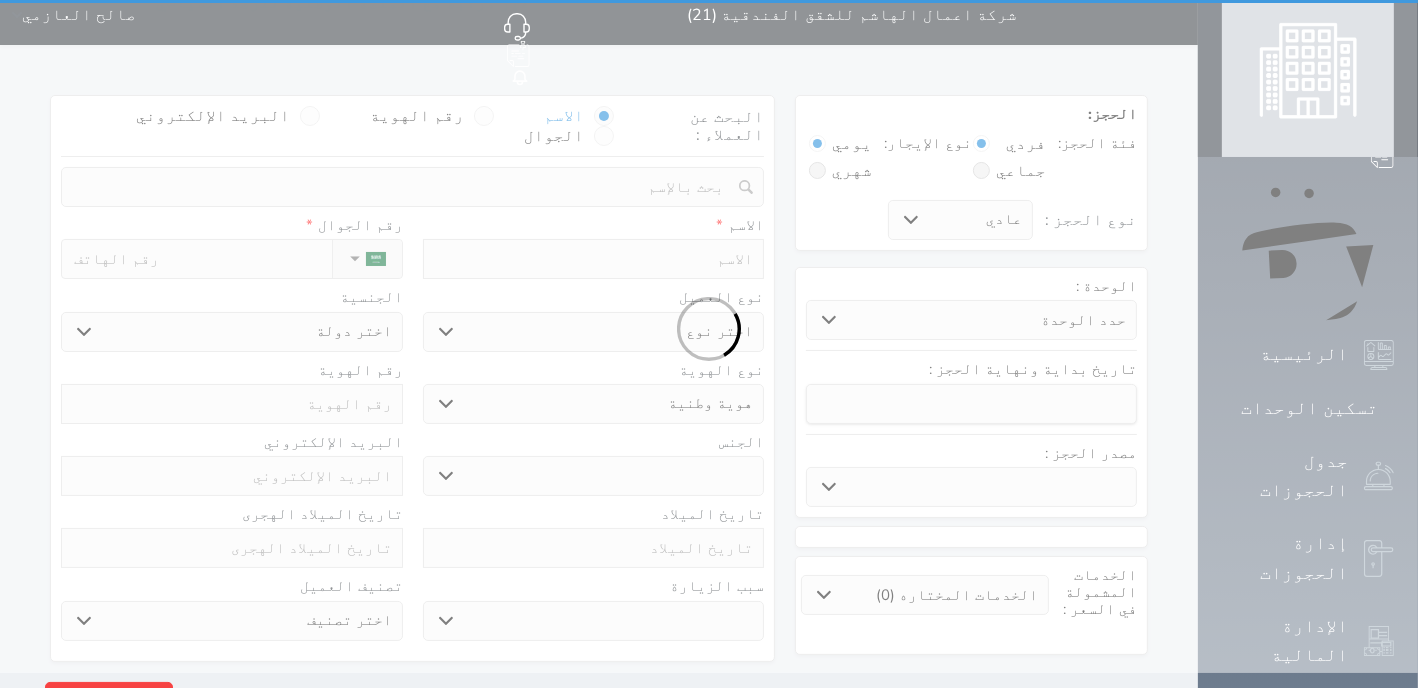 scroll, scrollTop: 0, scrollLeft: 0, axis: both 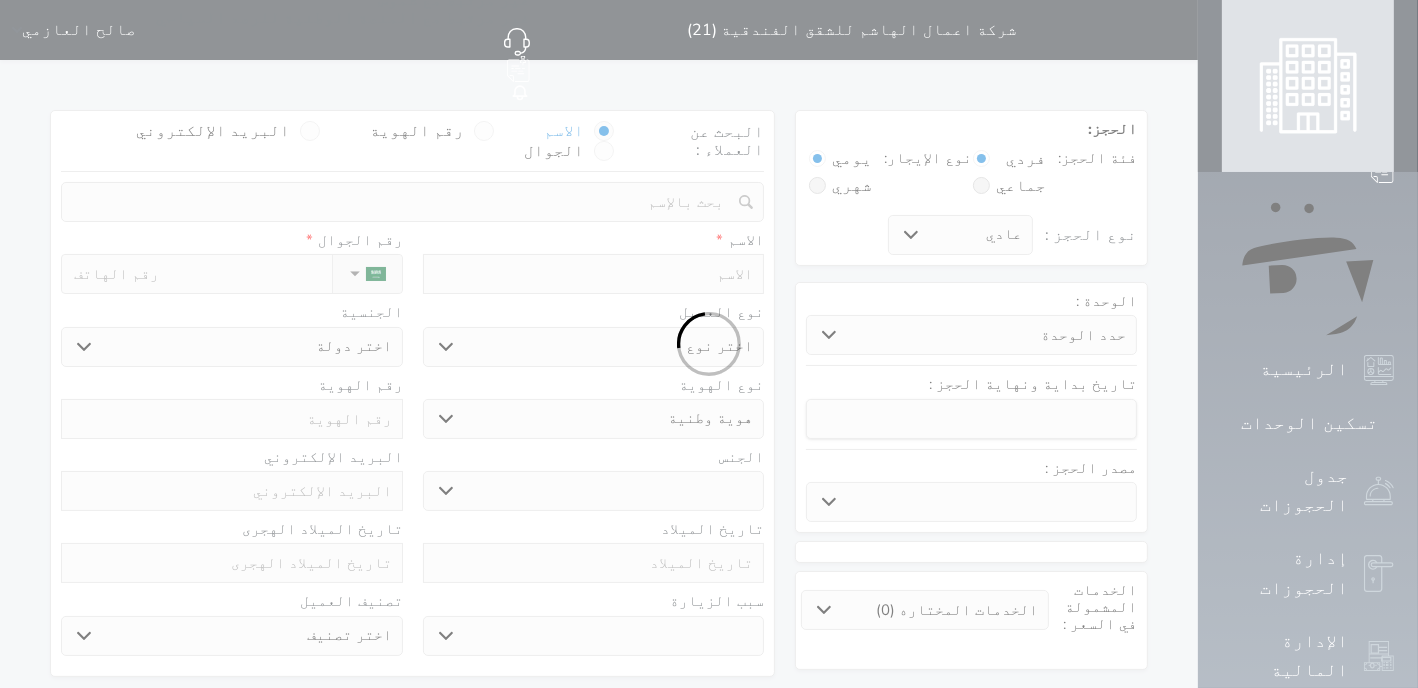 select 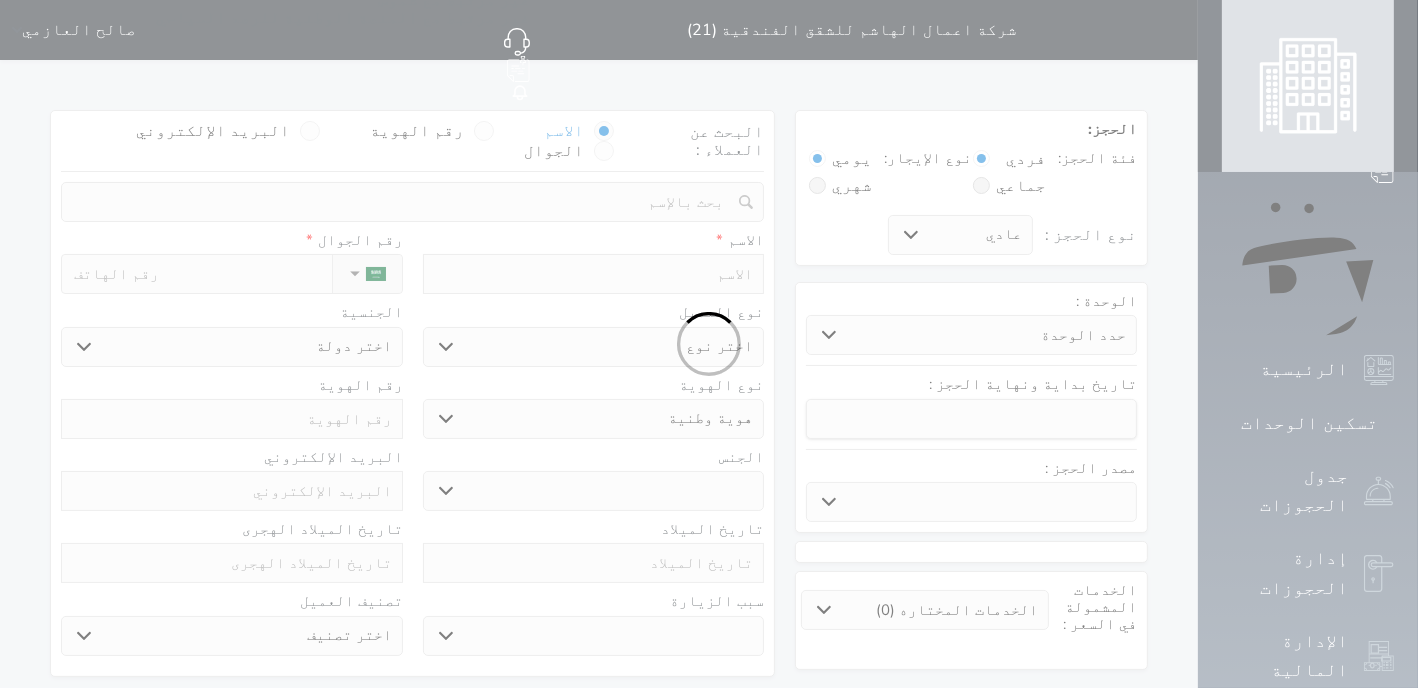 select 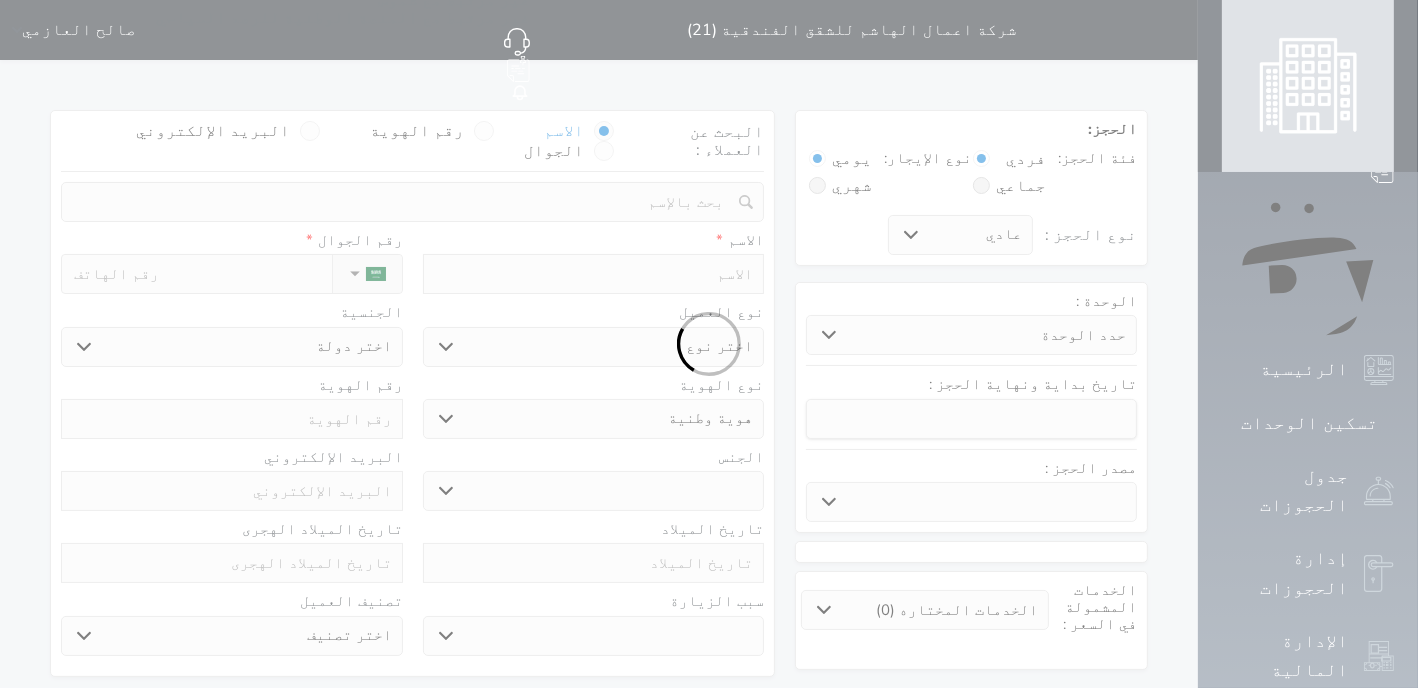 select 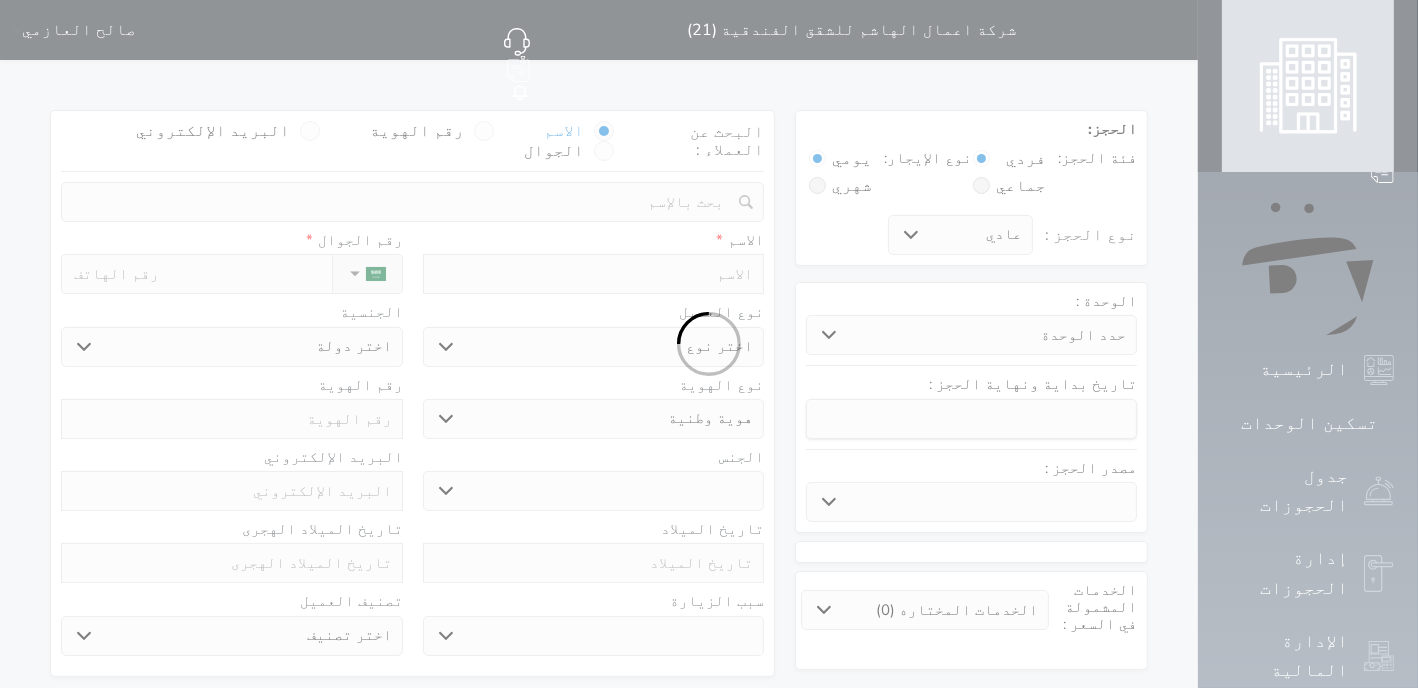 select 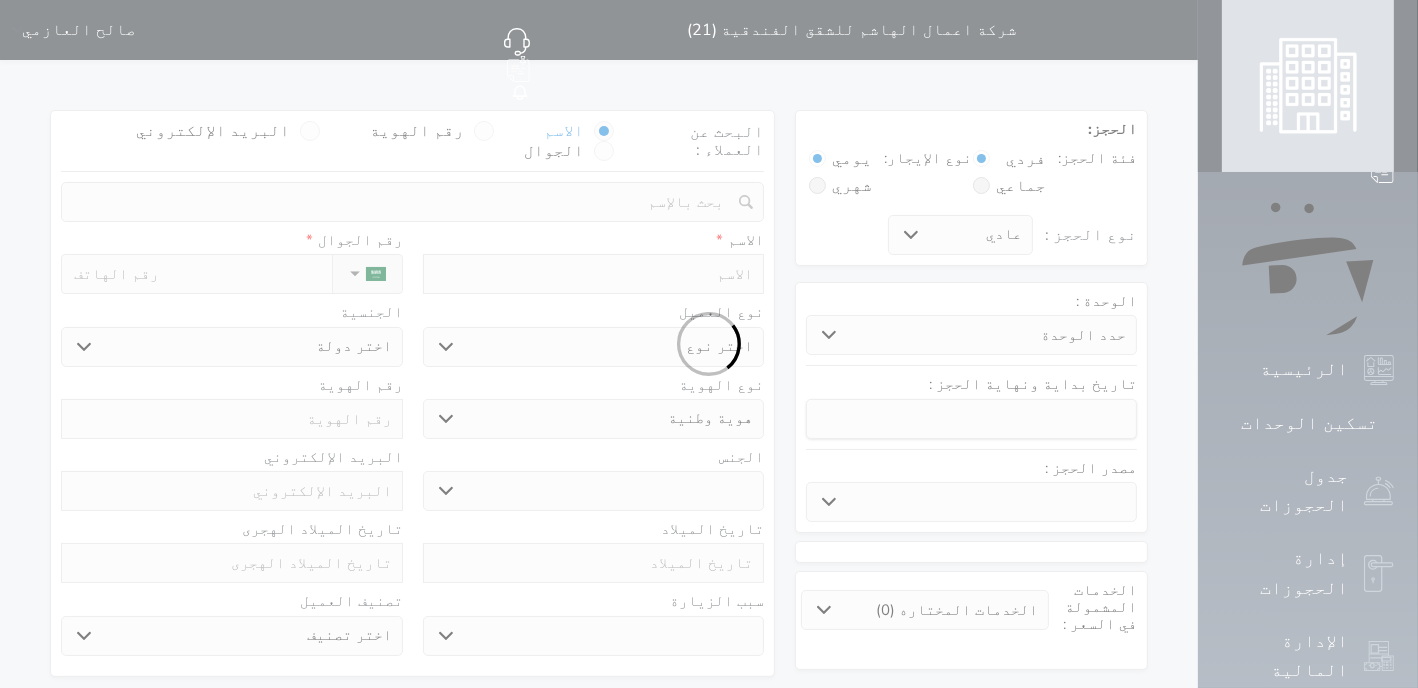 select 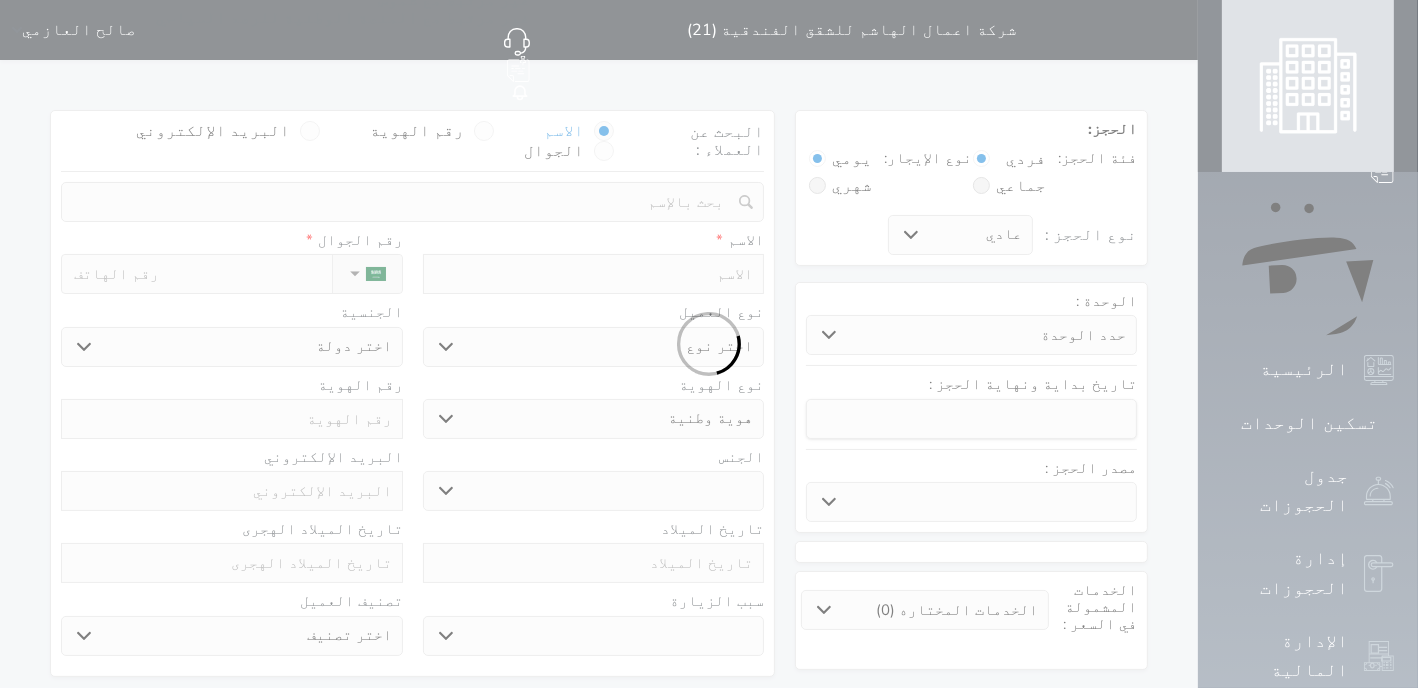 select 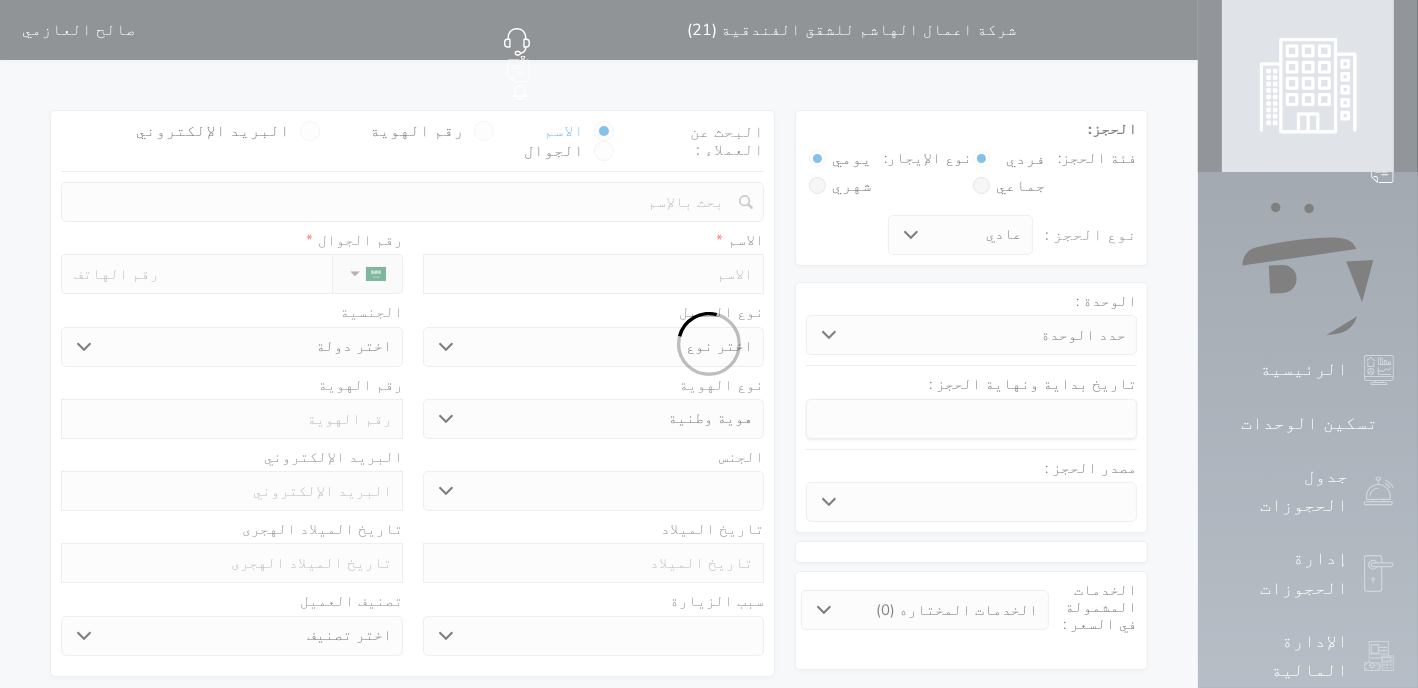 select 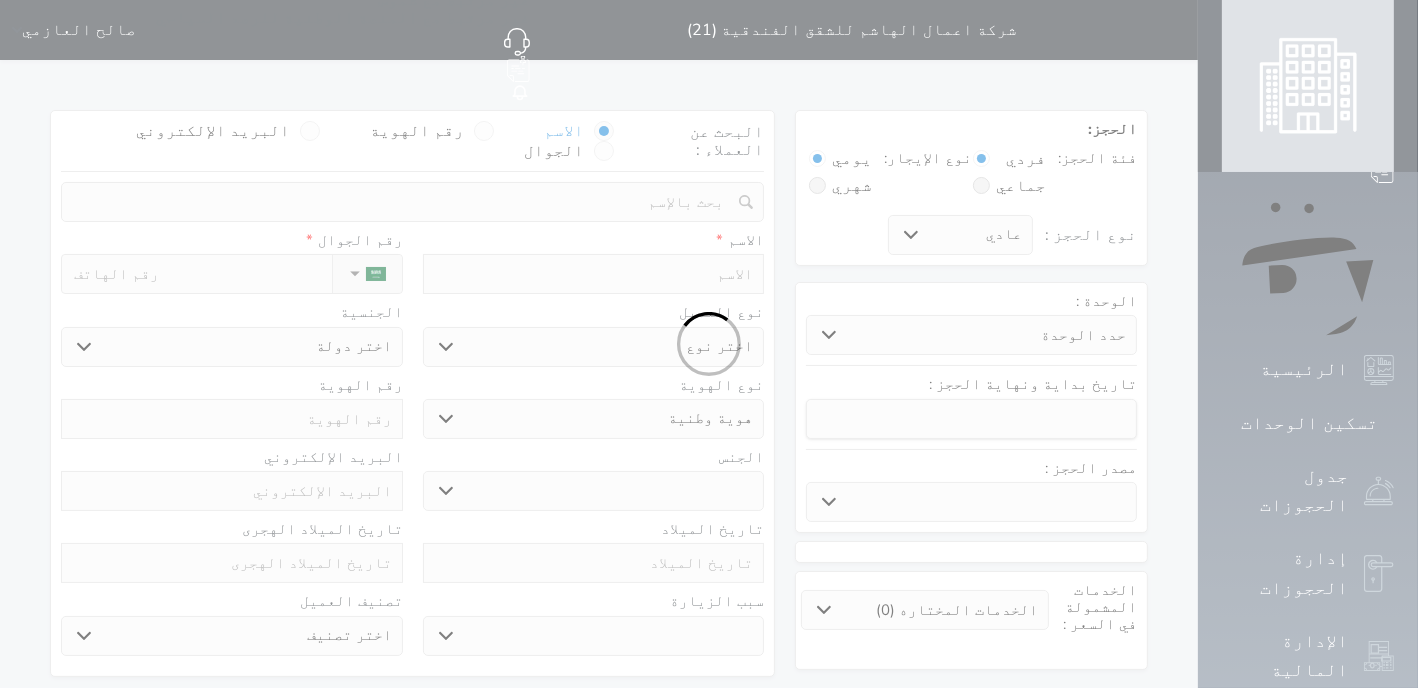 select 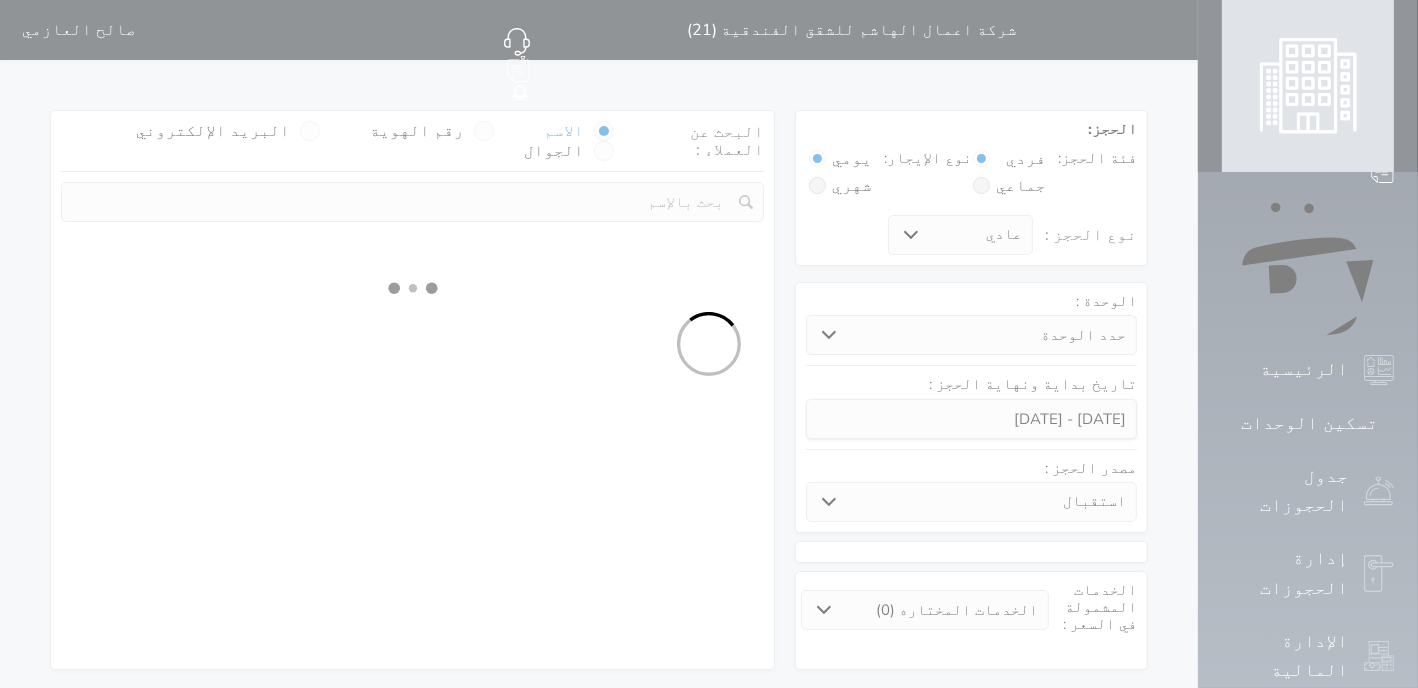 select 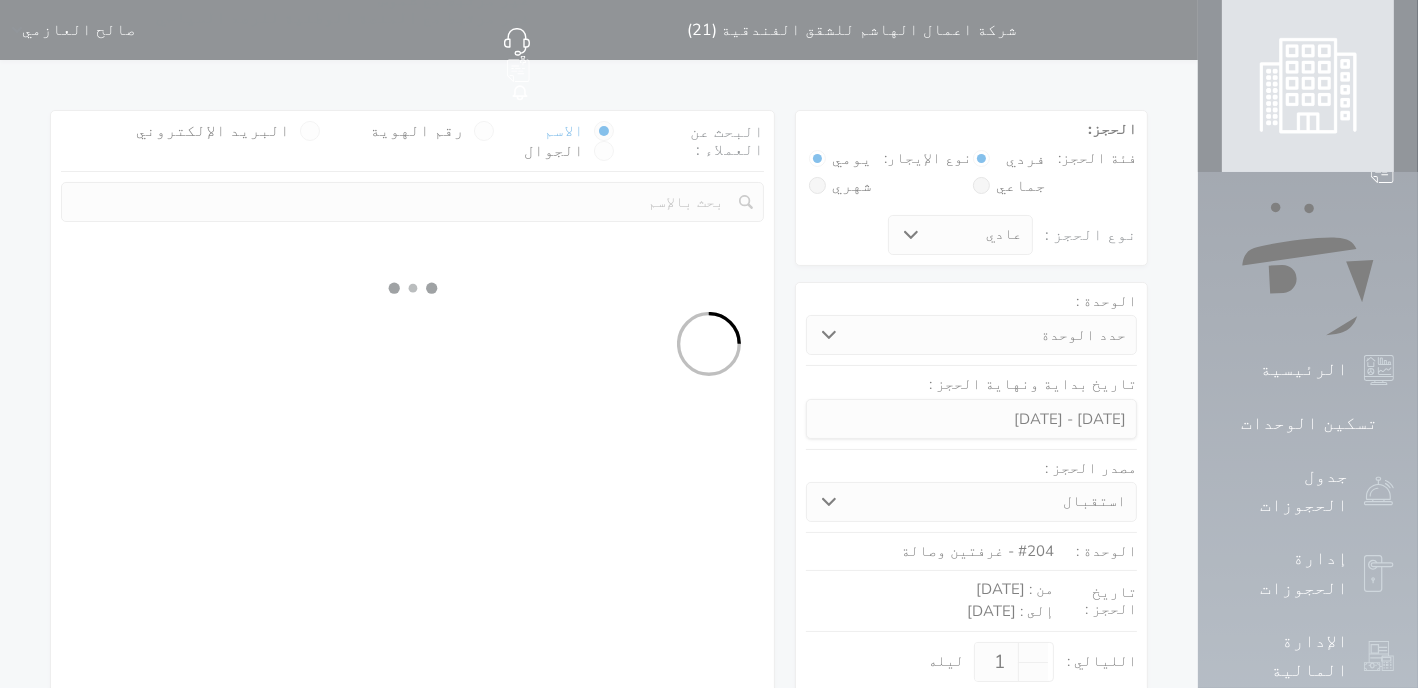 select on "1" 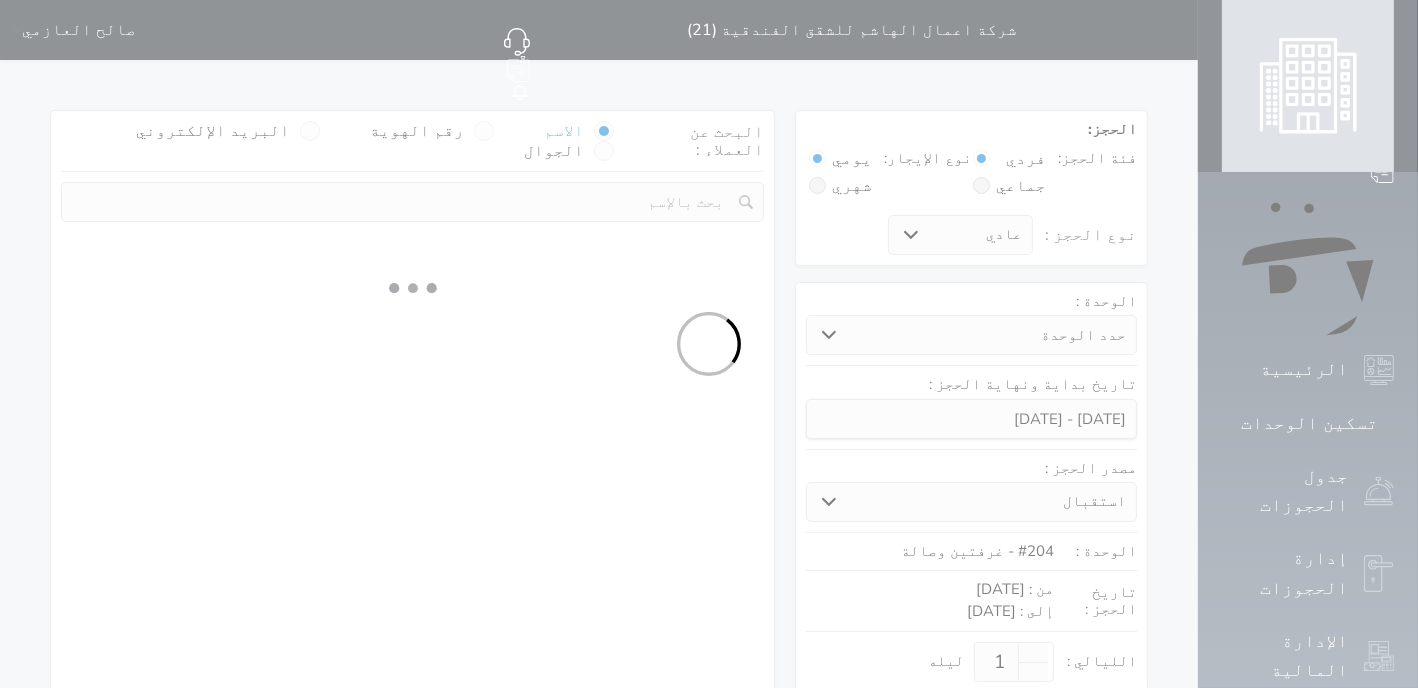 select on "113" 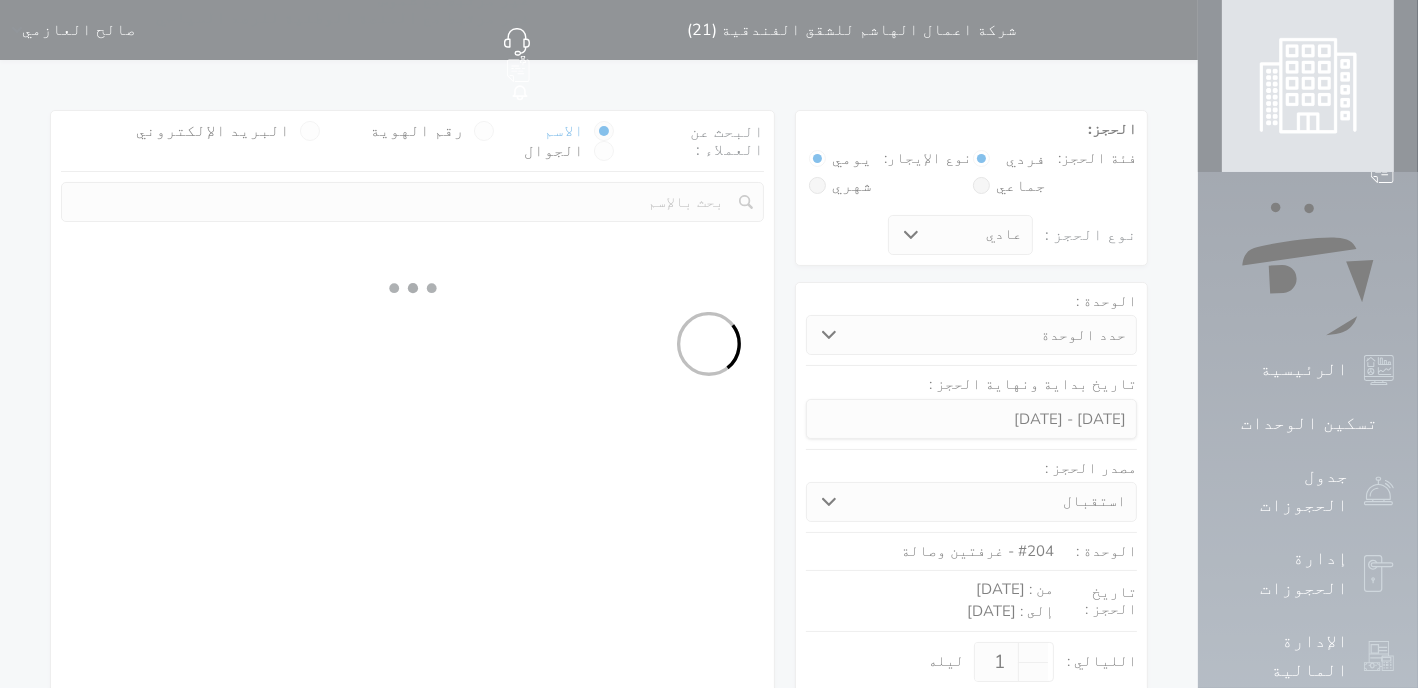 select on "1" 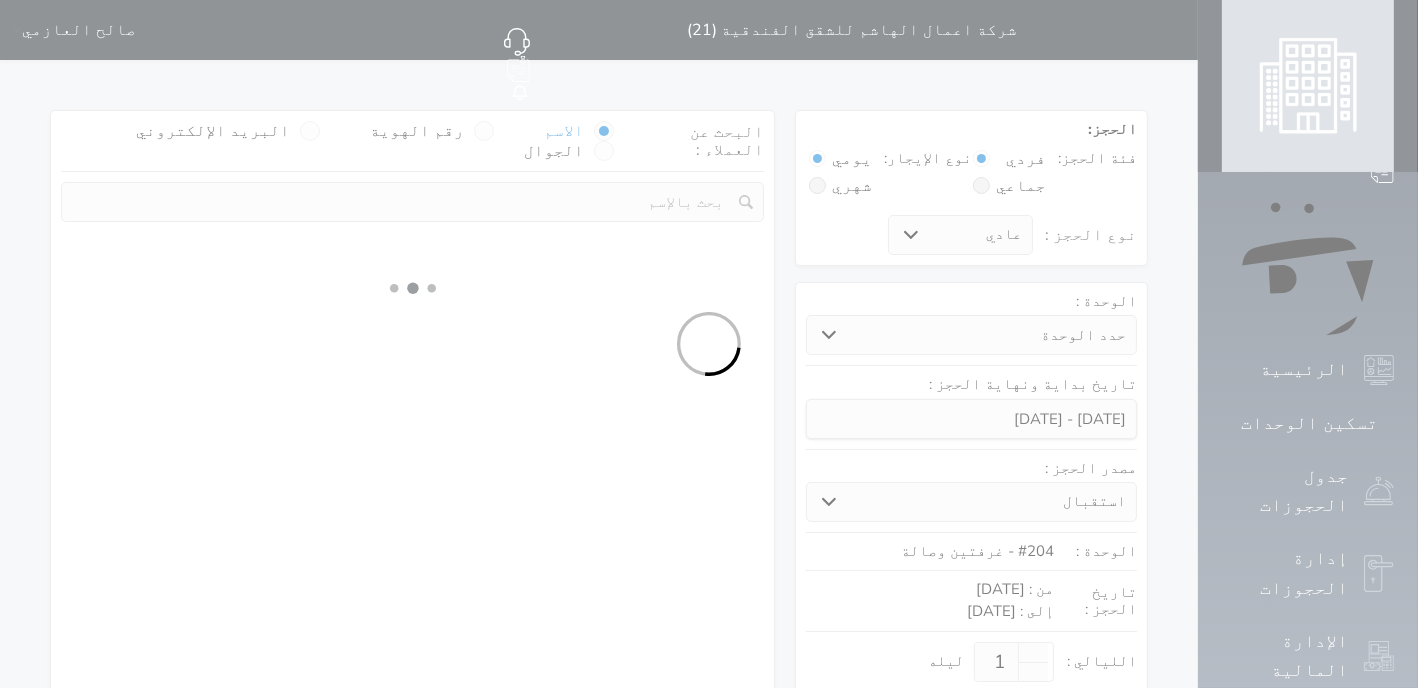 select 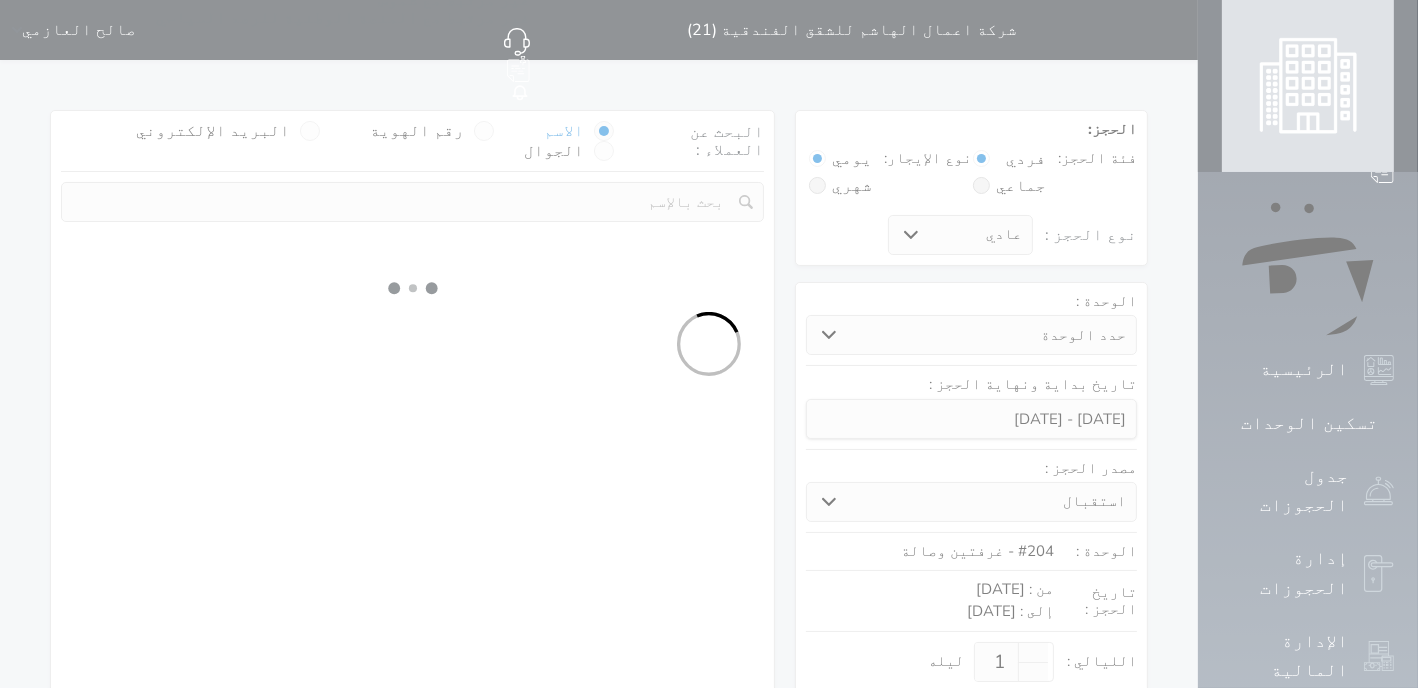 select on "7" 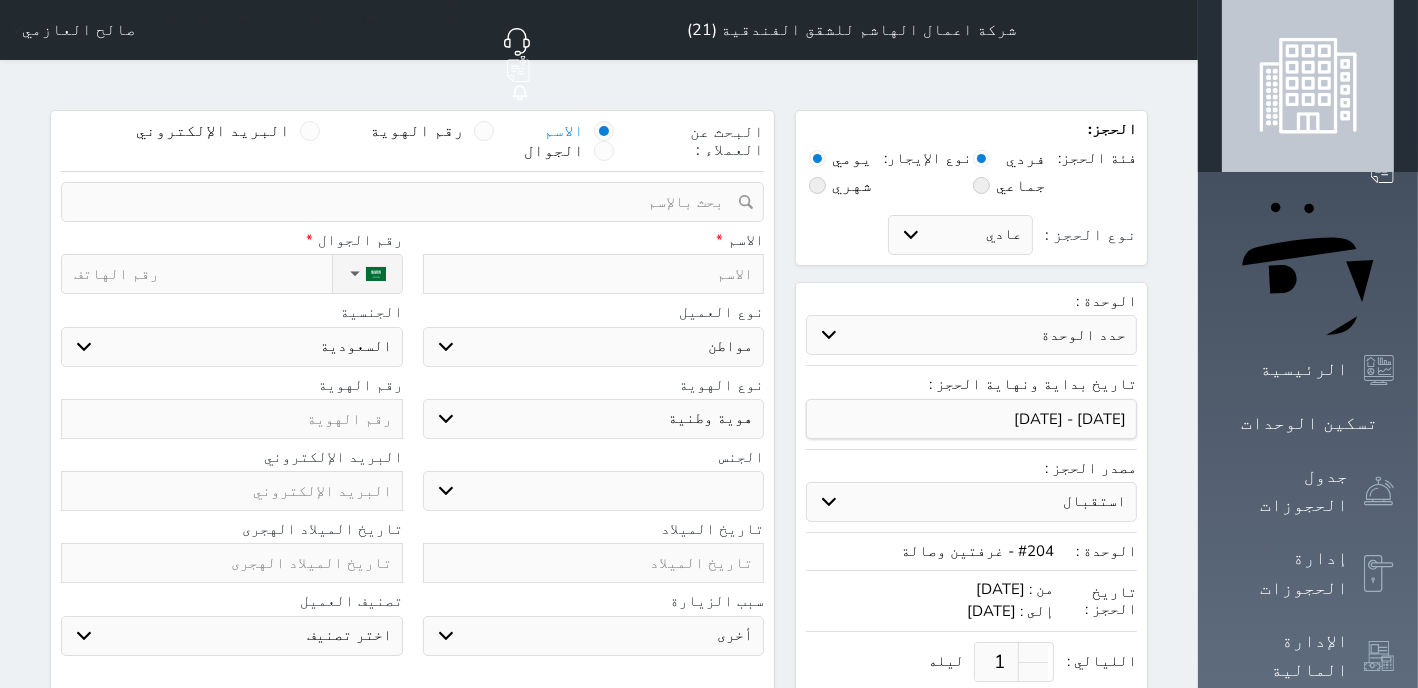 select 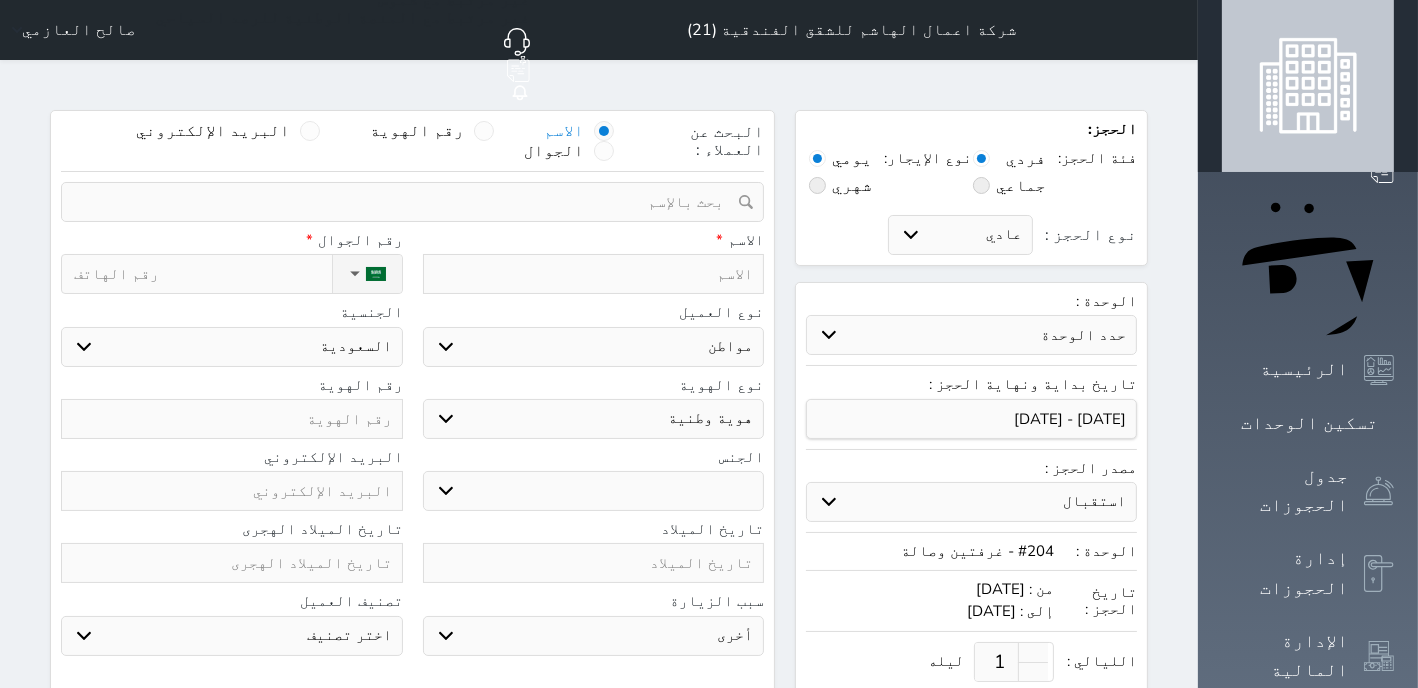 click at bounding box center (594, 274) 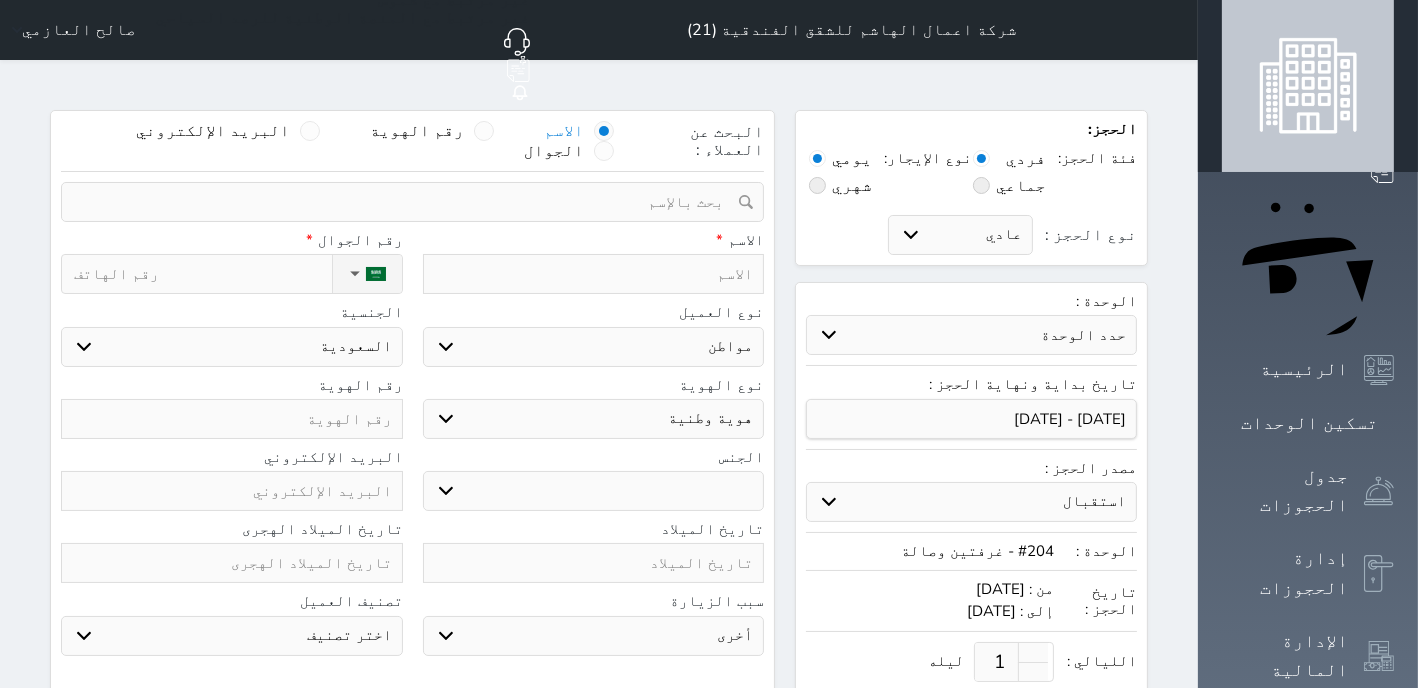 type on "ر" 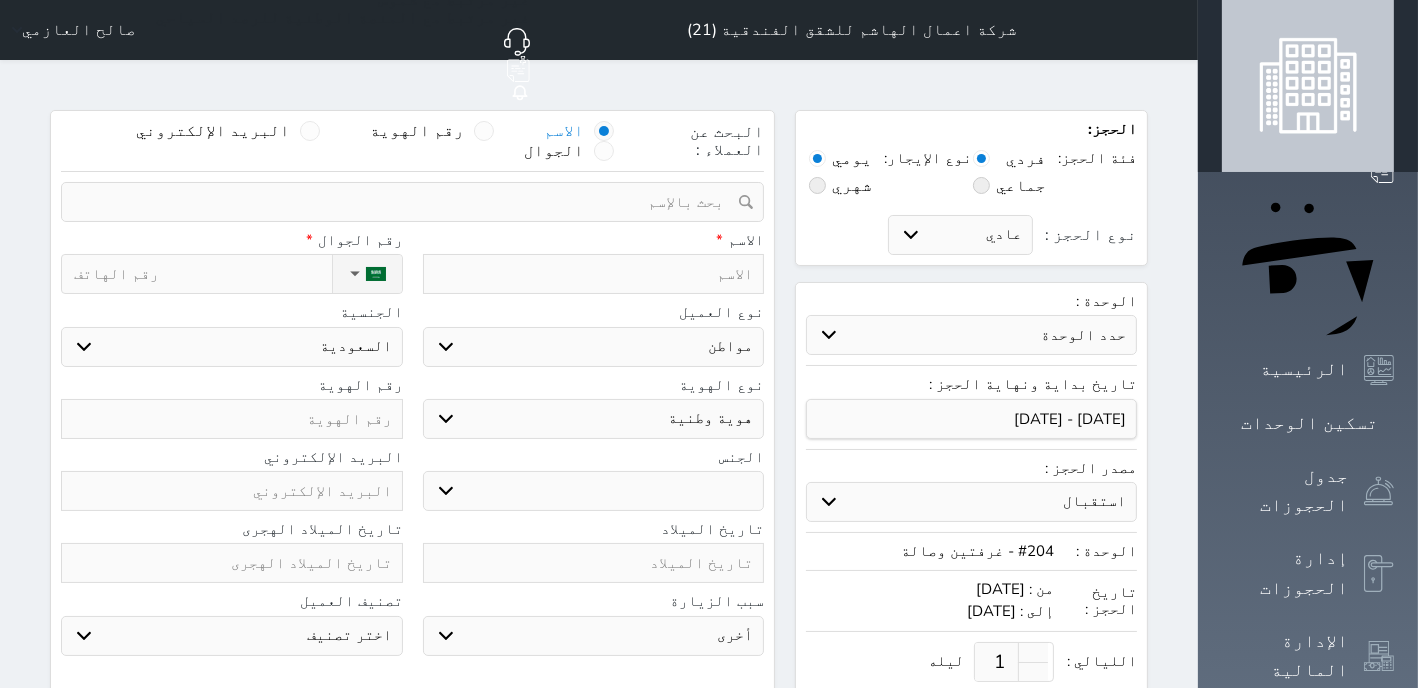 select 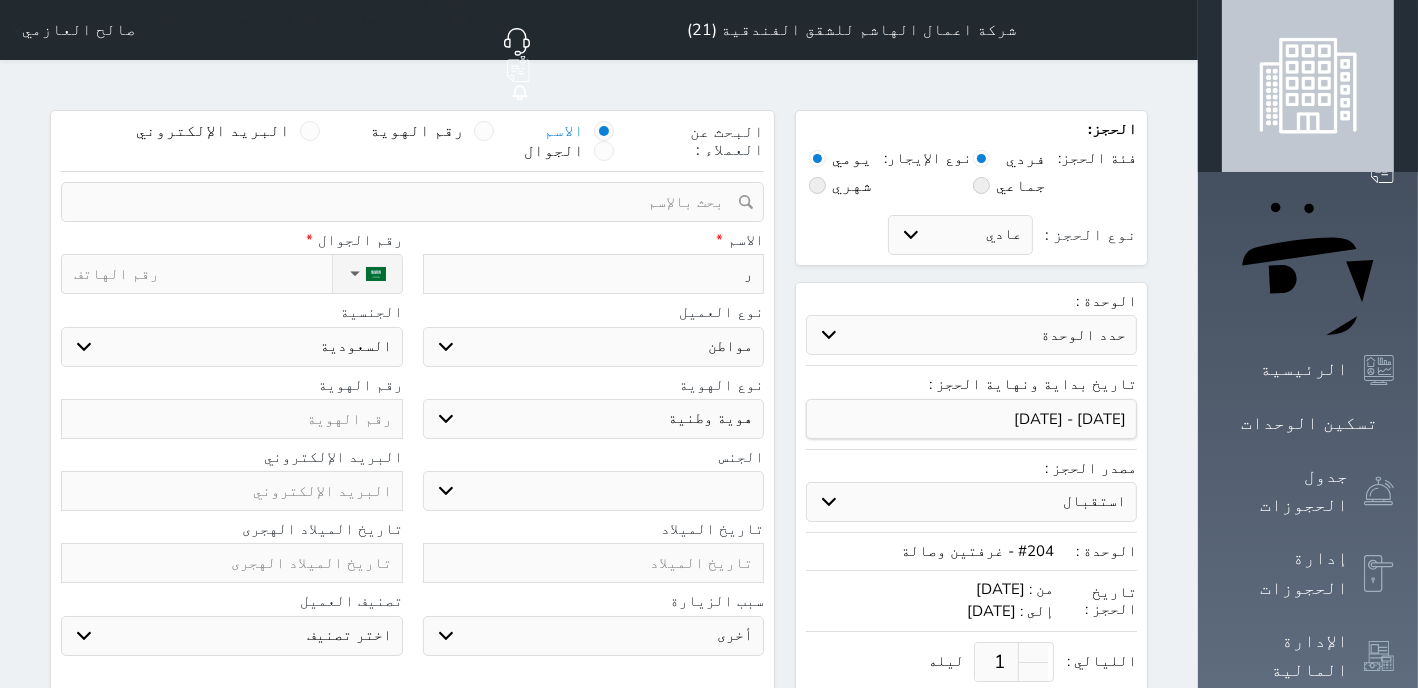 type on "ري" 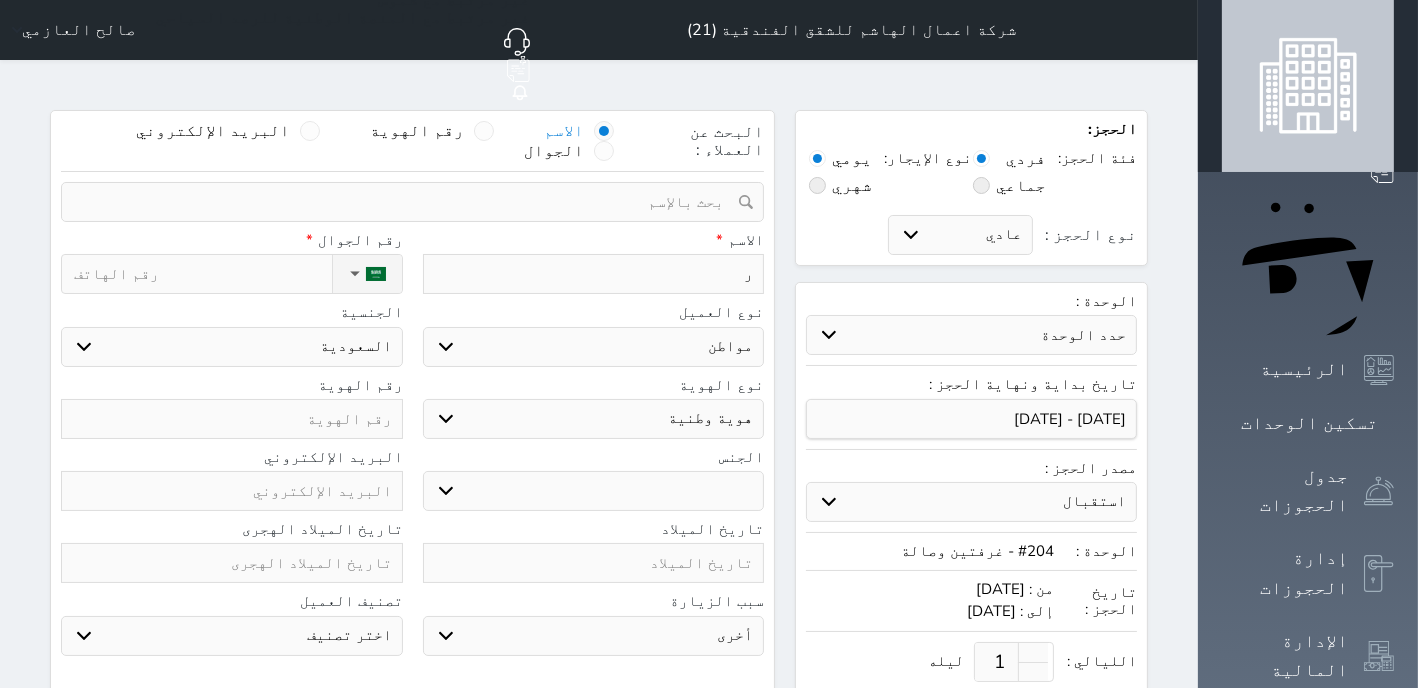 select 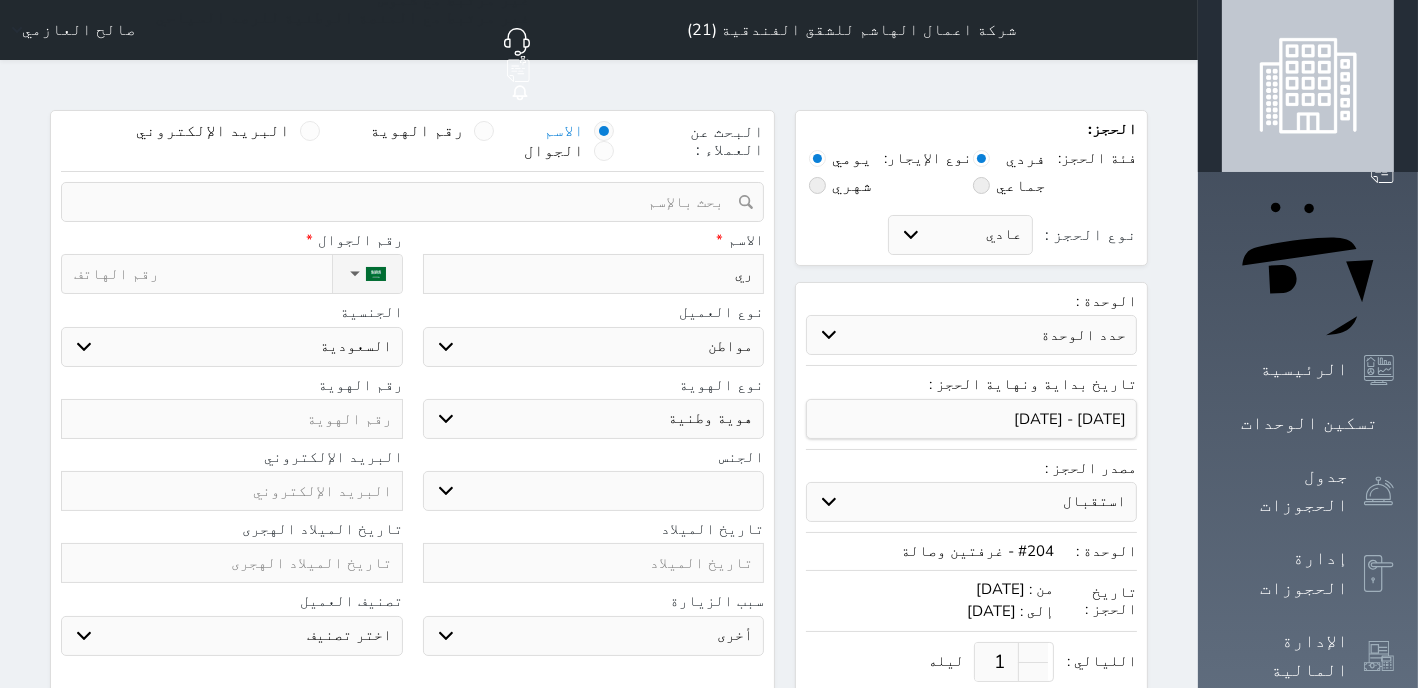 type on "ريا" 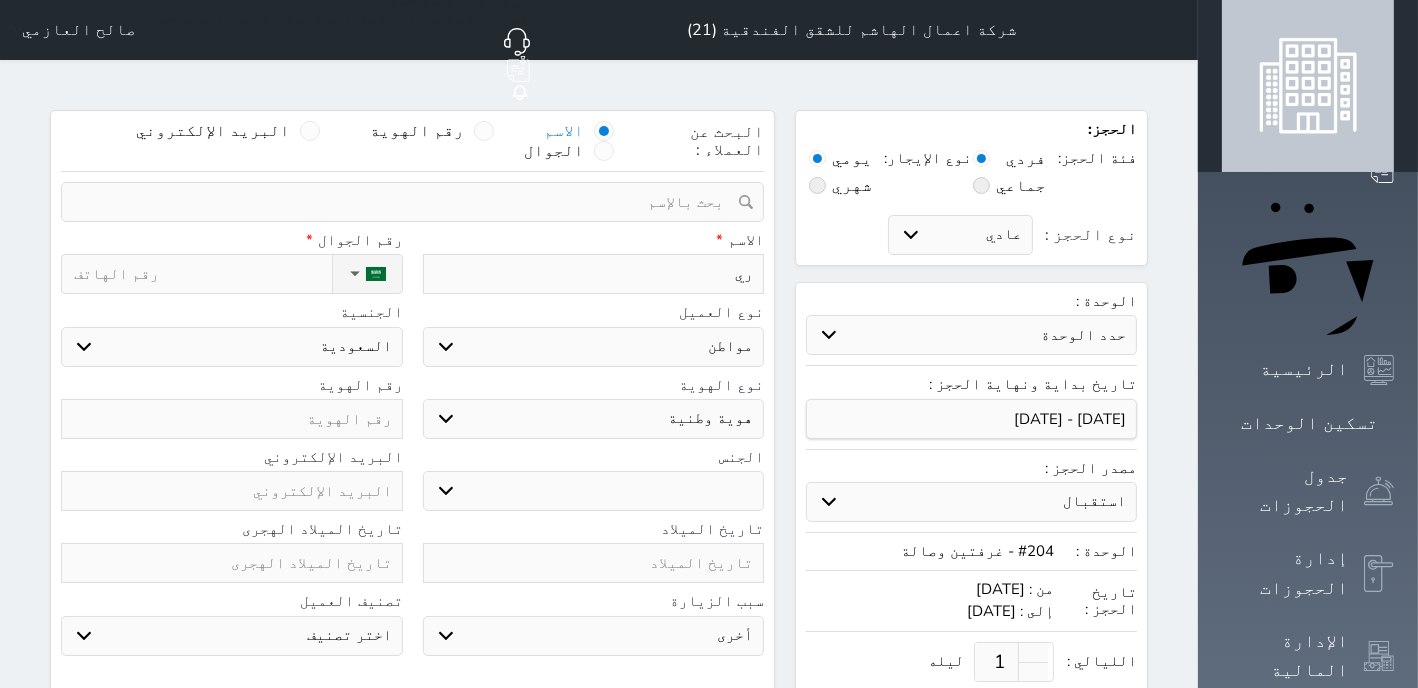 select 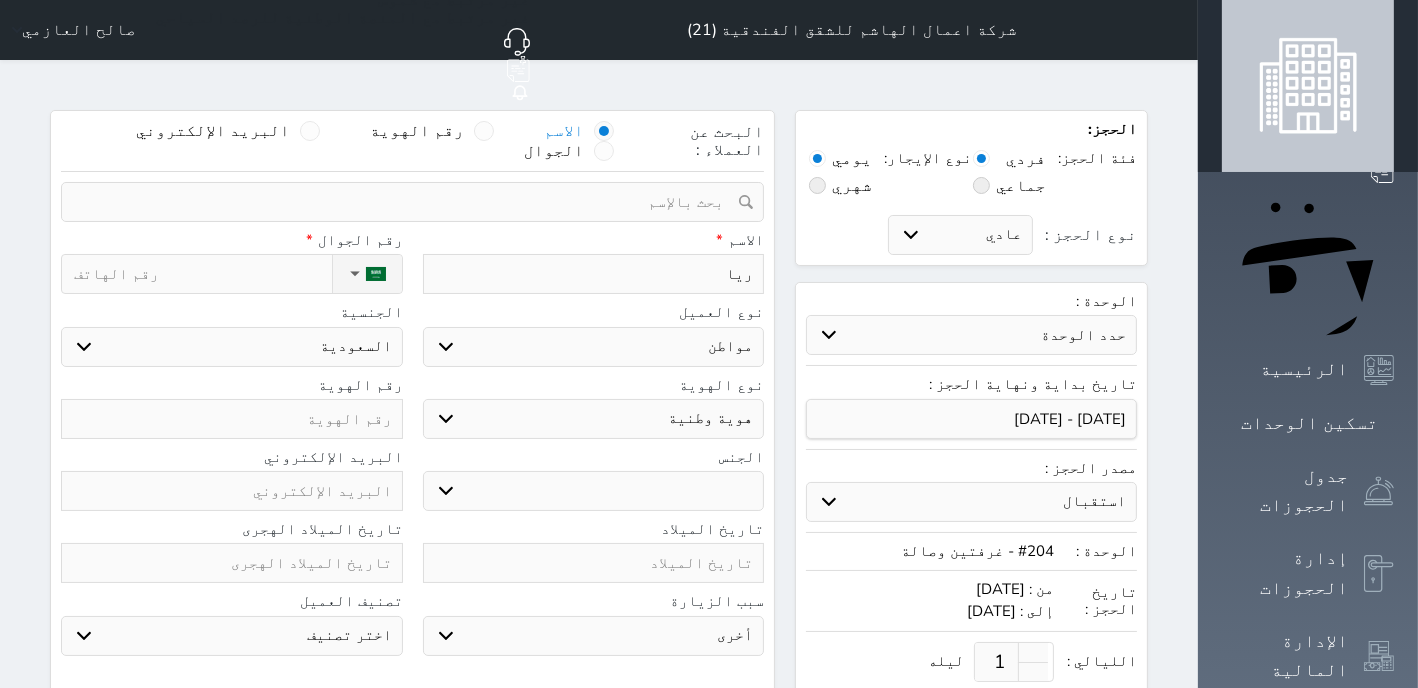 type on "رياض" 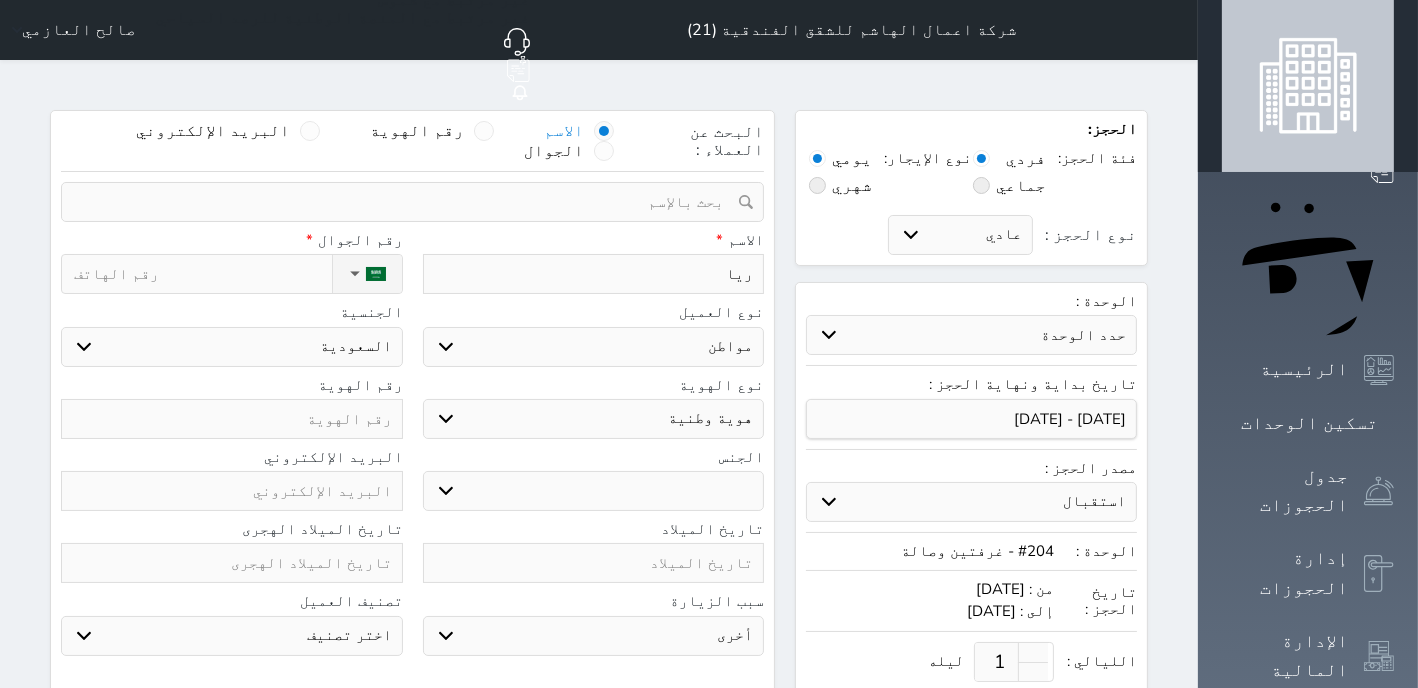 select 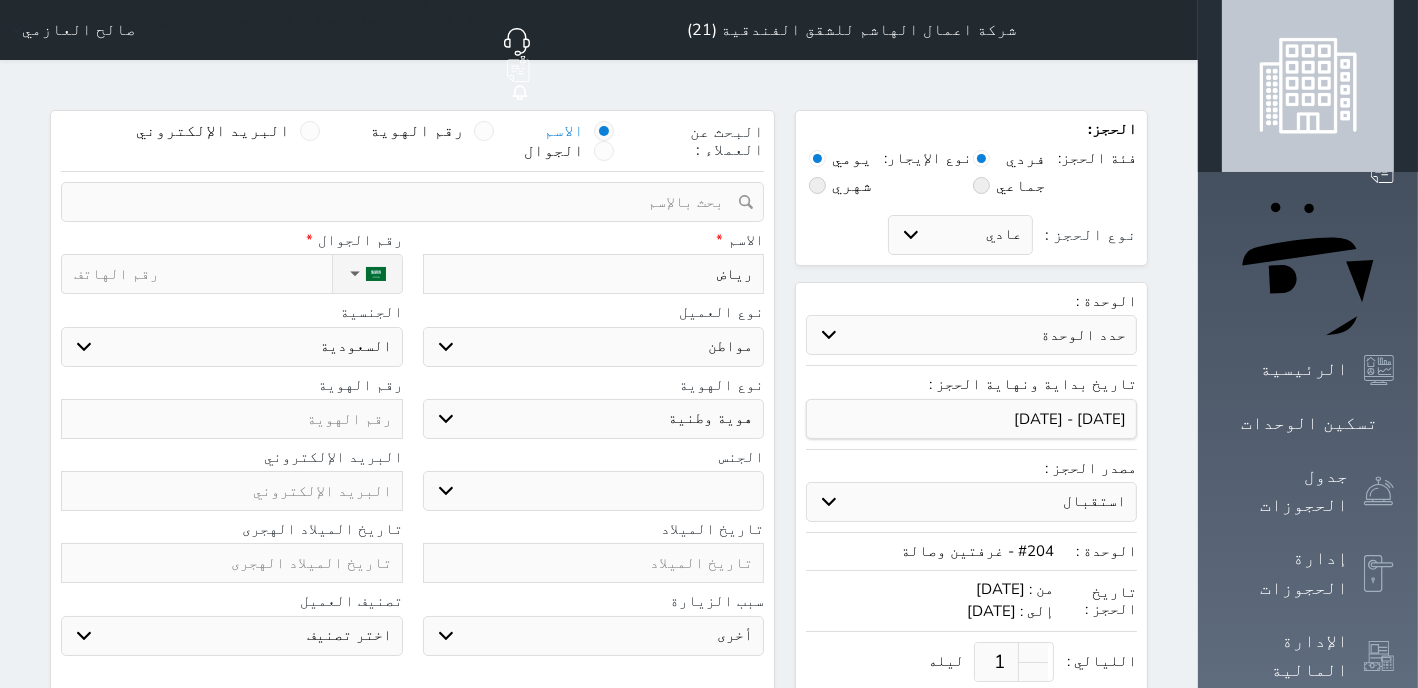 type on "رياض" 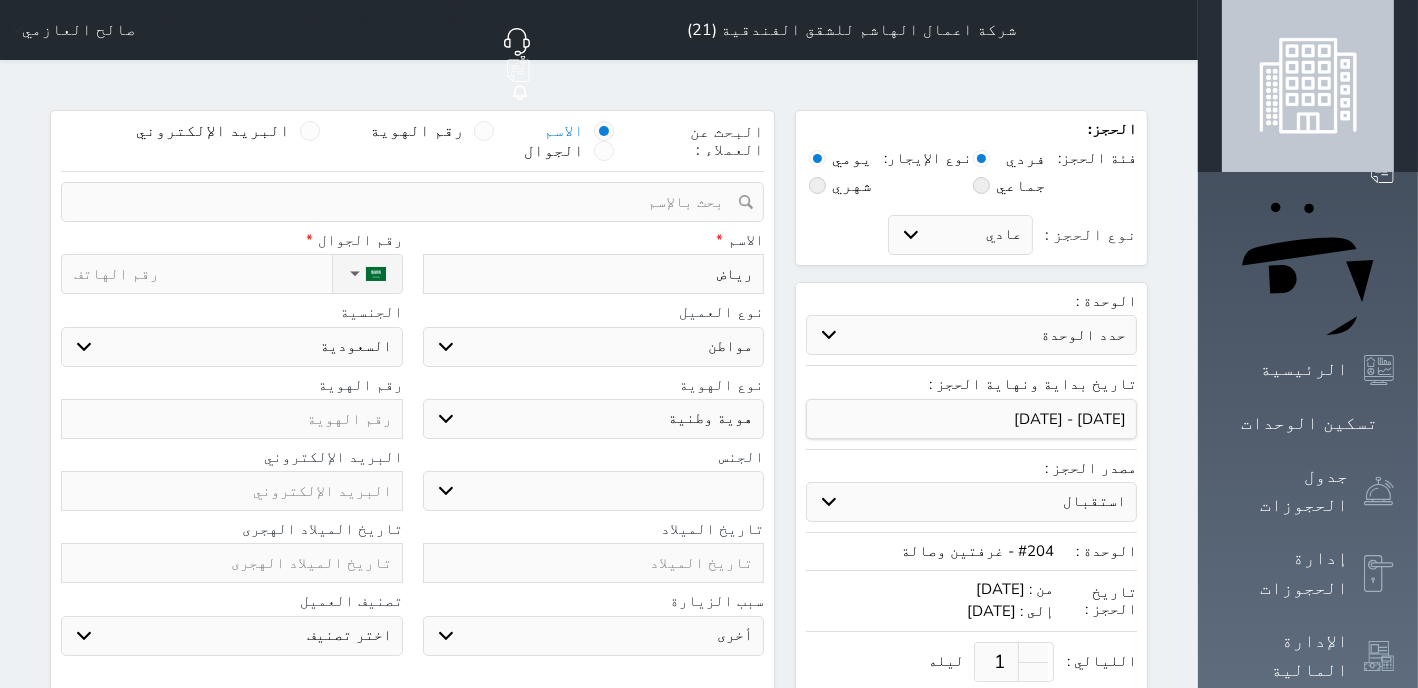 select 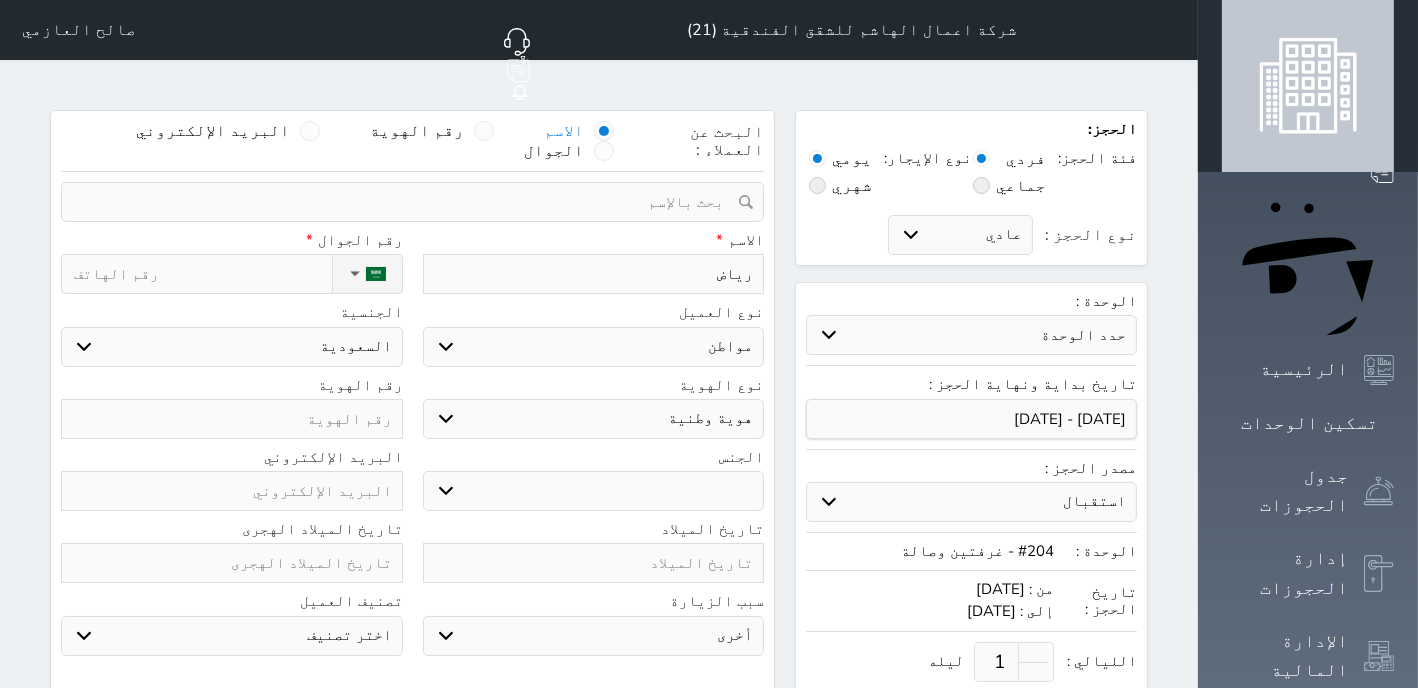 type on "رياض ا" 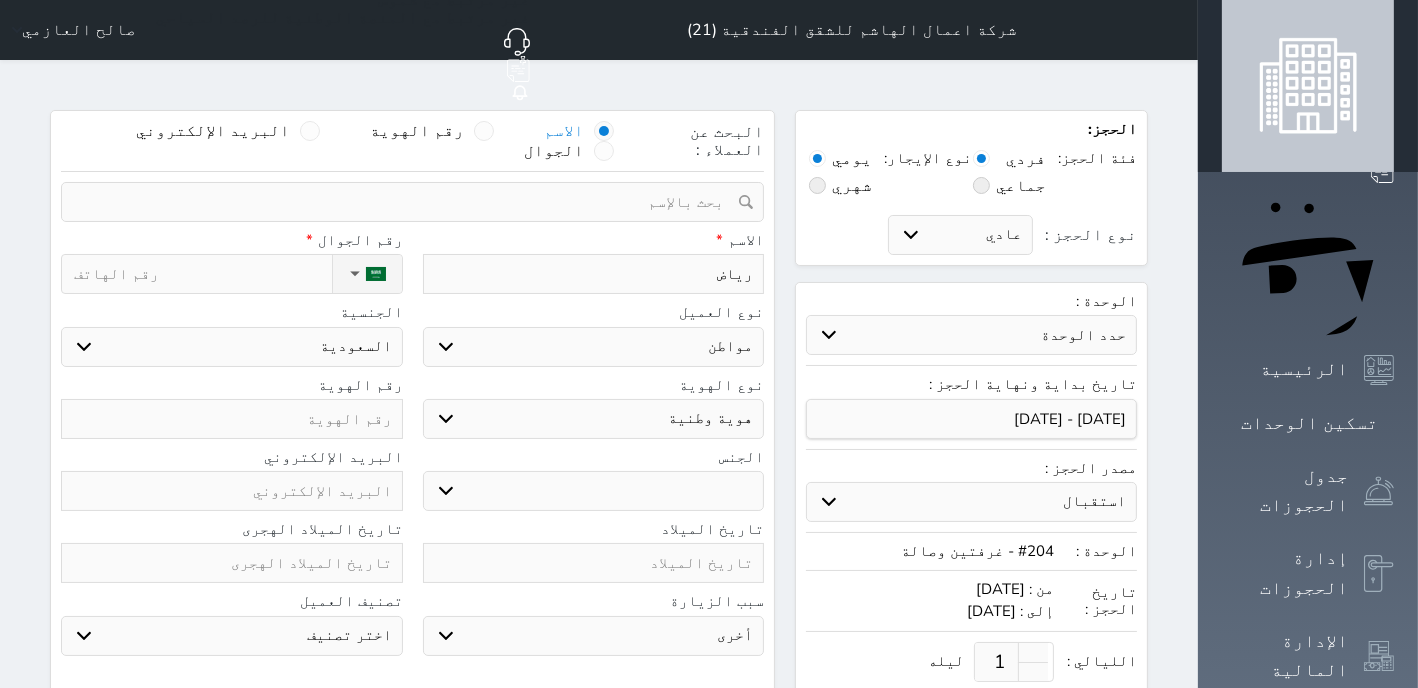 select 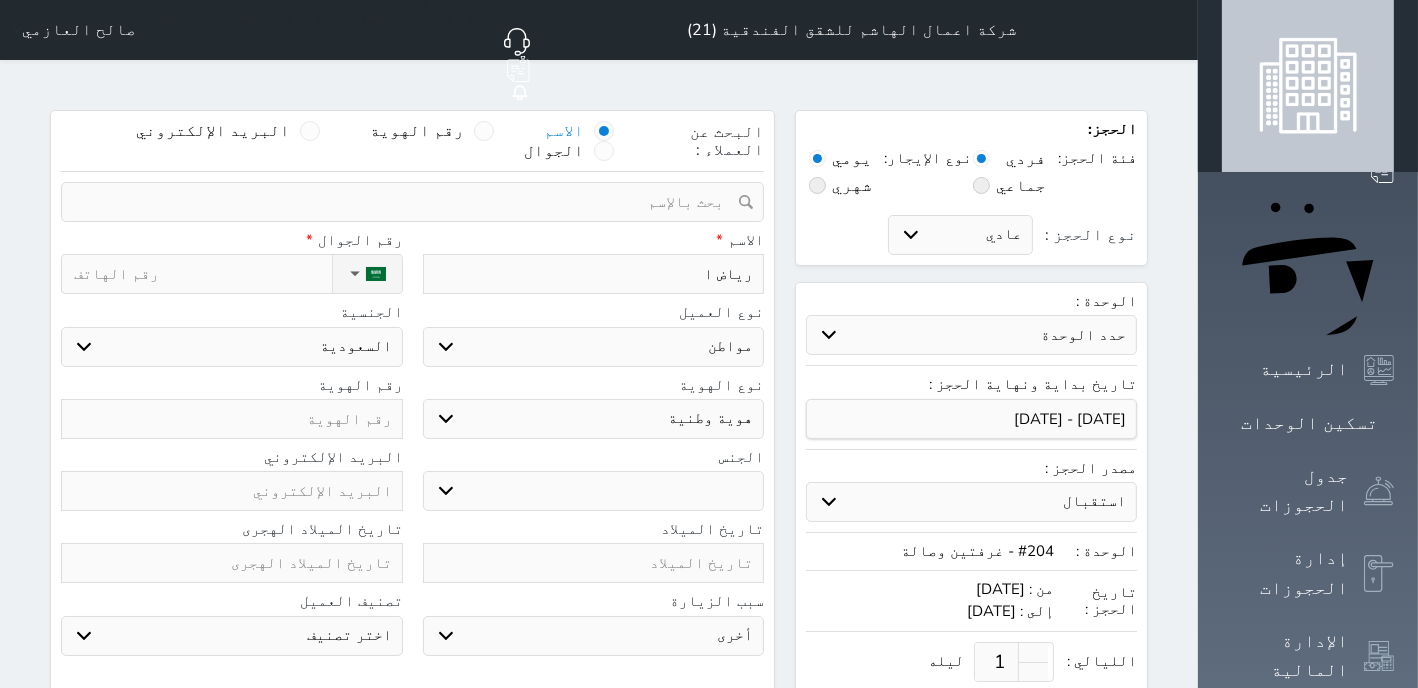 type on "رياض ال" 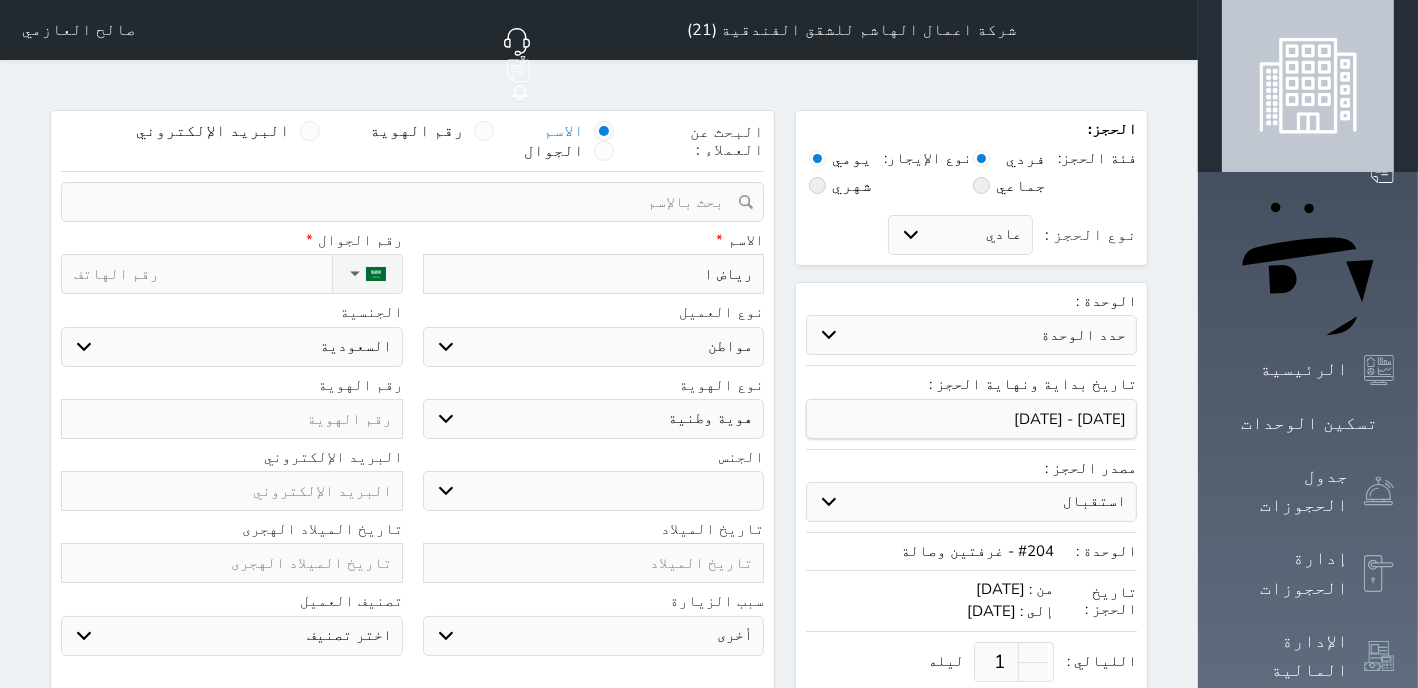 select 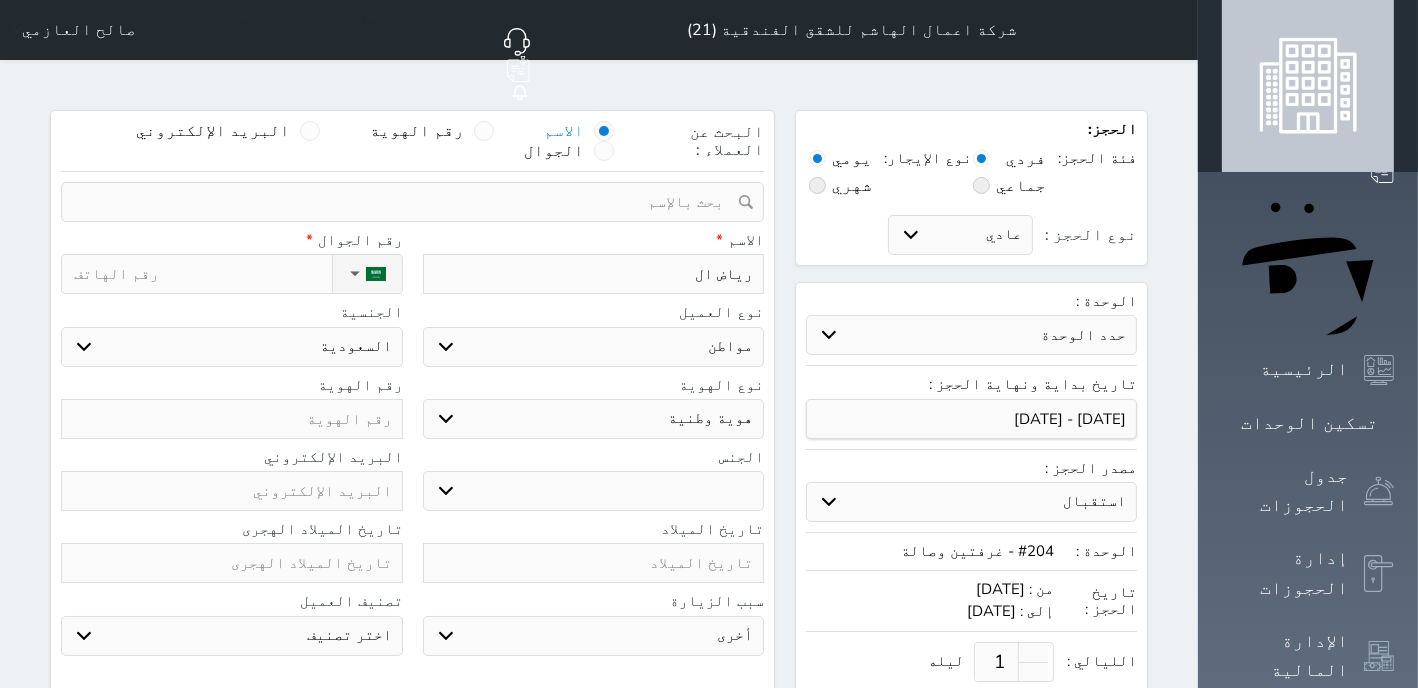 type on "رياض الد" 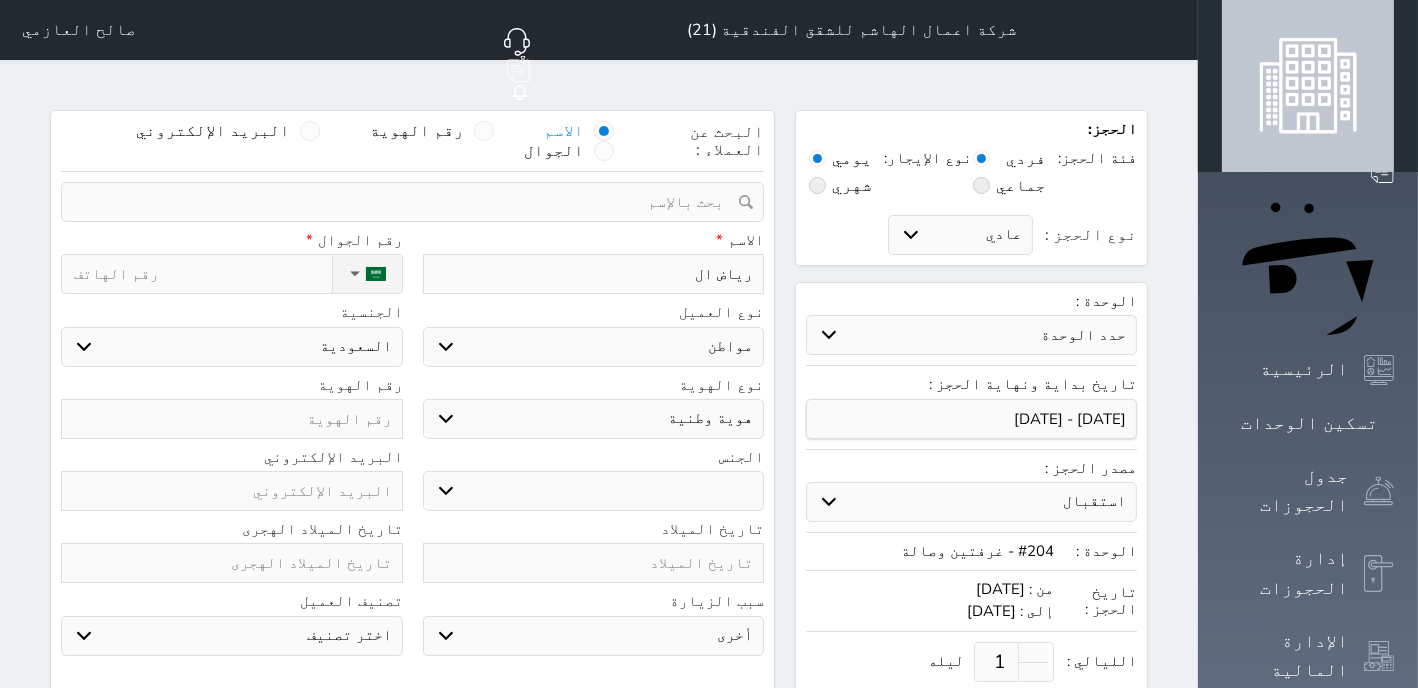 select 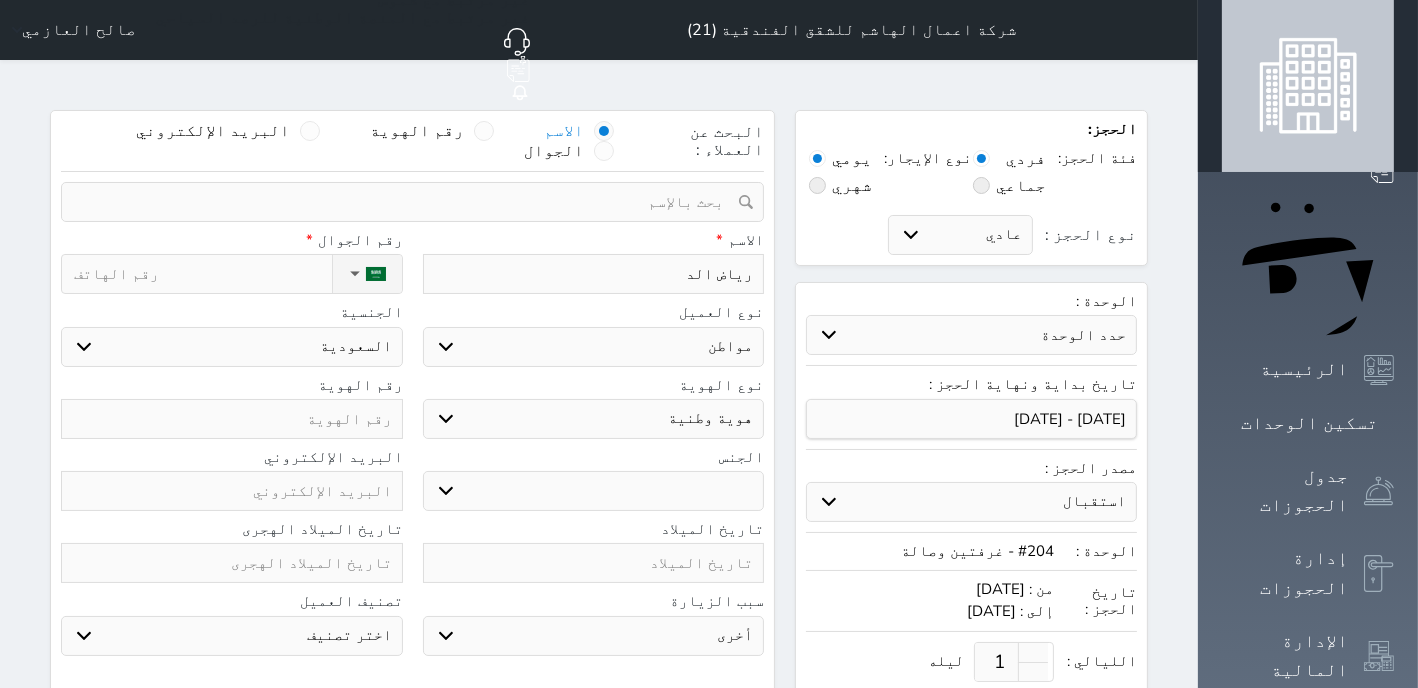 type on "رياض الدي" 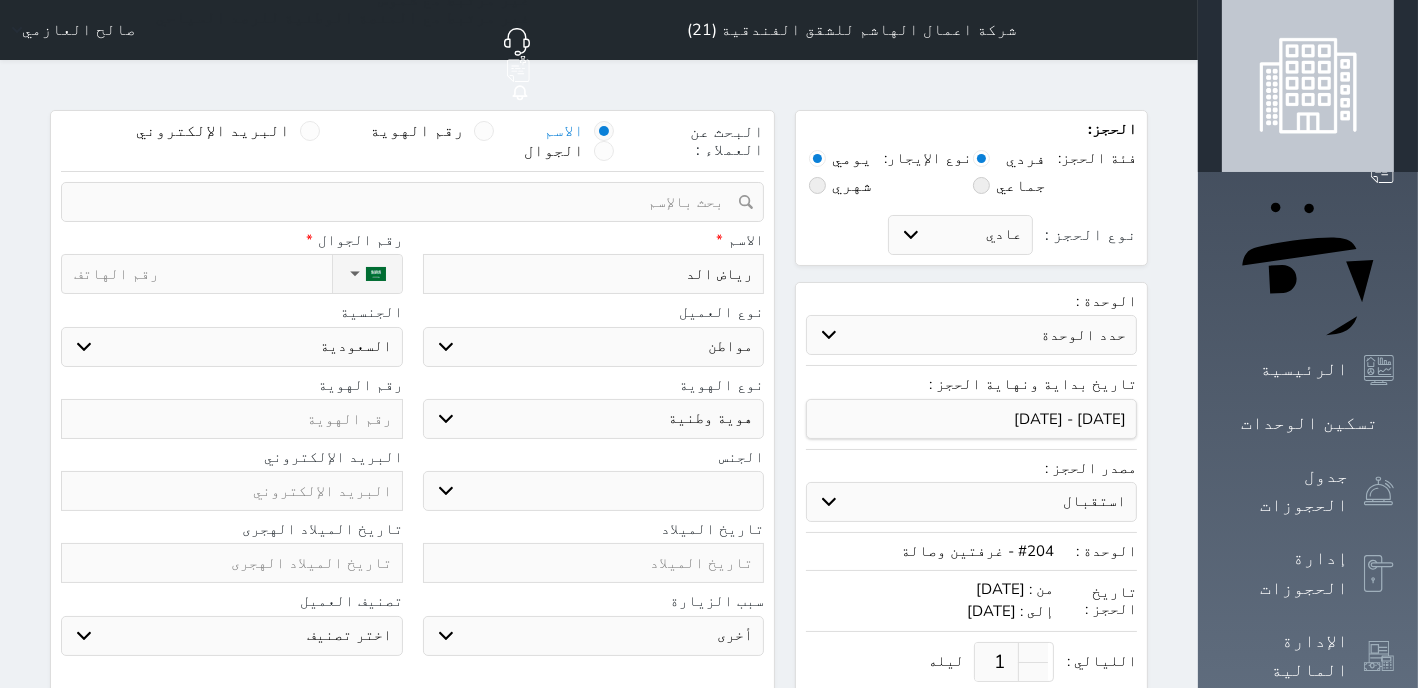 select 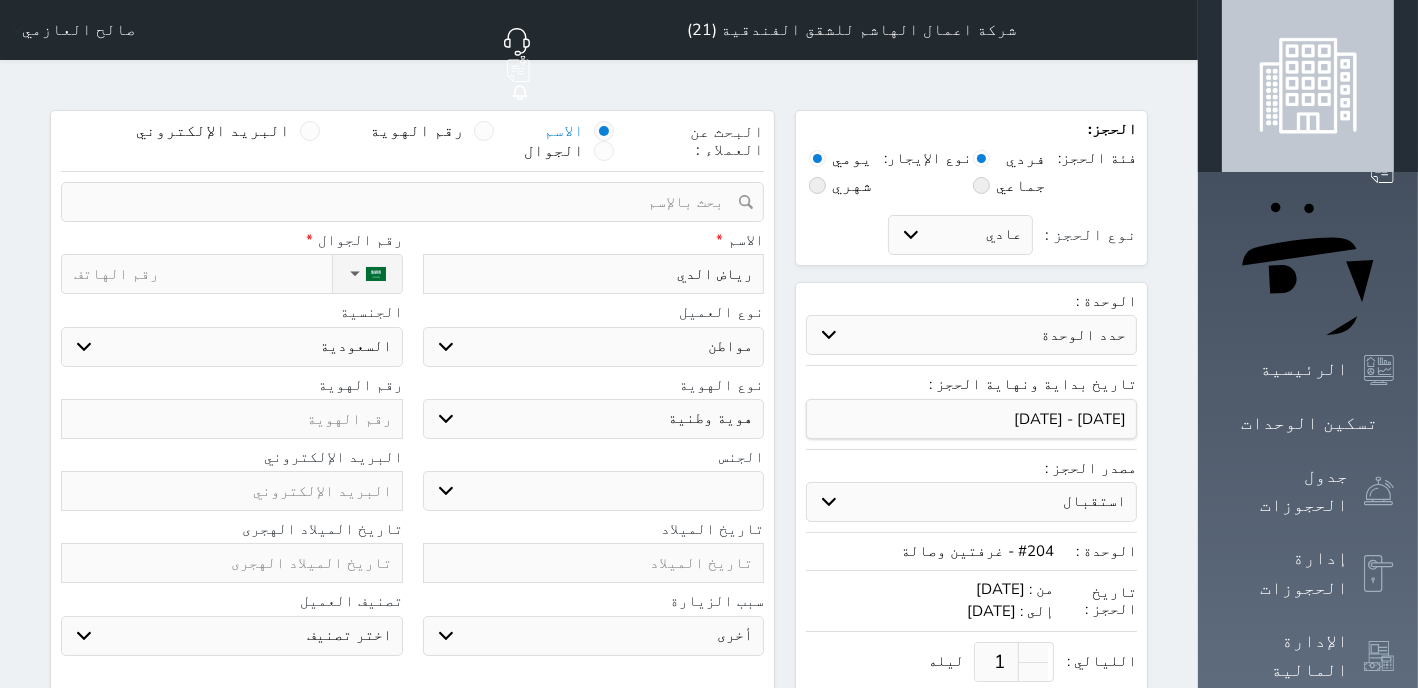 type on "[PERSON_NAME]" 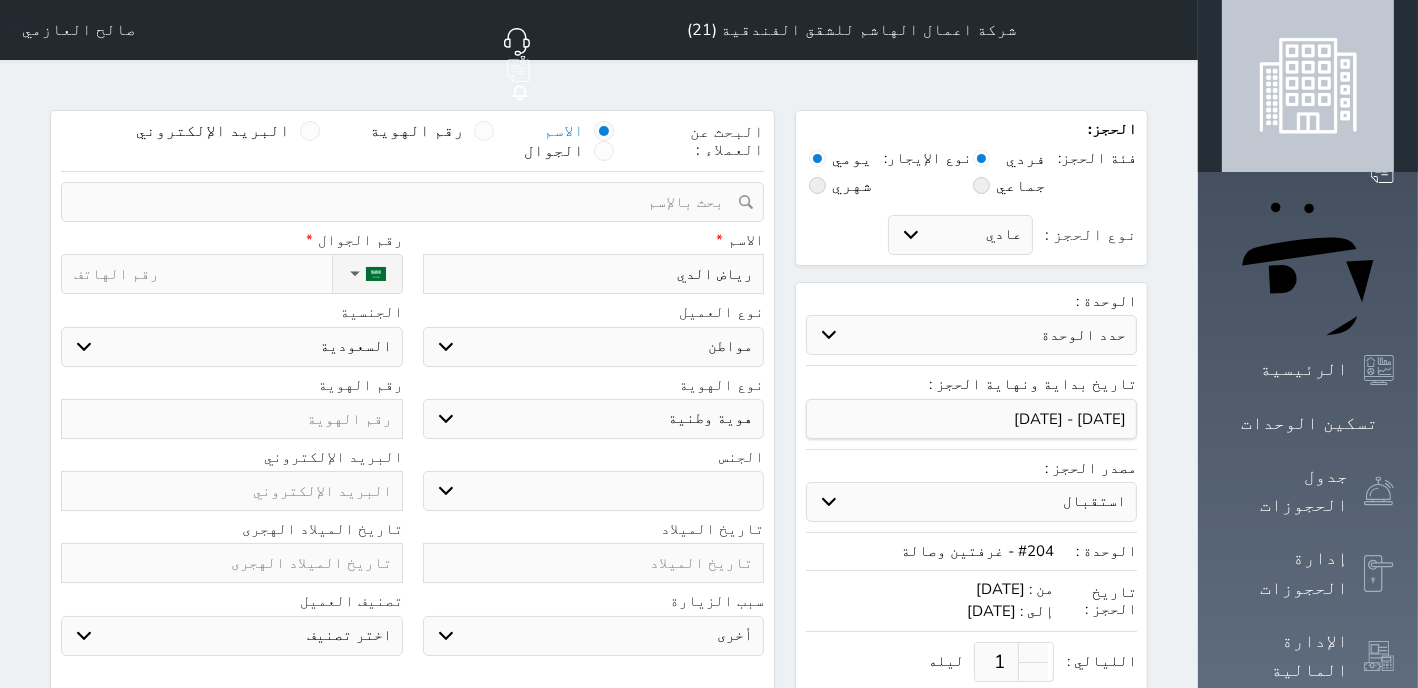 select 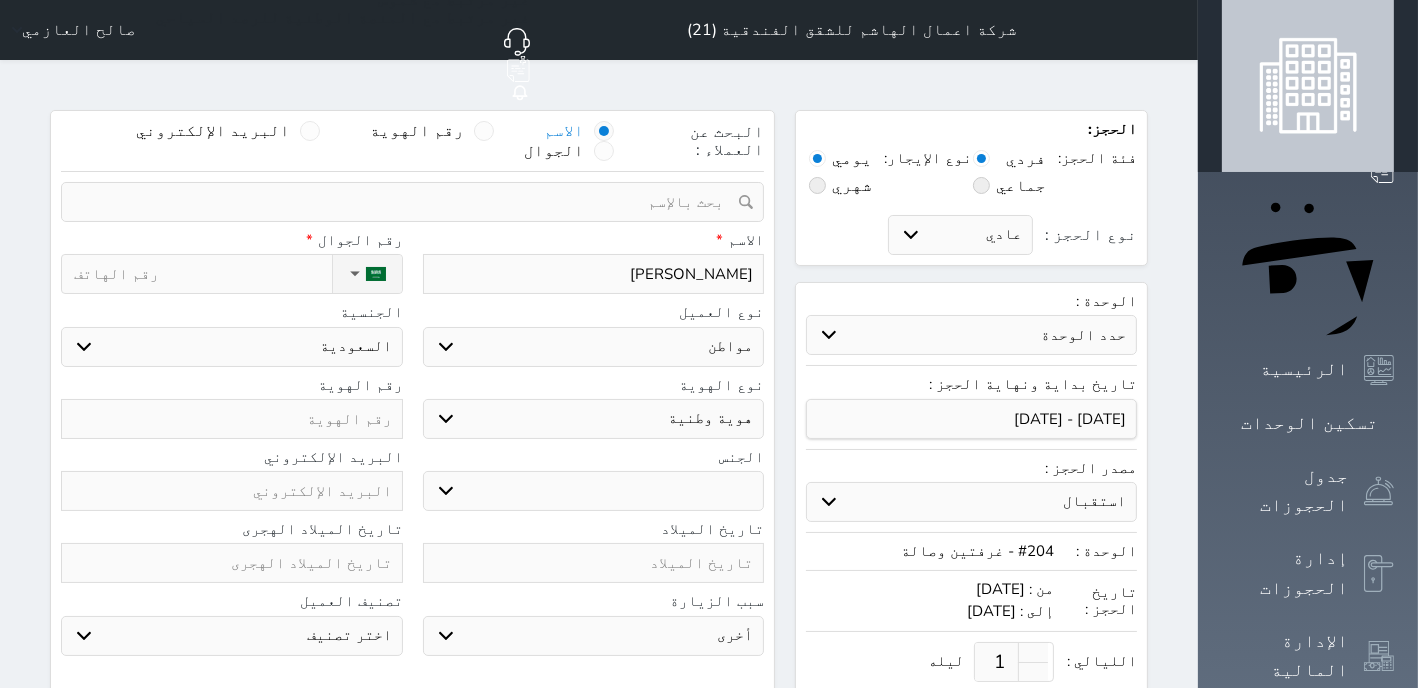 type on "[PERSON_NAME]" 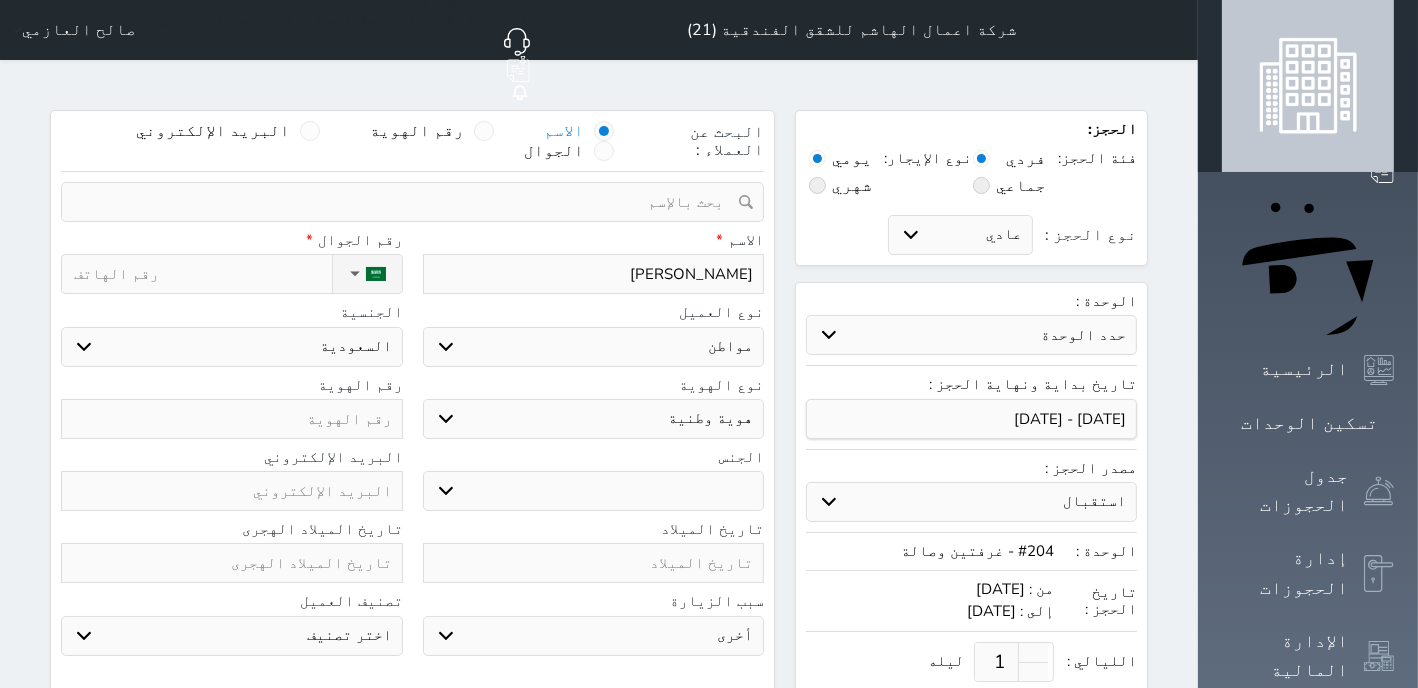 select 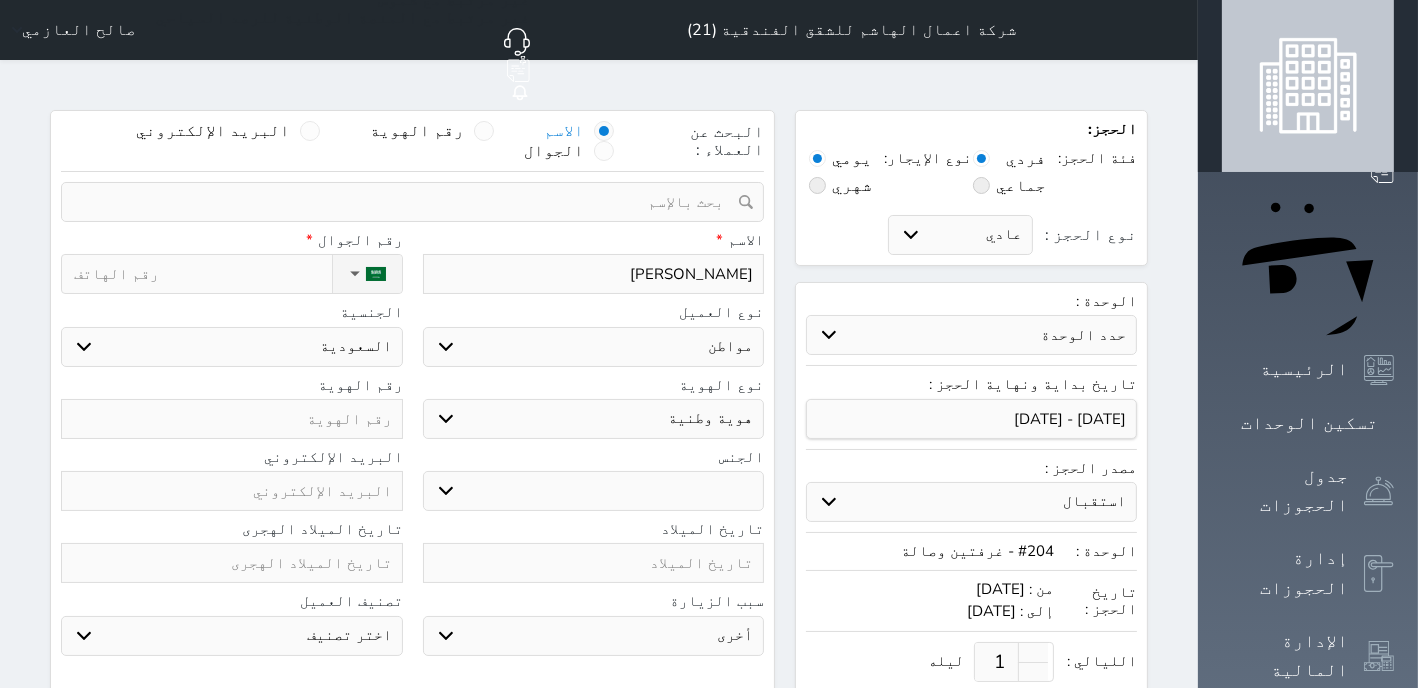 type on "رياض الدين م" 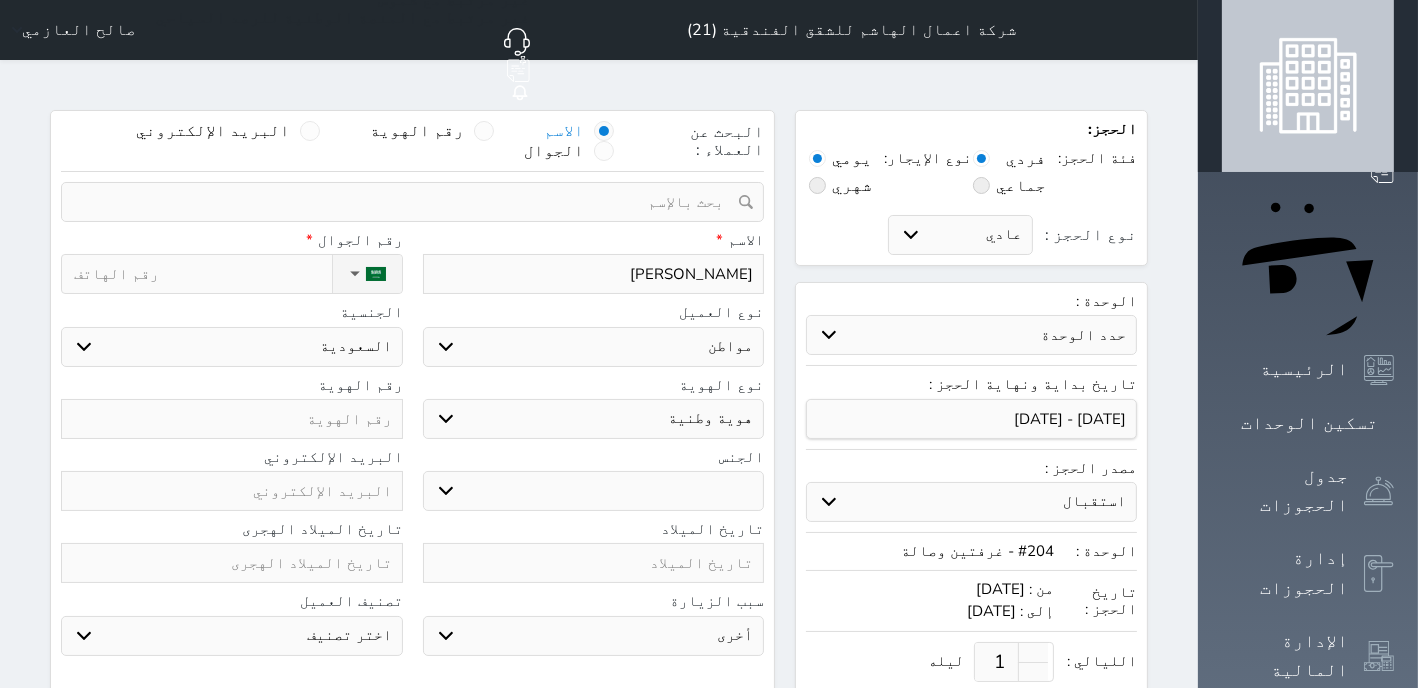 select 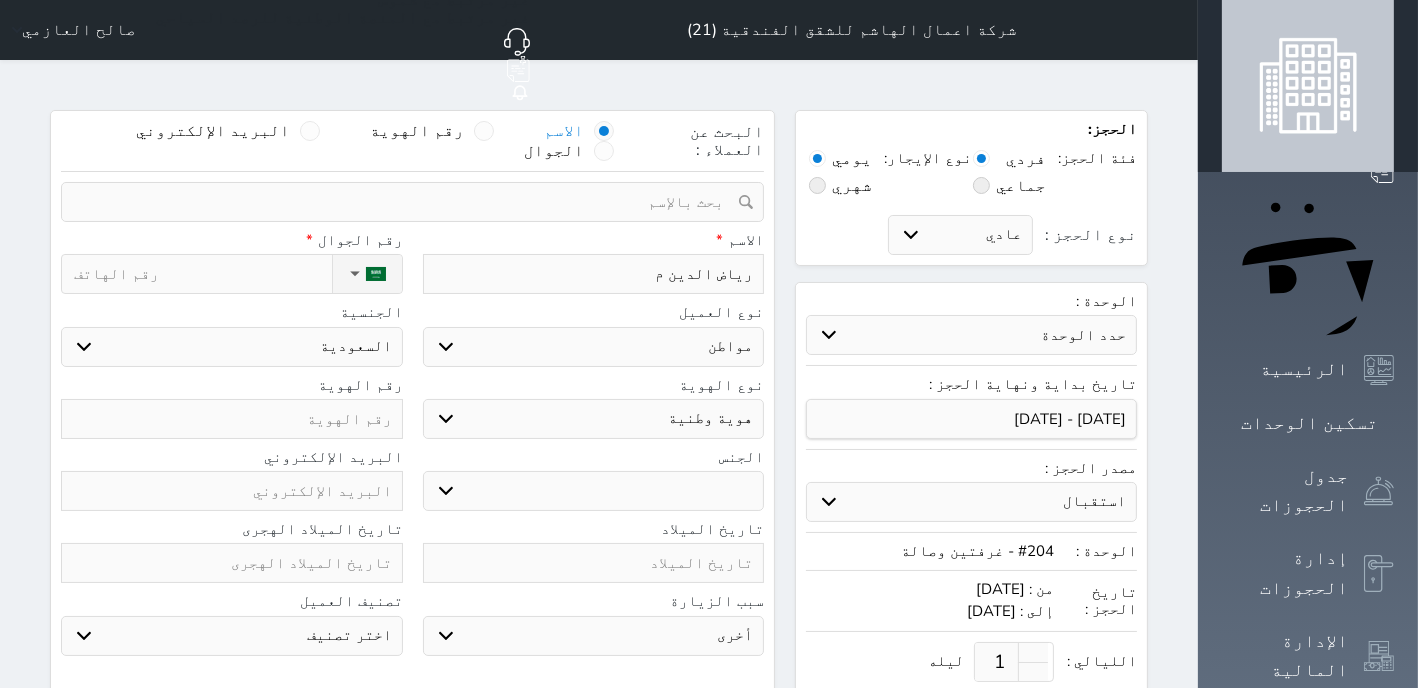 type on "رياض الدين مح" 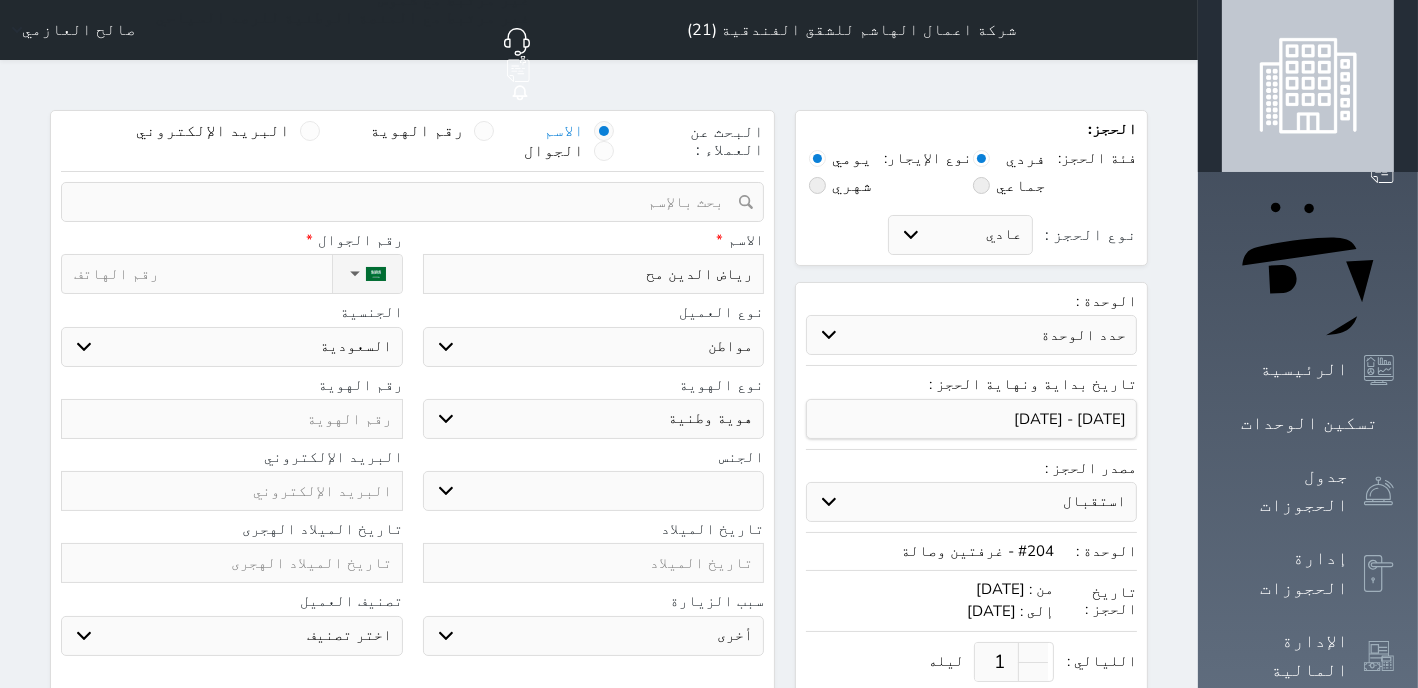 select 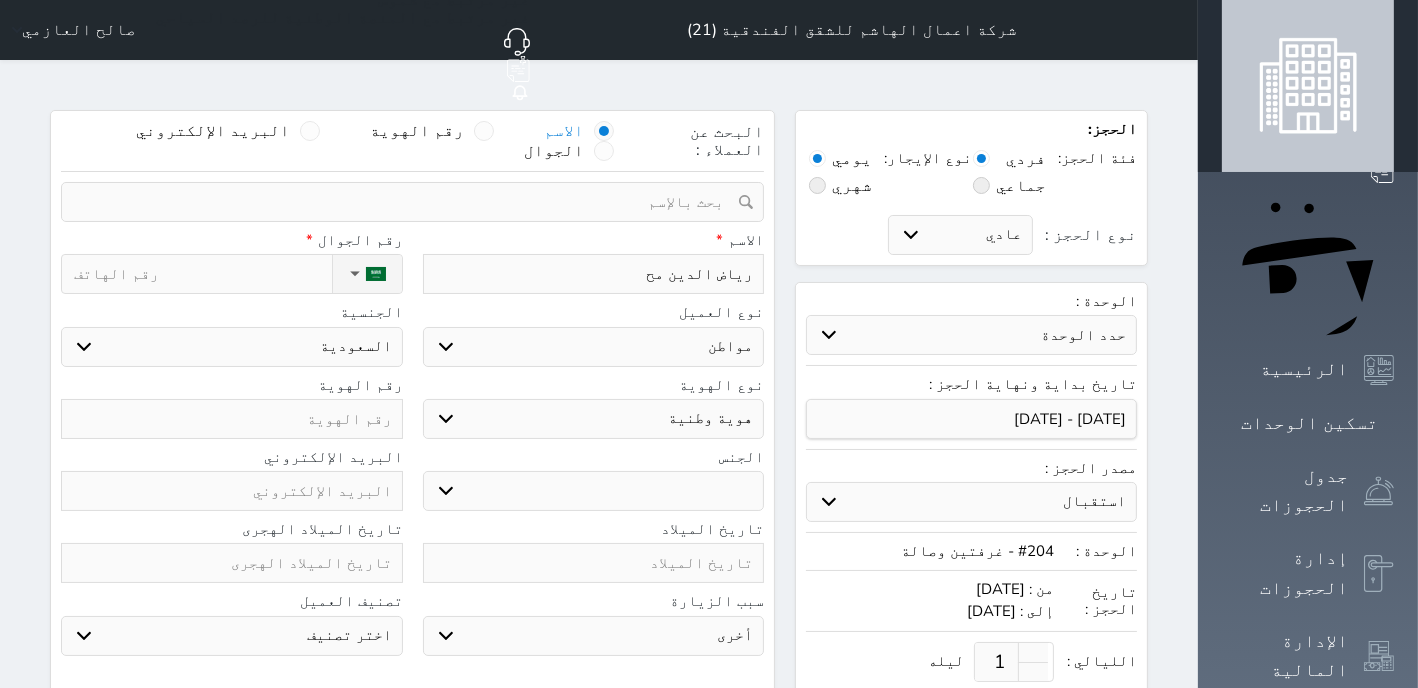 type on "رياض الدين محم" 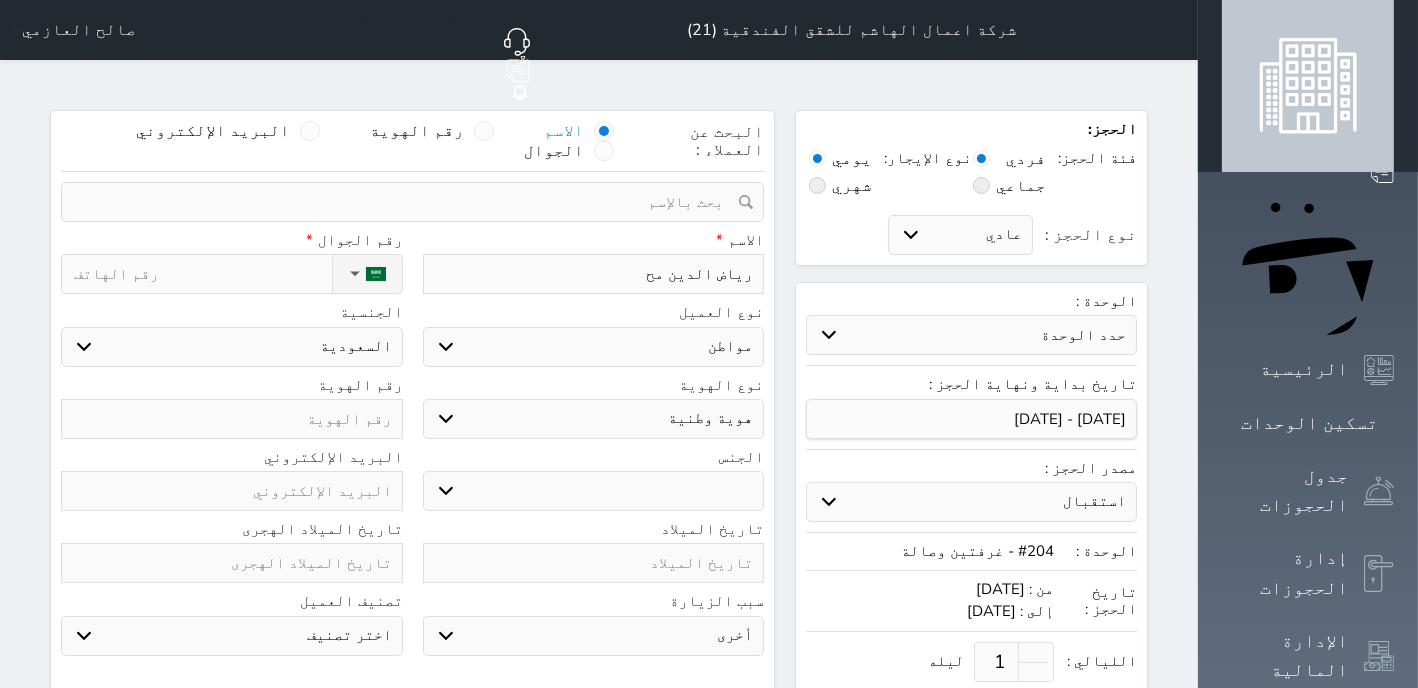 select 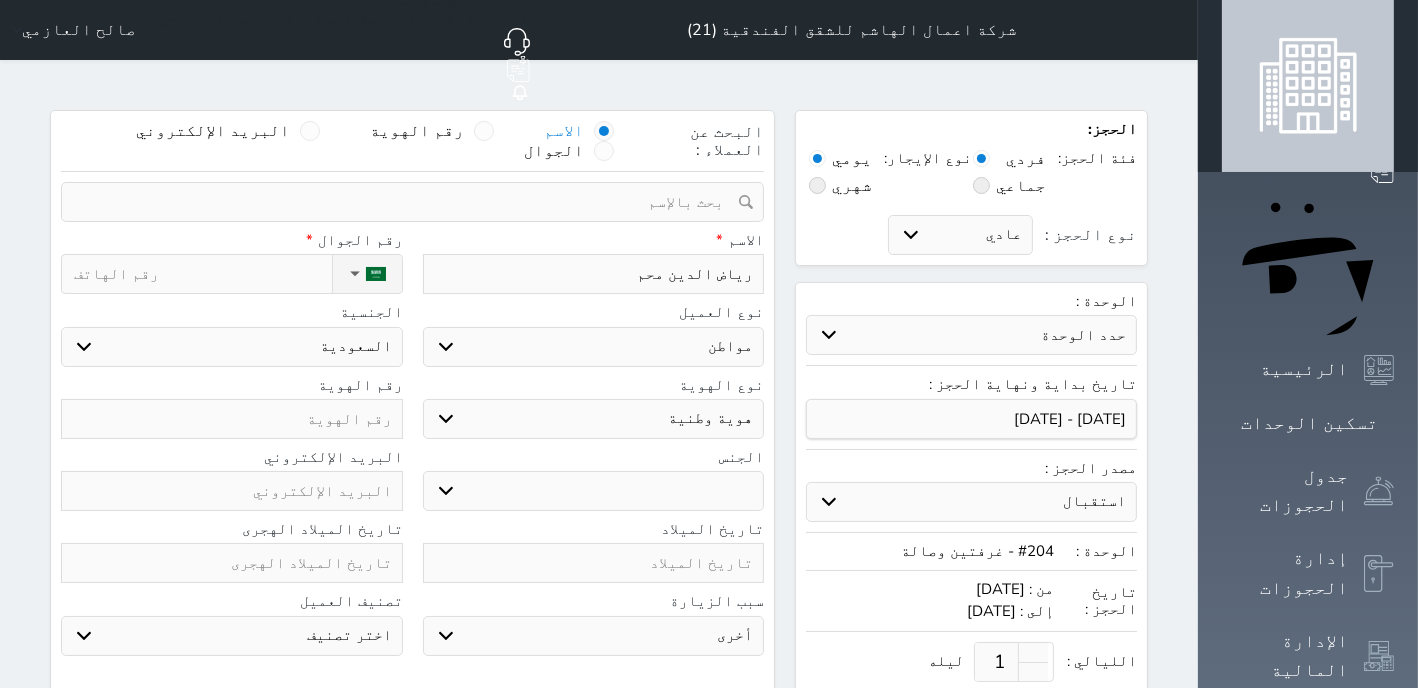 type on "[PERSON_NAME]" 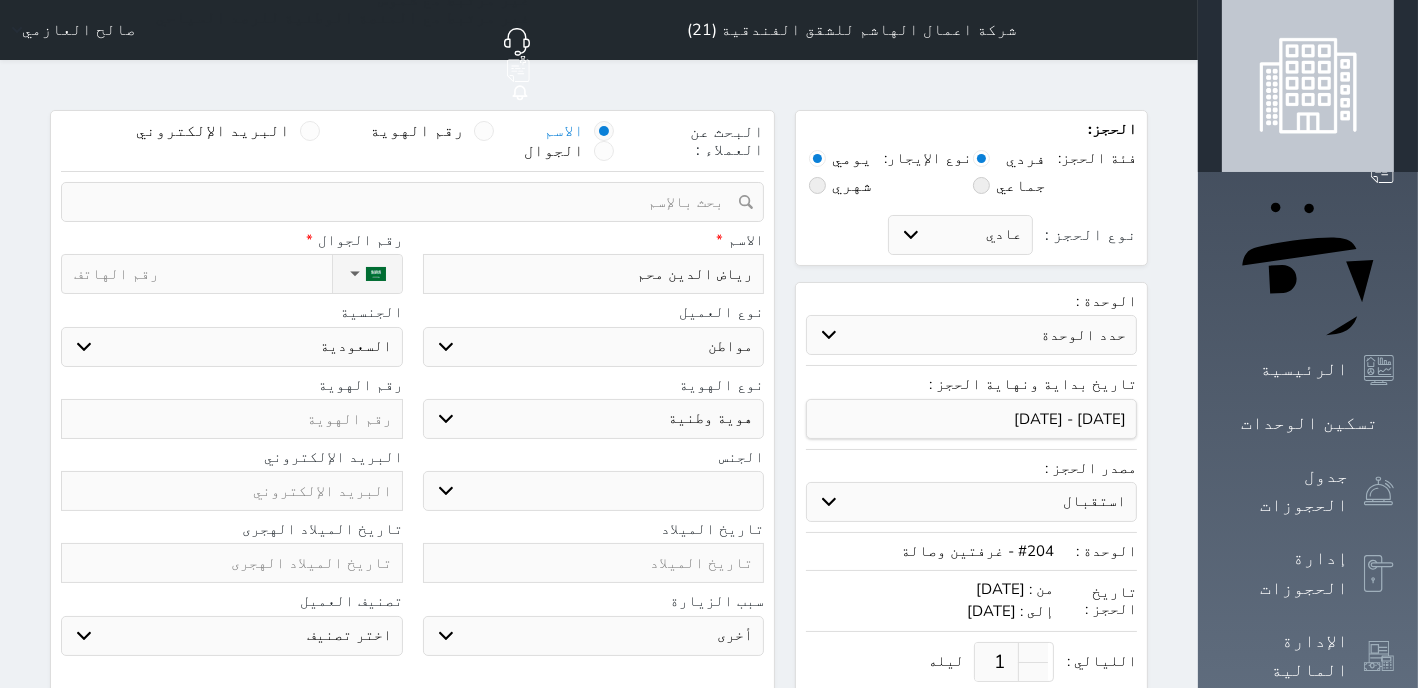 select 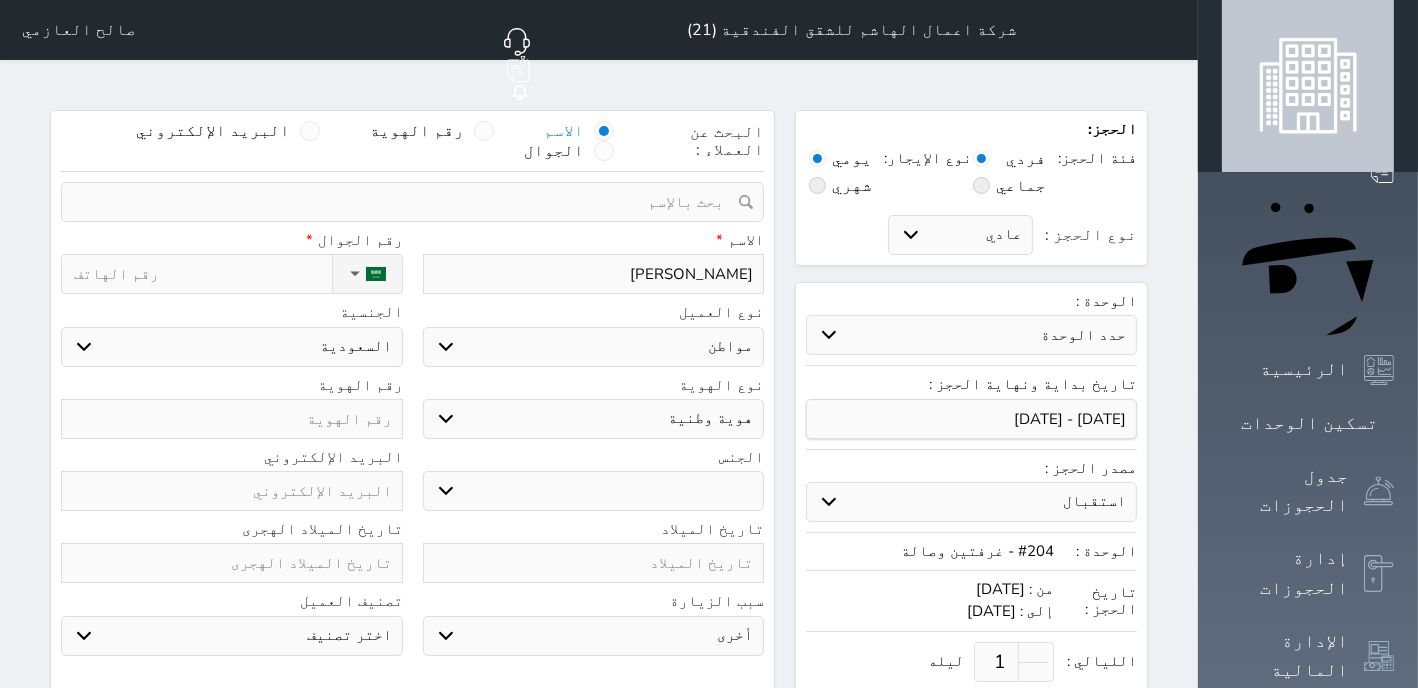 type on "[PERSON_NAME]" 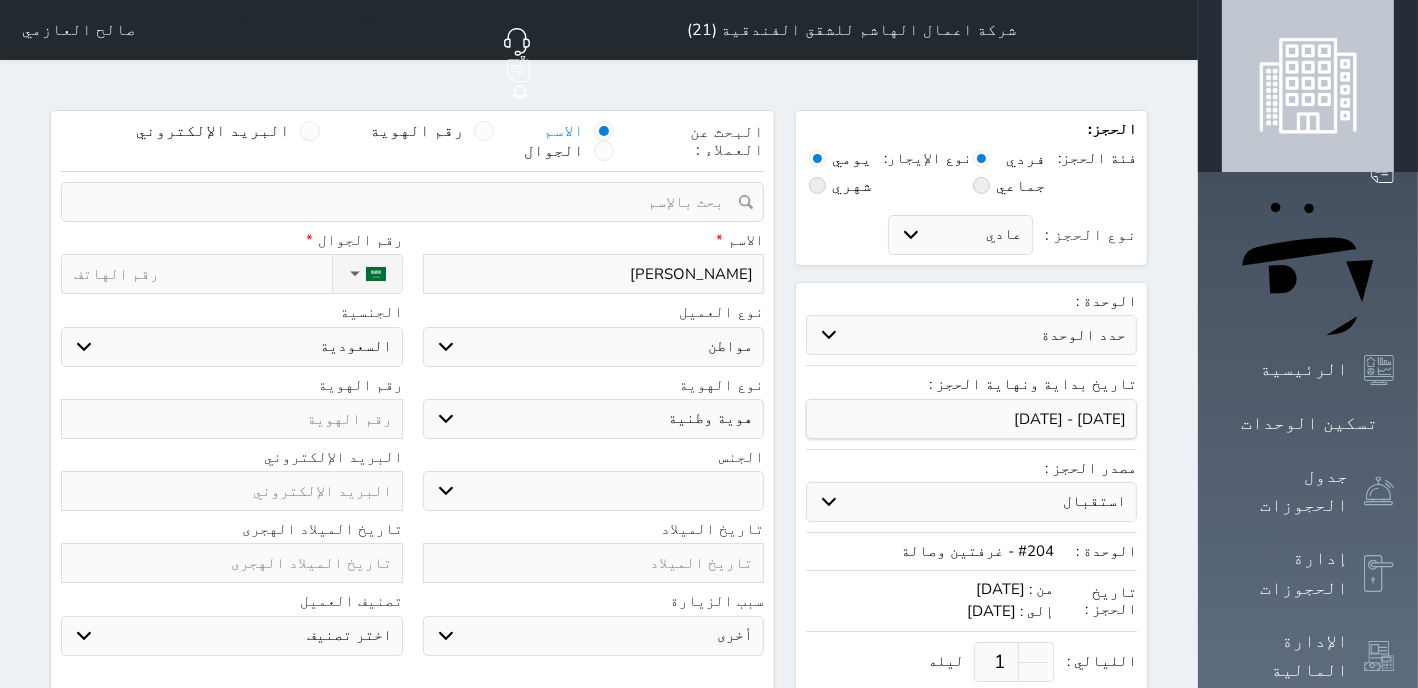 select 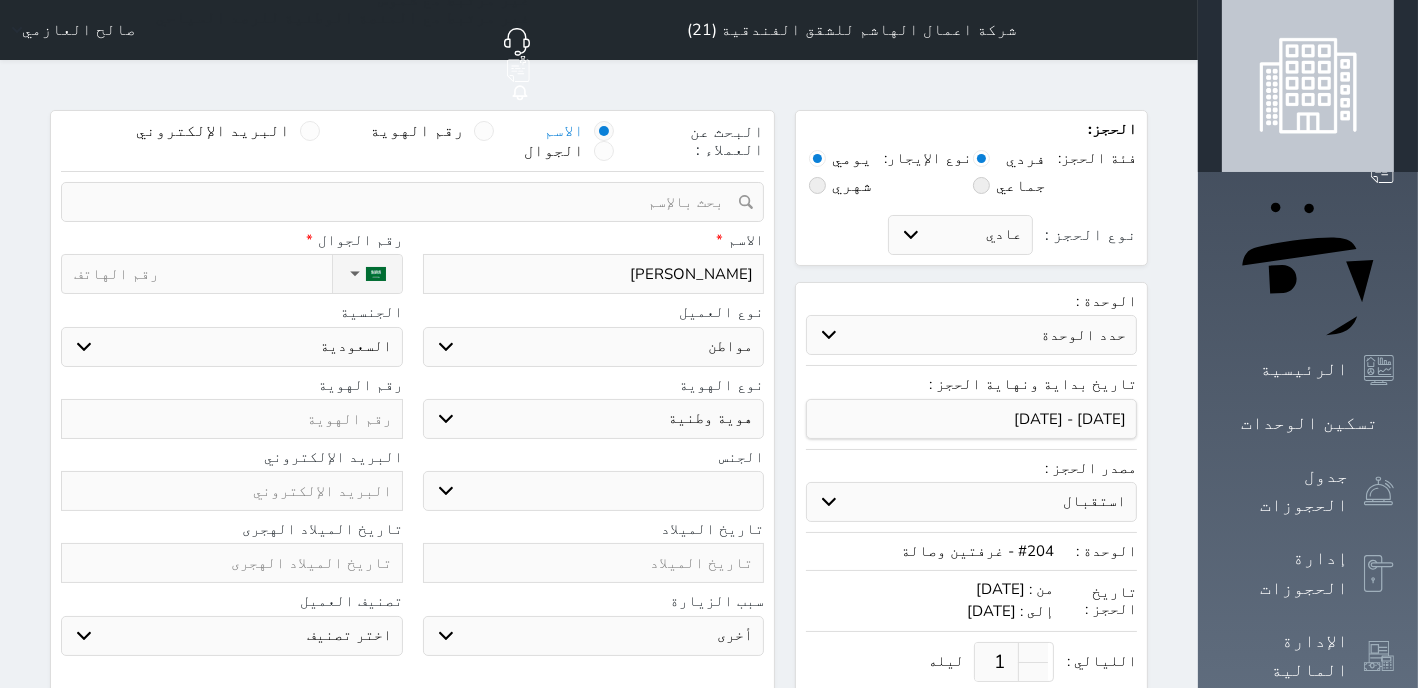 type on "[PERSON_NAME]" 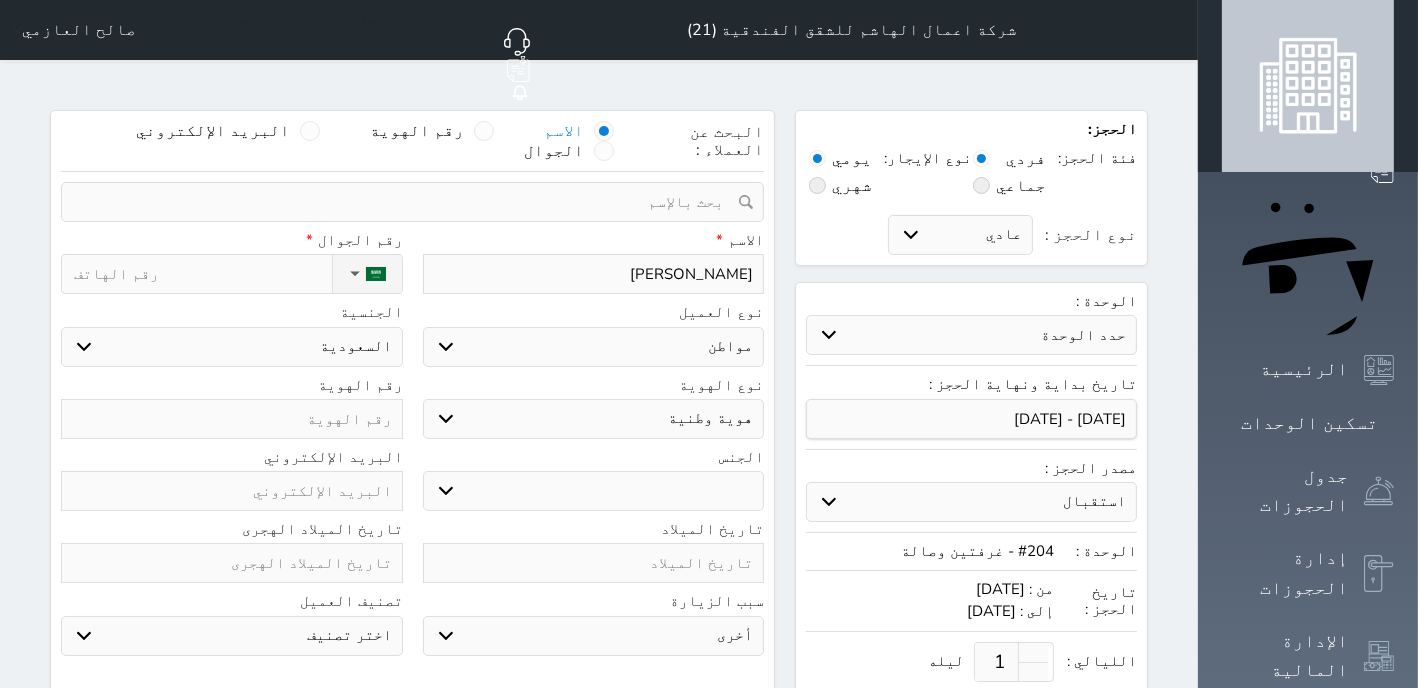 select 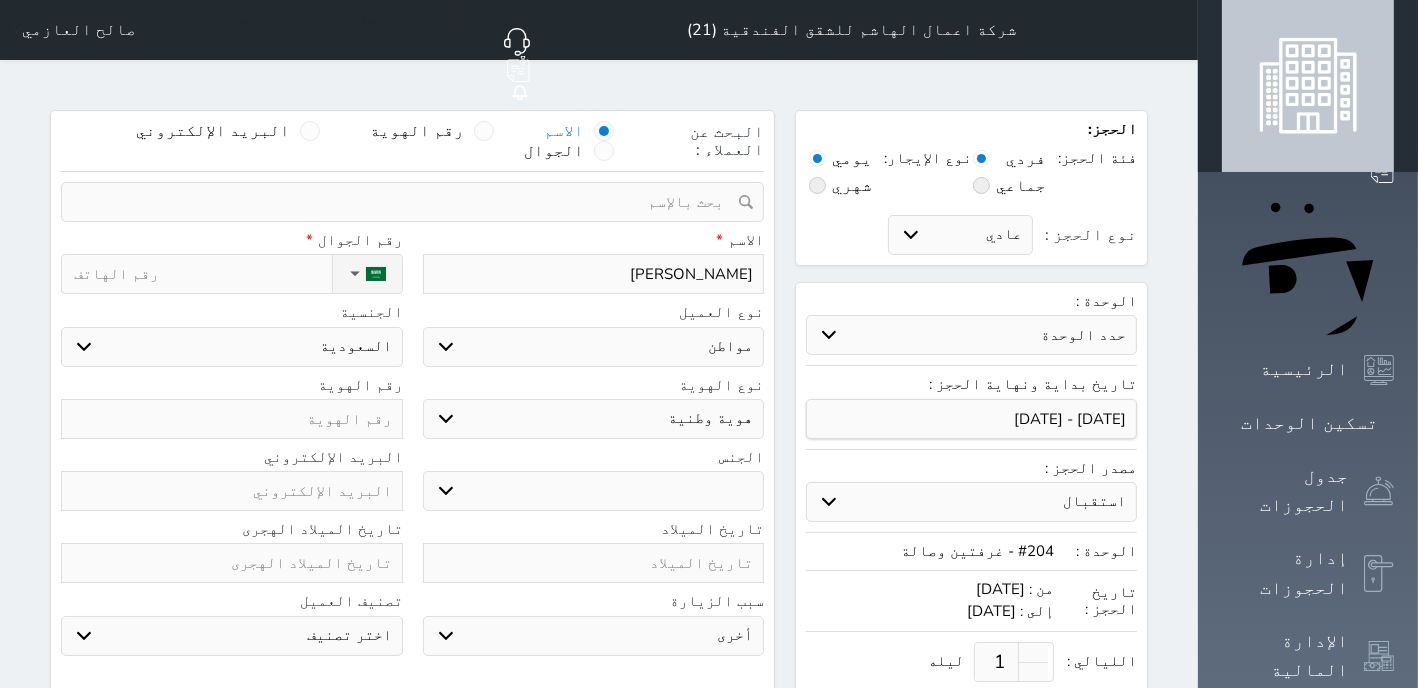 type on "[PERSON_NAME]" 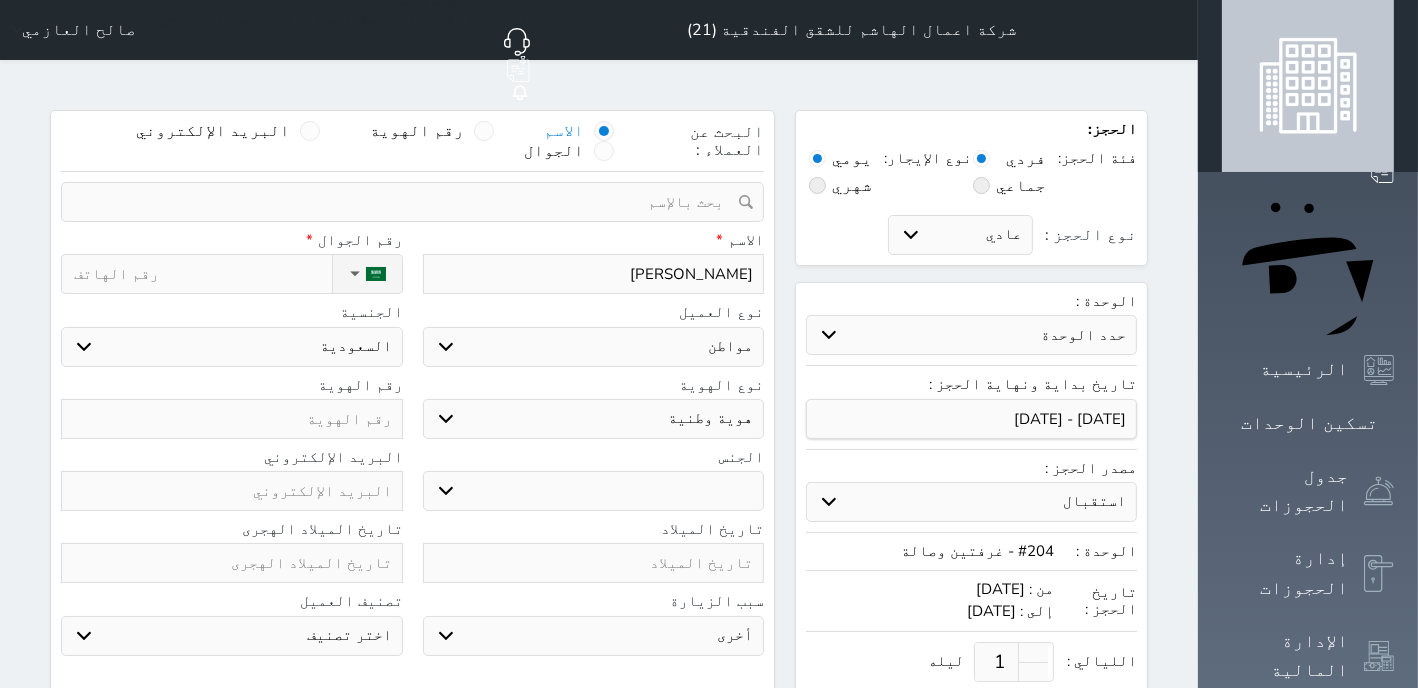 select 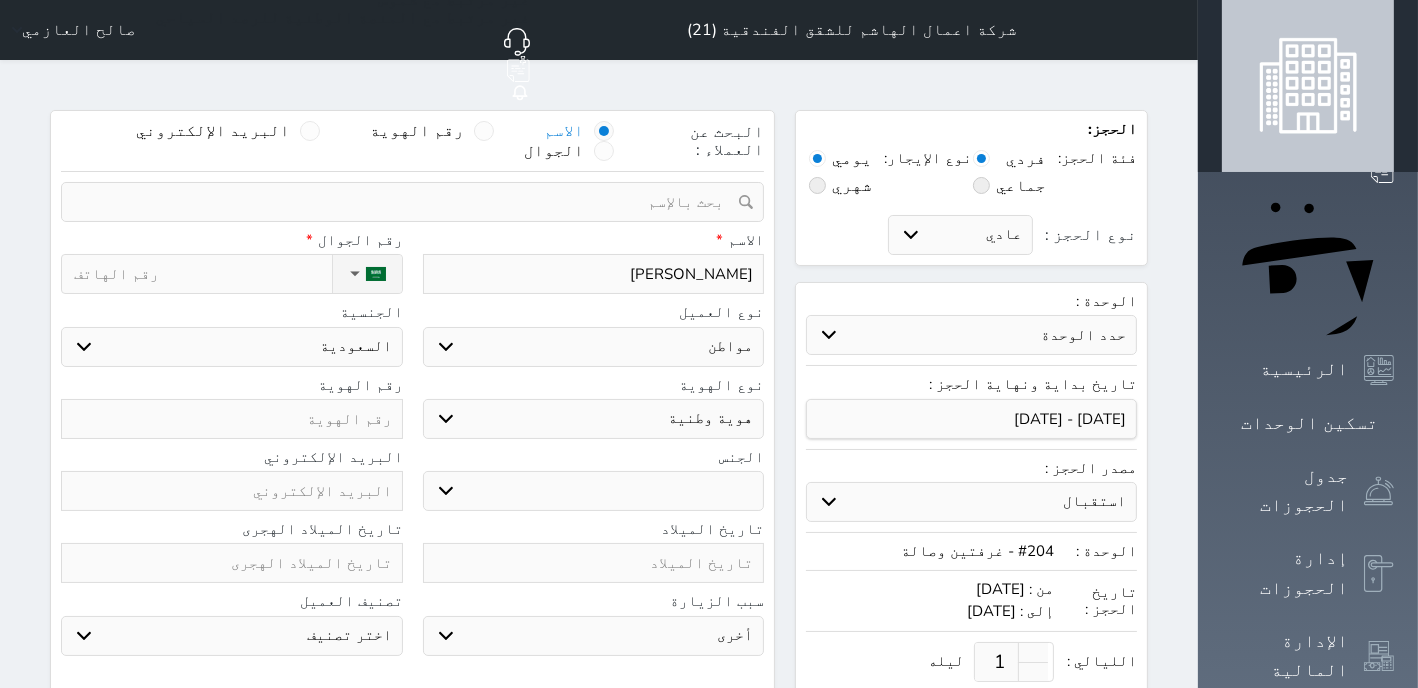 type on "[PERSON_NAME]" 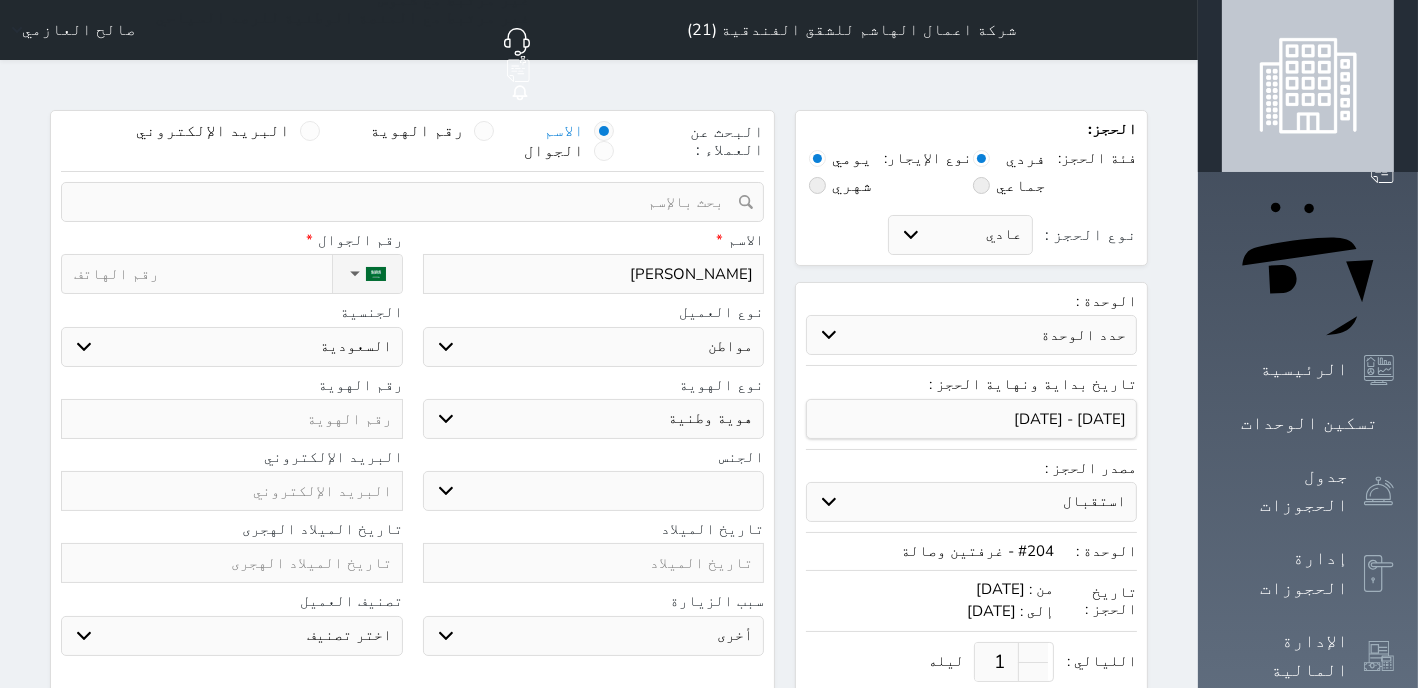 select 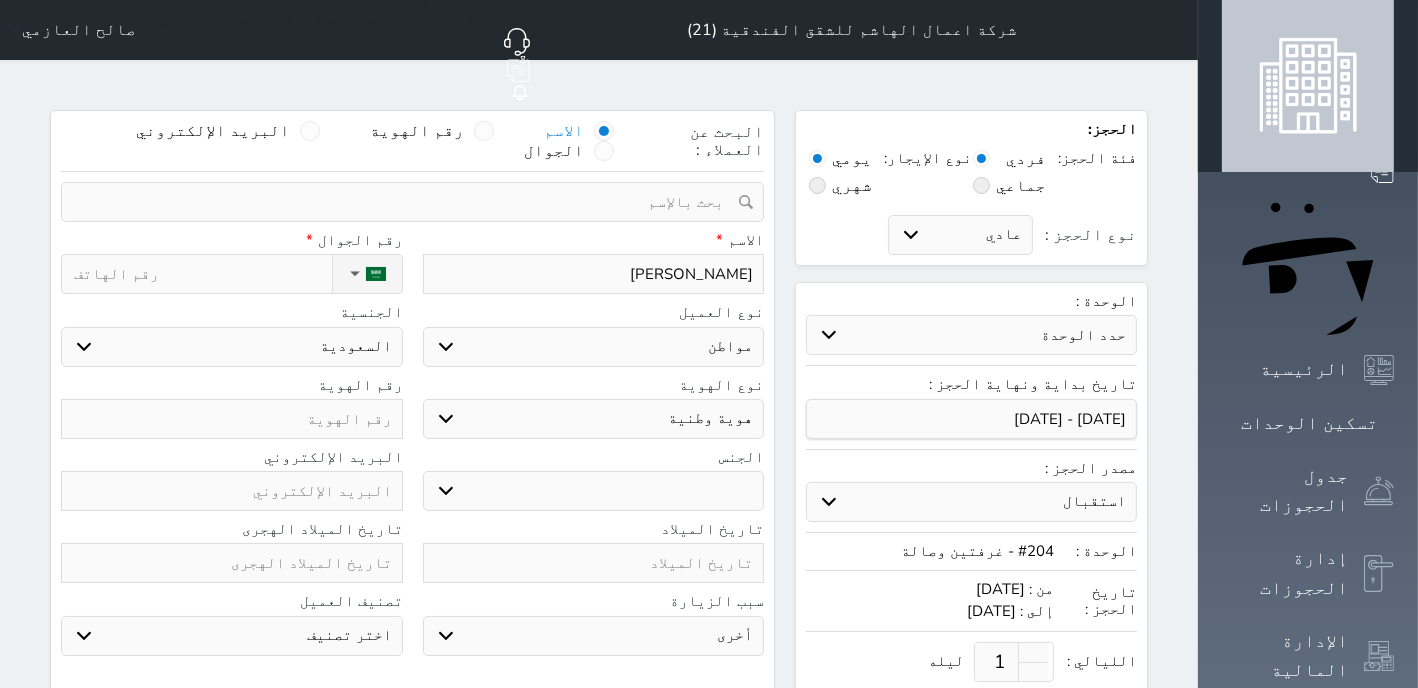 type on "[PERSON_NAME]" 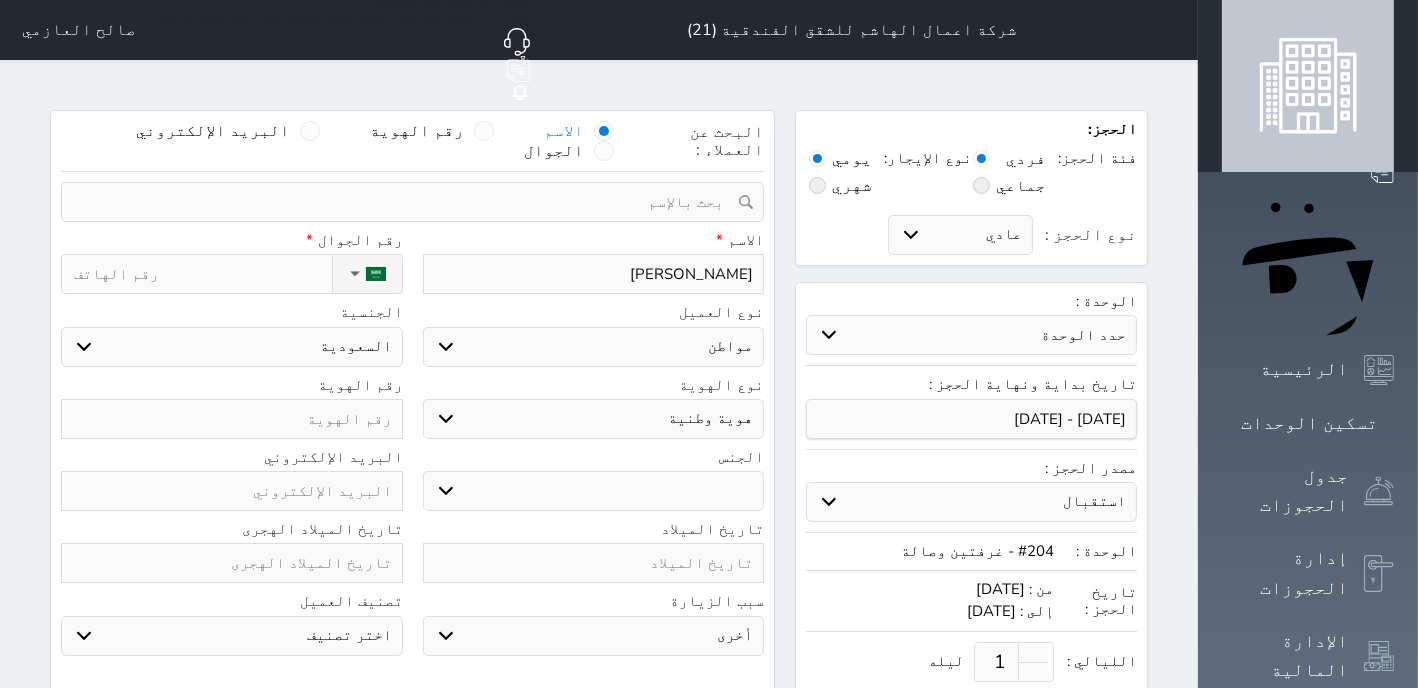 type on "0" 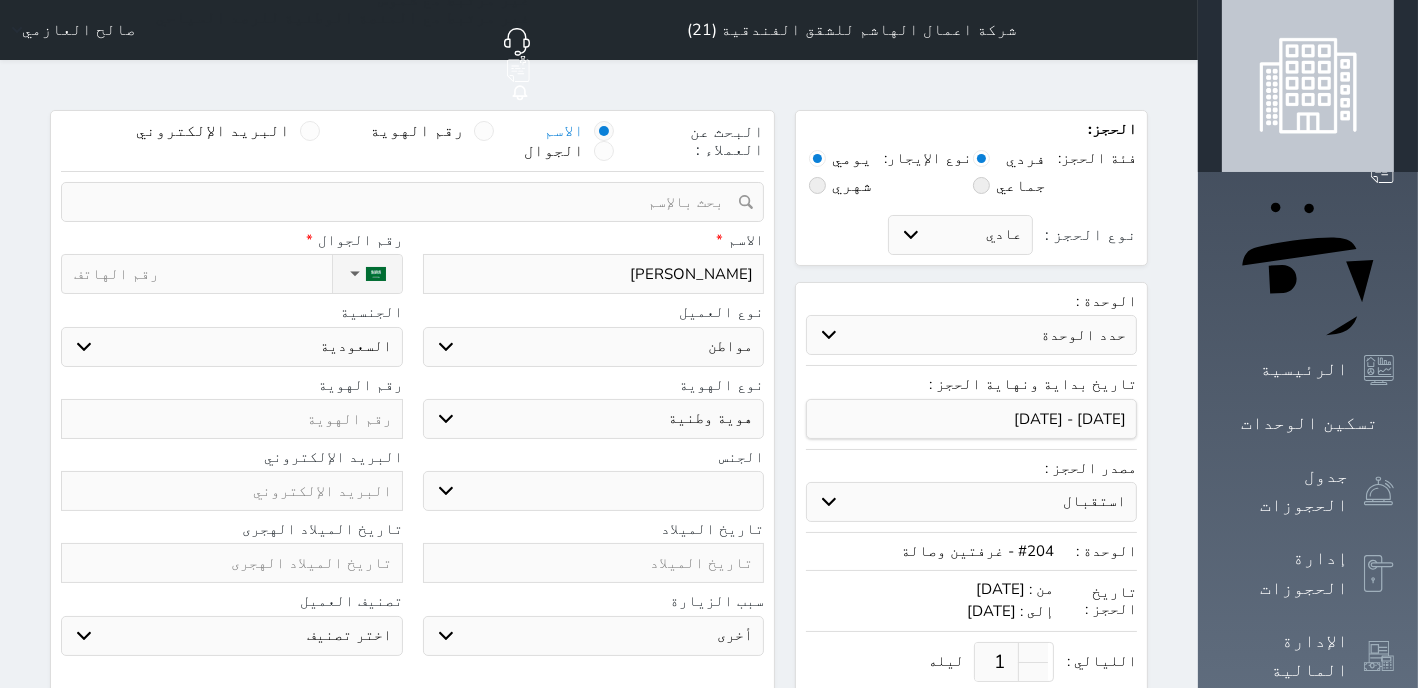 select 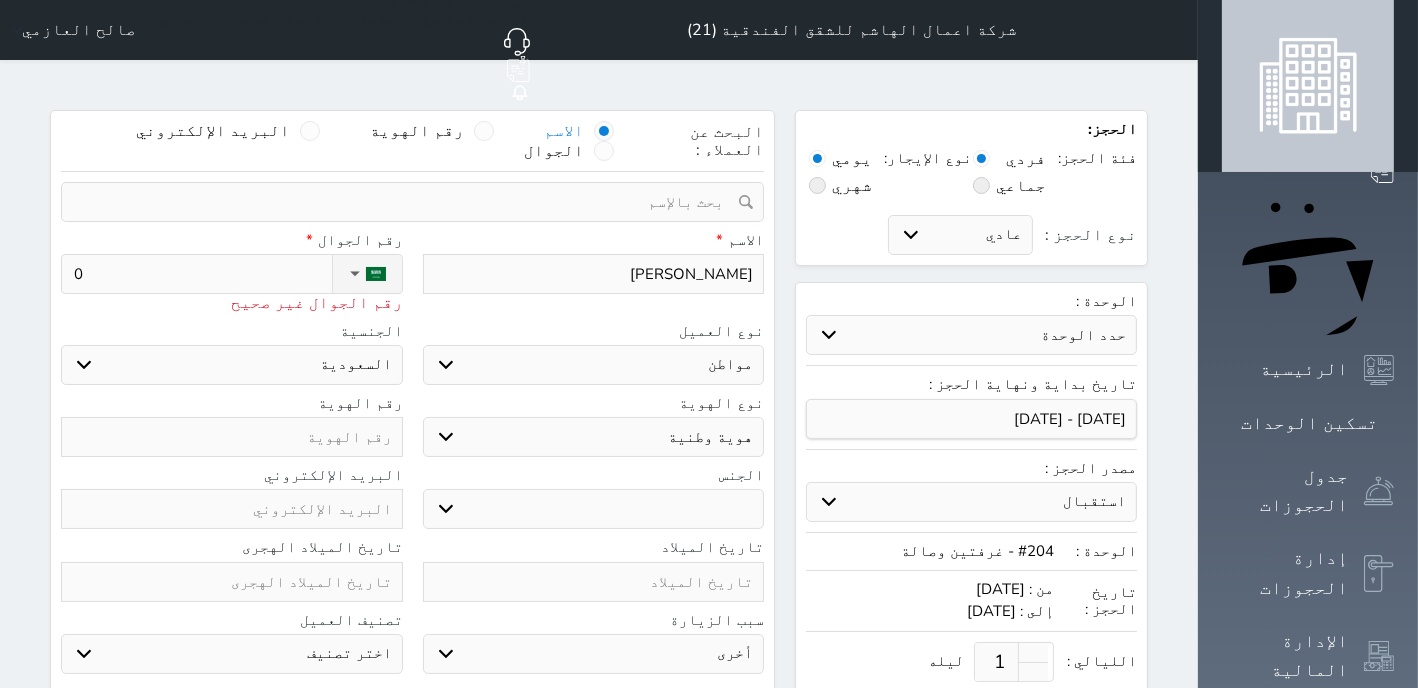 type on "05" 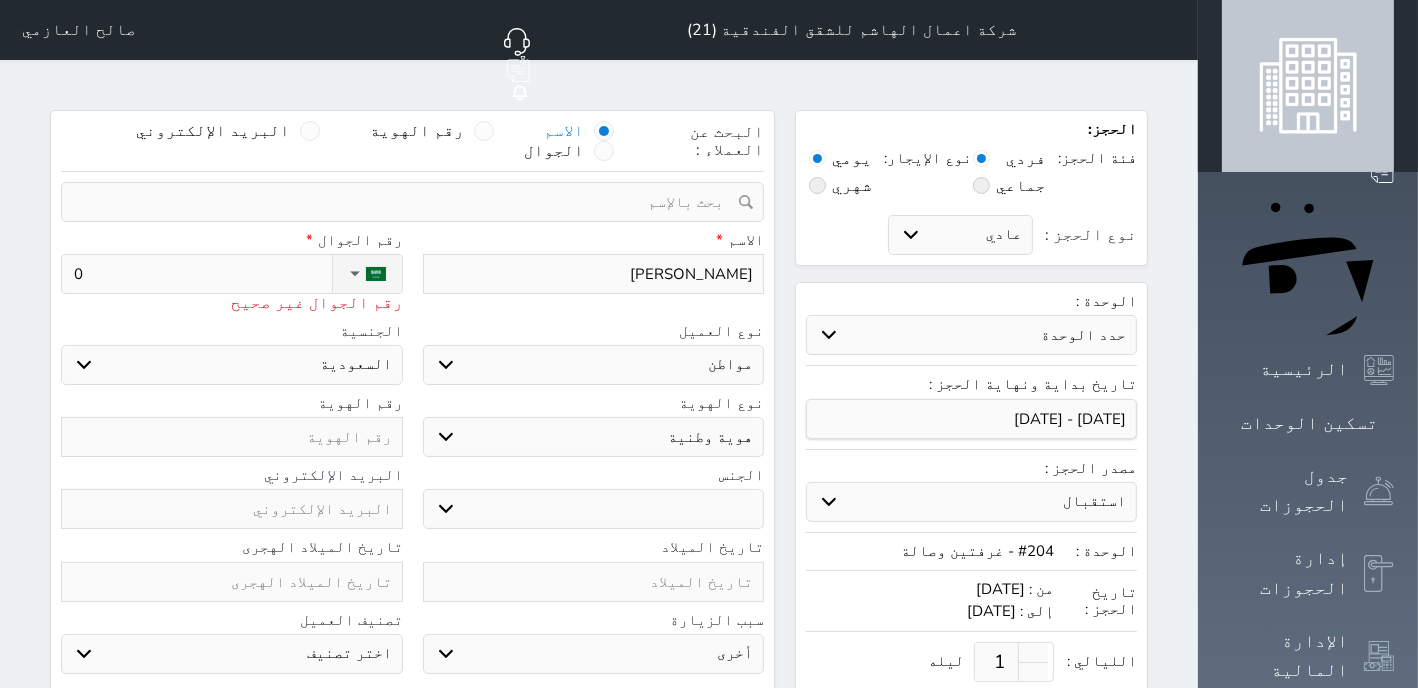 select 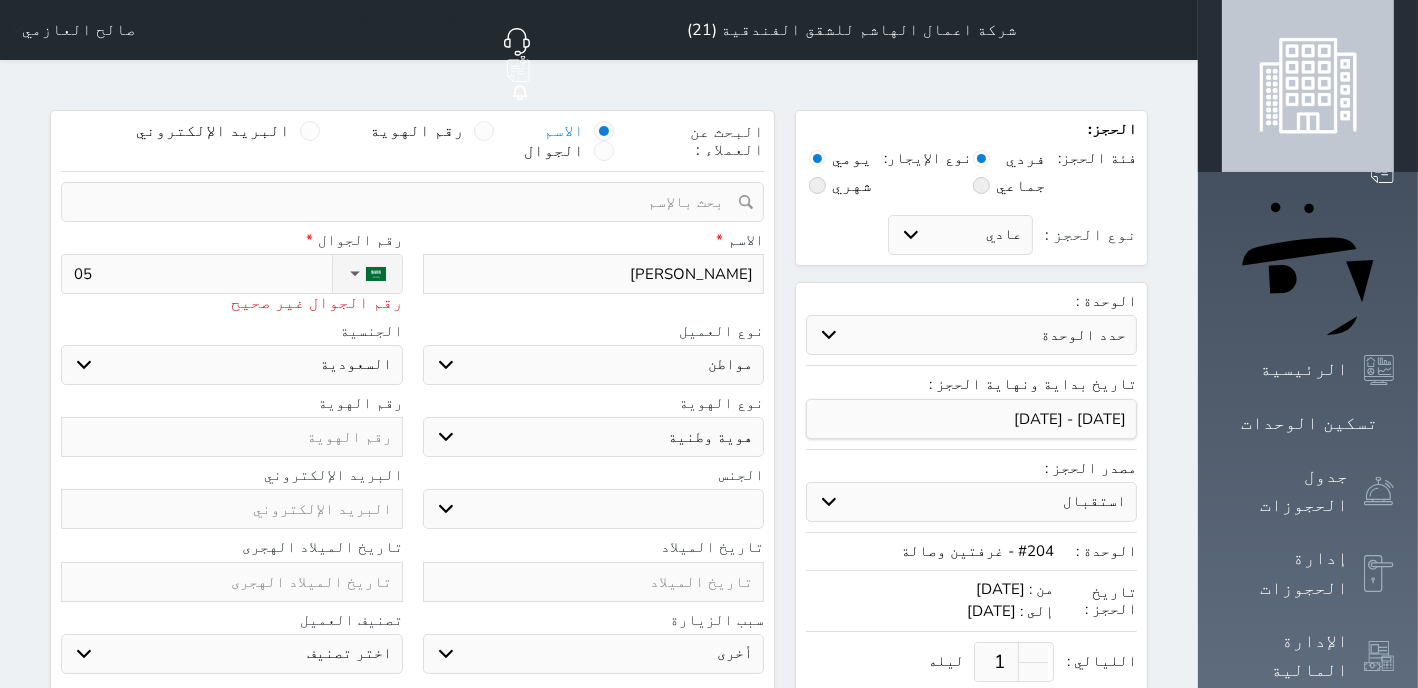 type on "055" 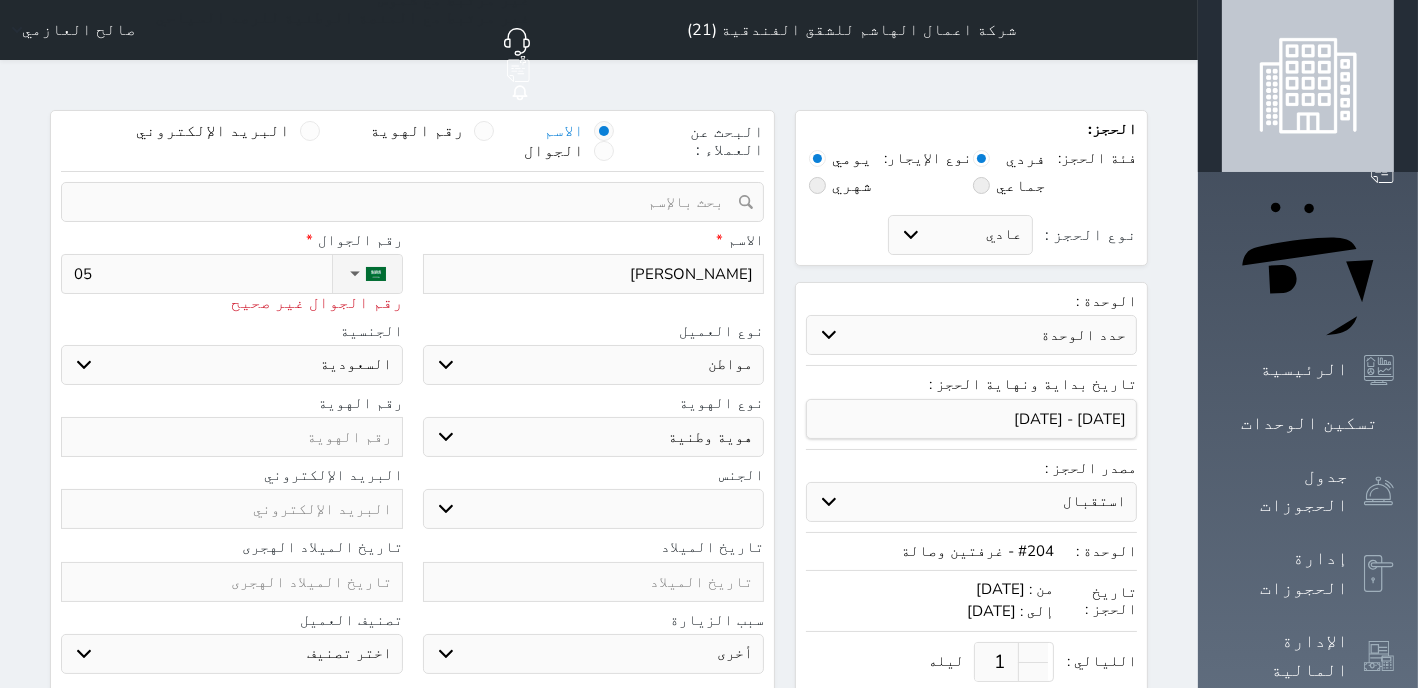 select 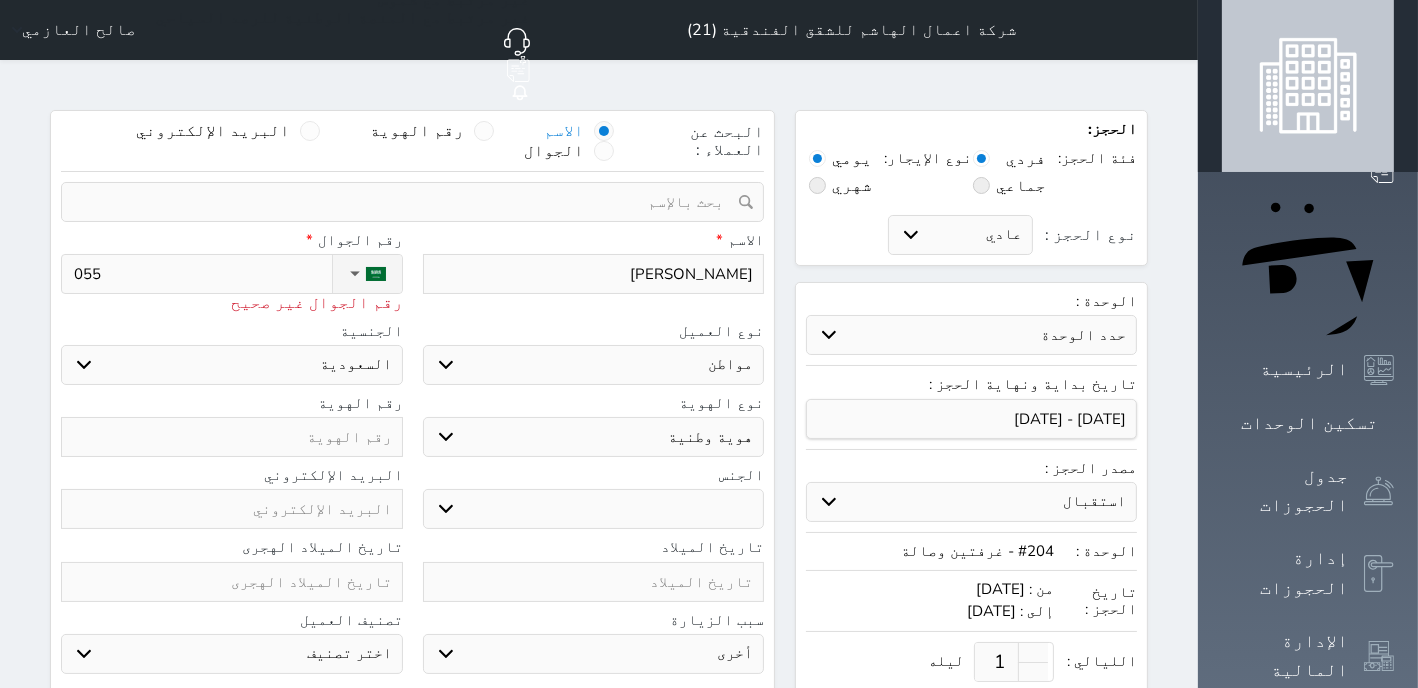 type on "0551" 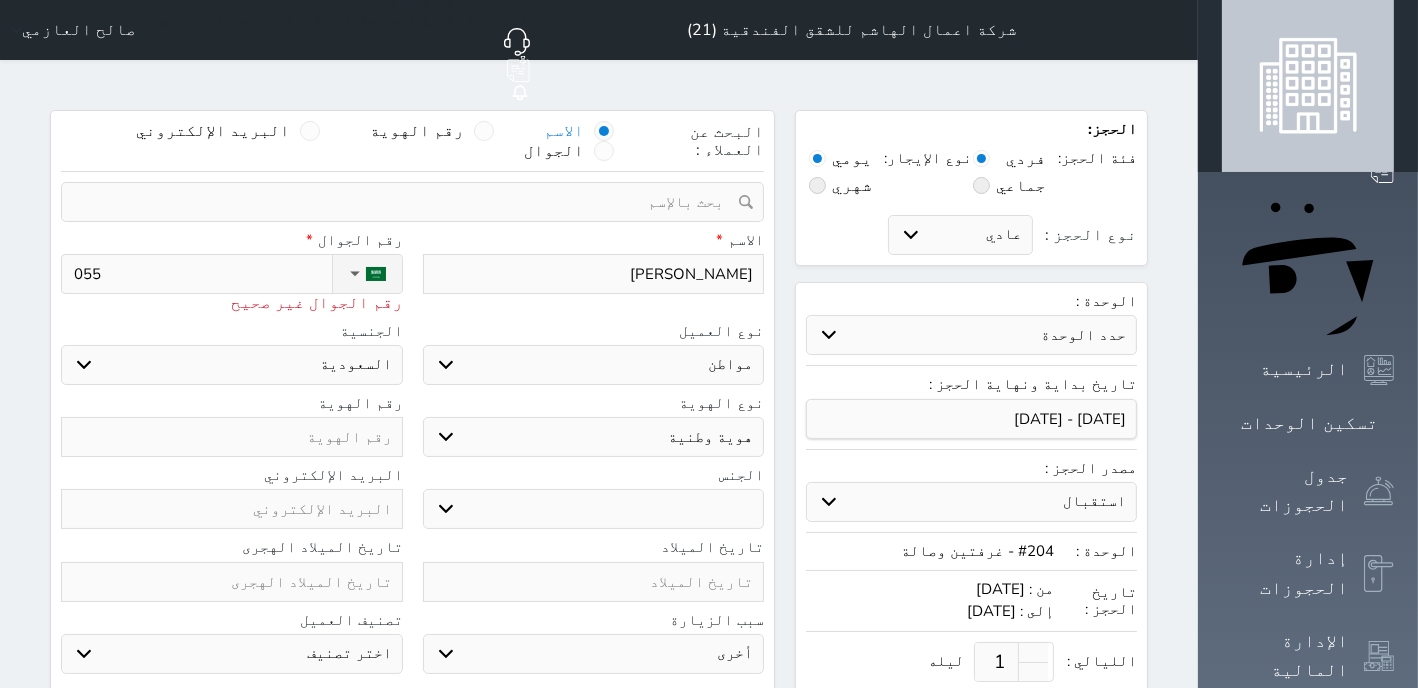 select 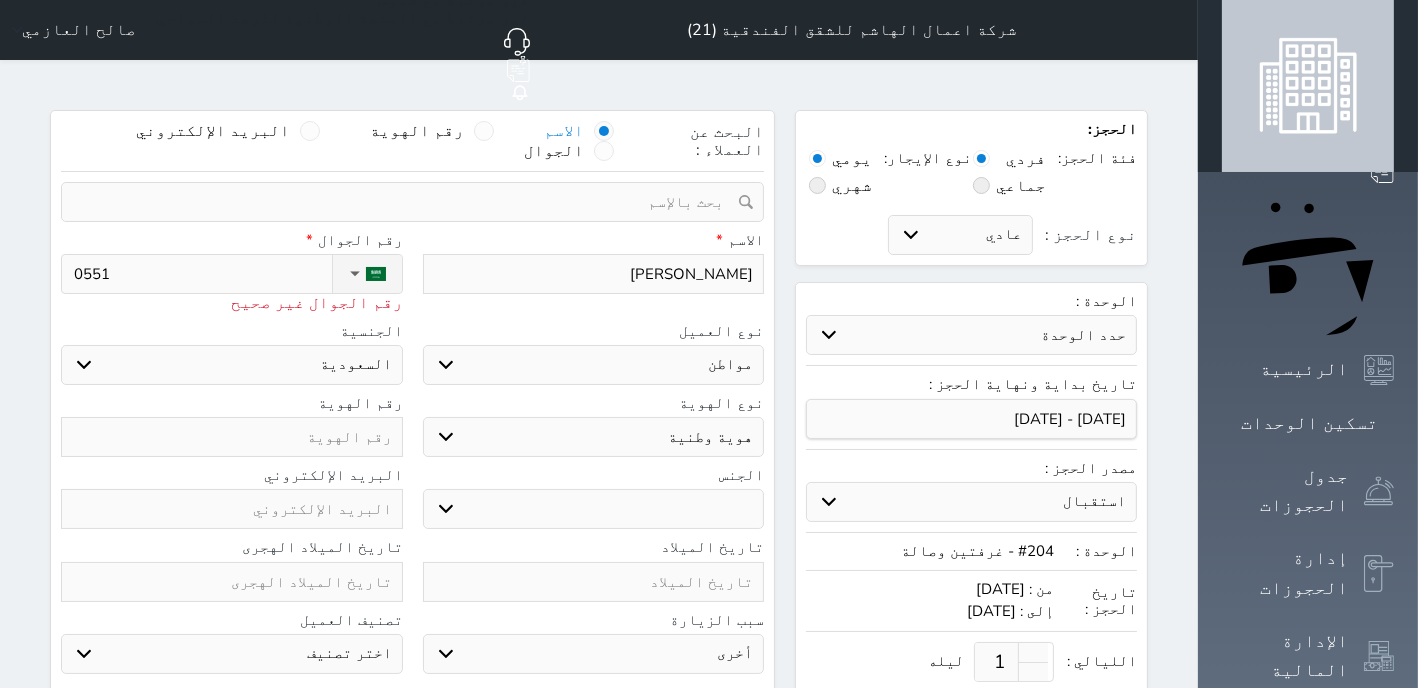 type on "05513" 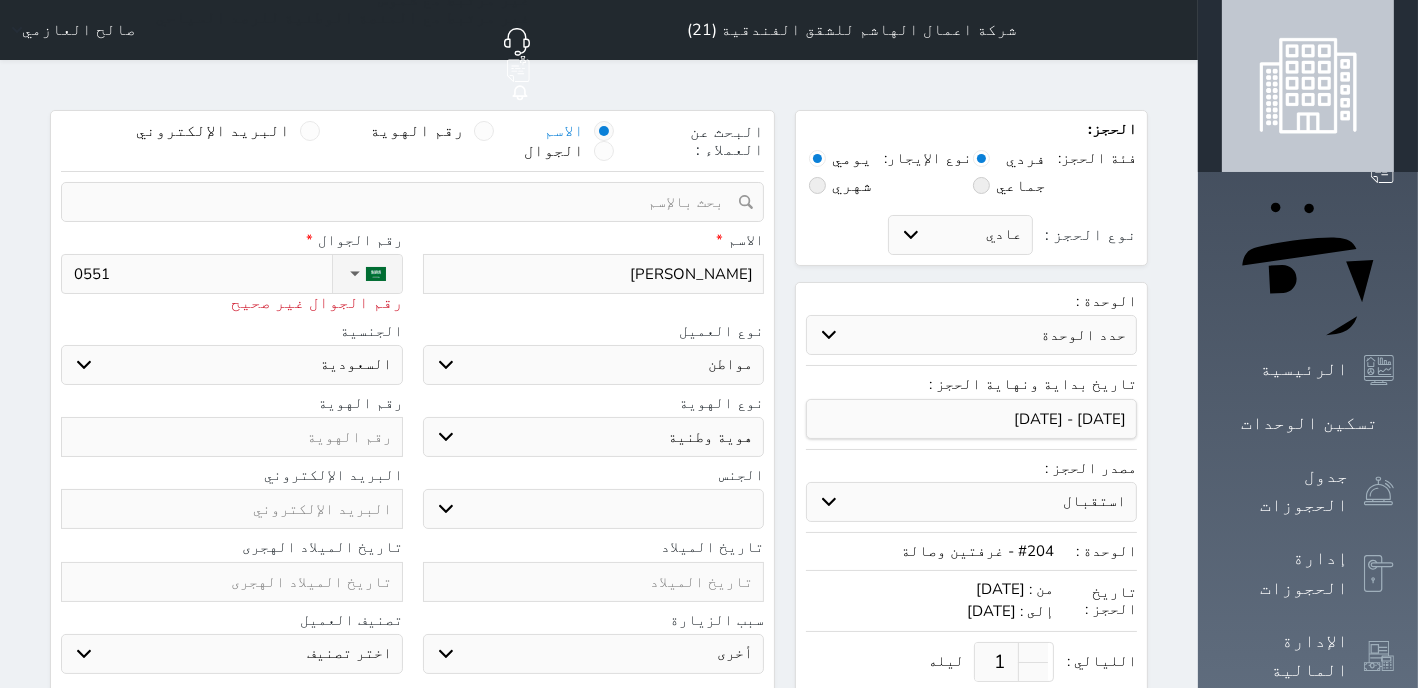 select 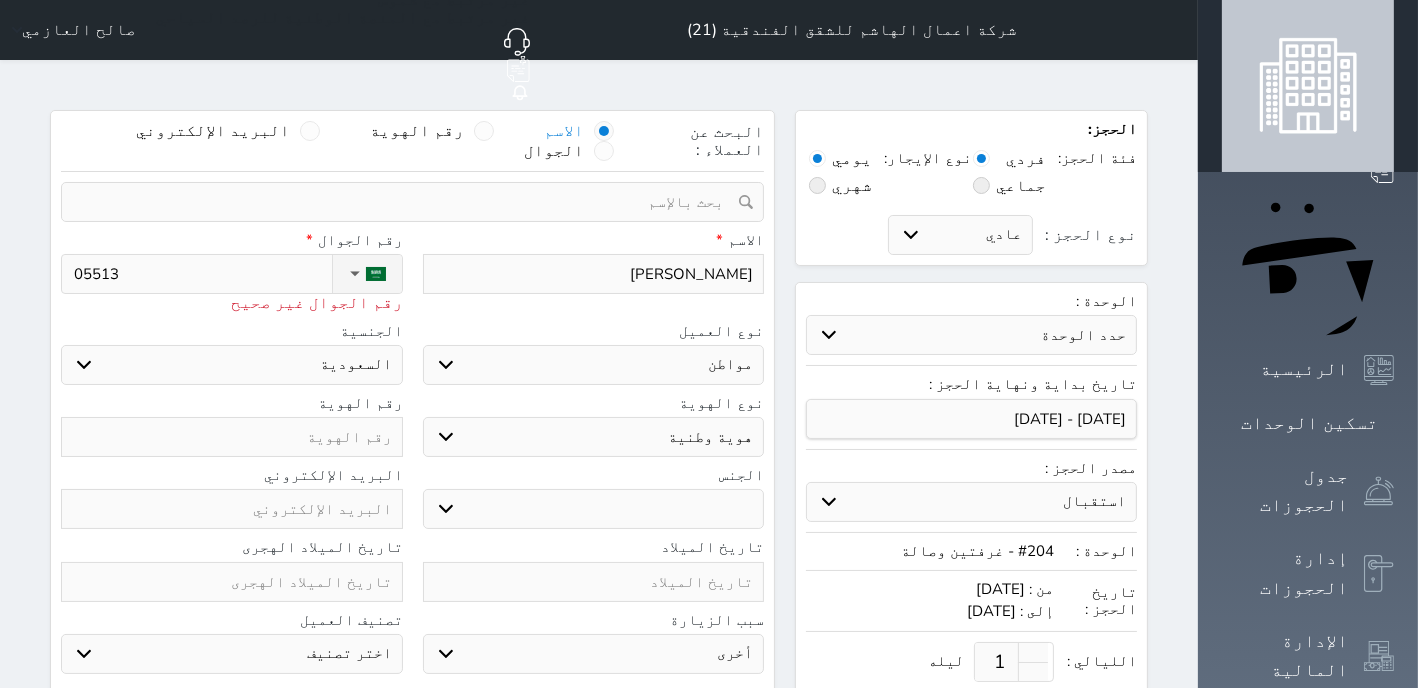 type on "0551" 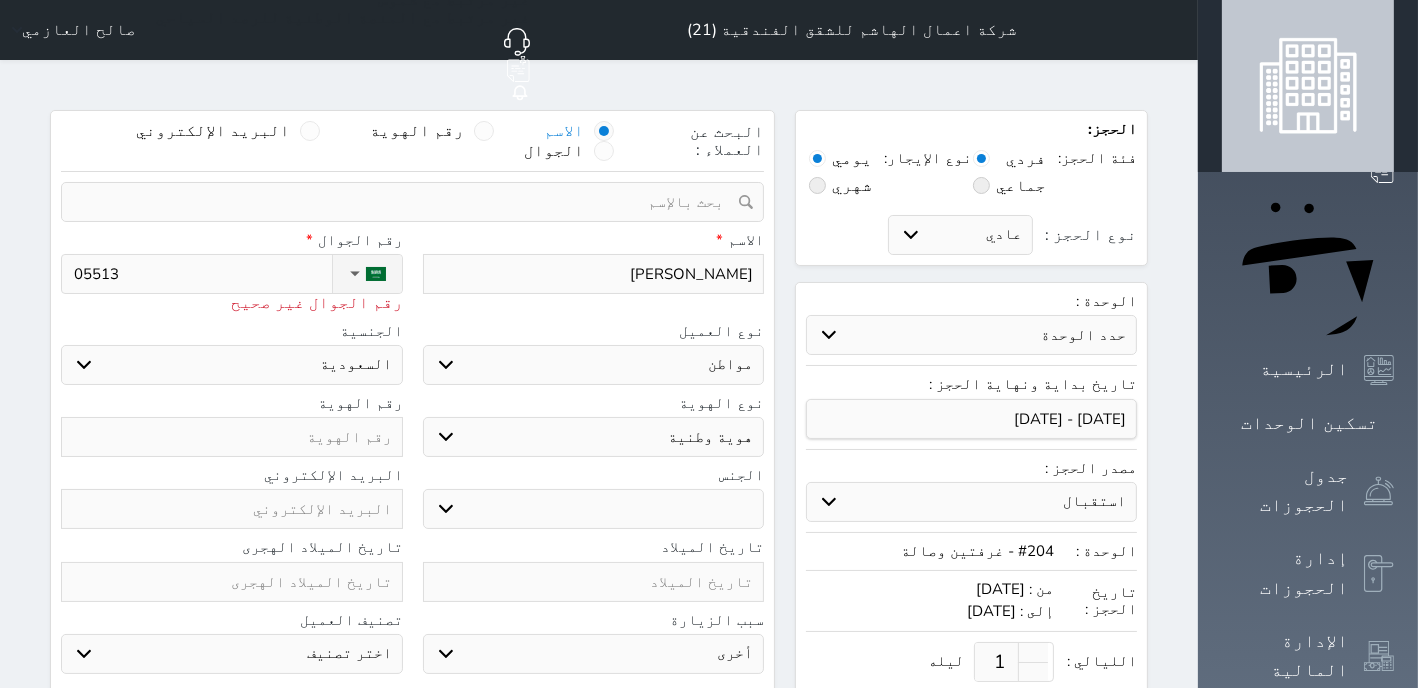 select 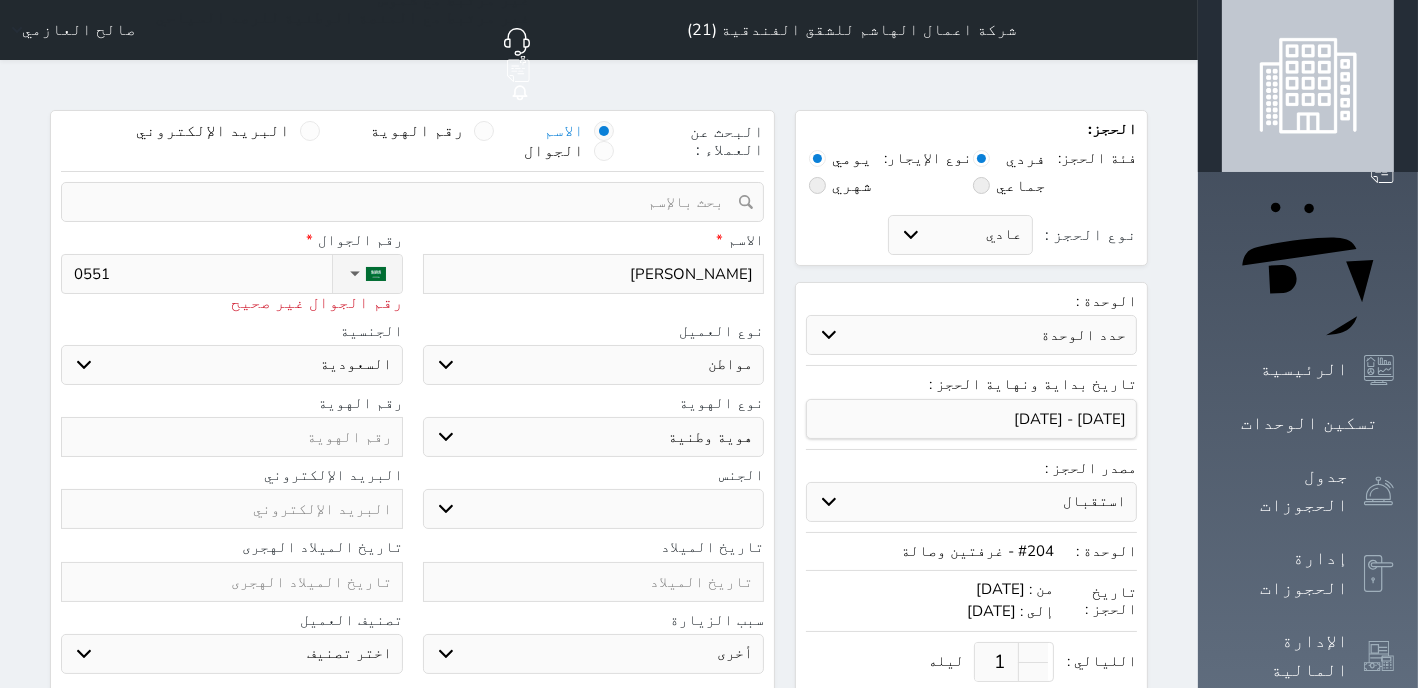 type on "05512" 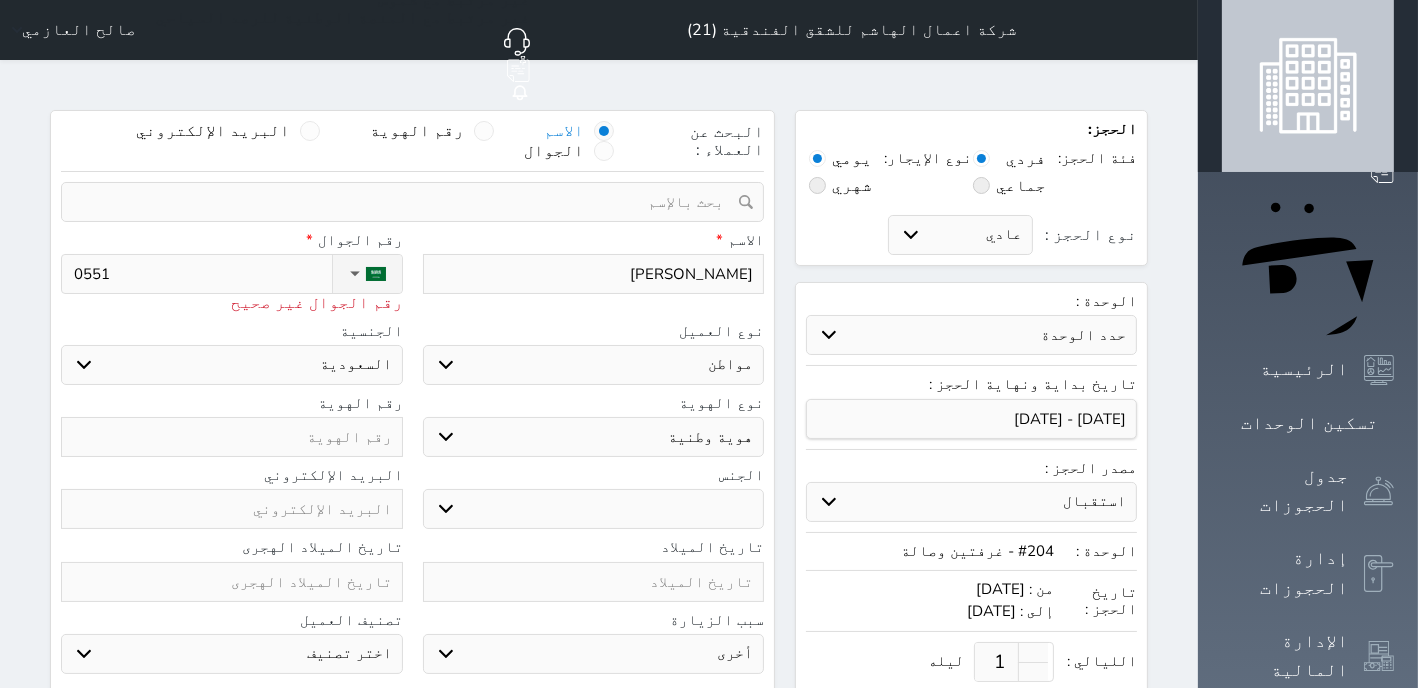 select 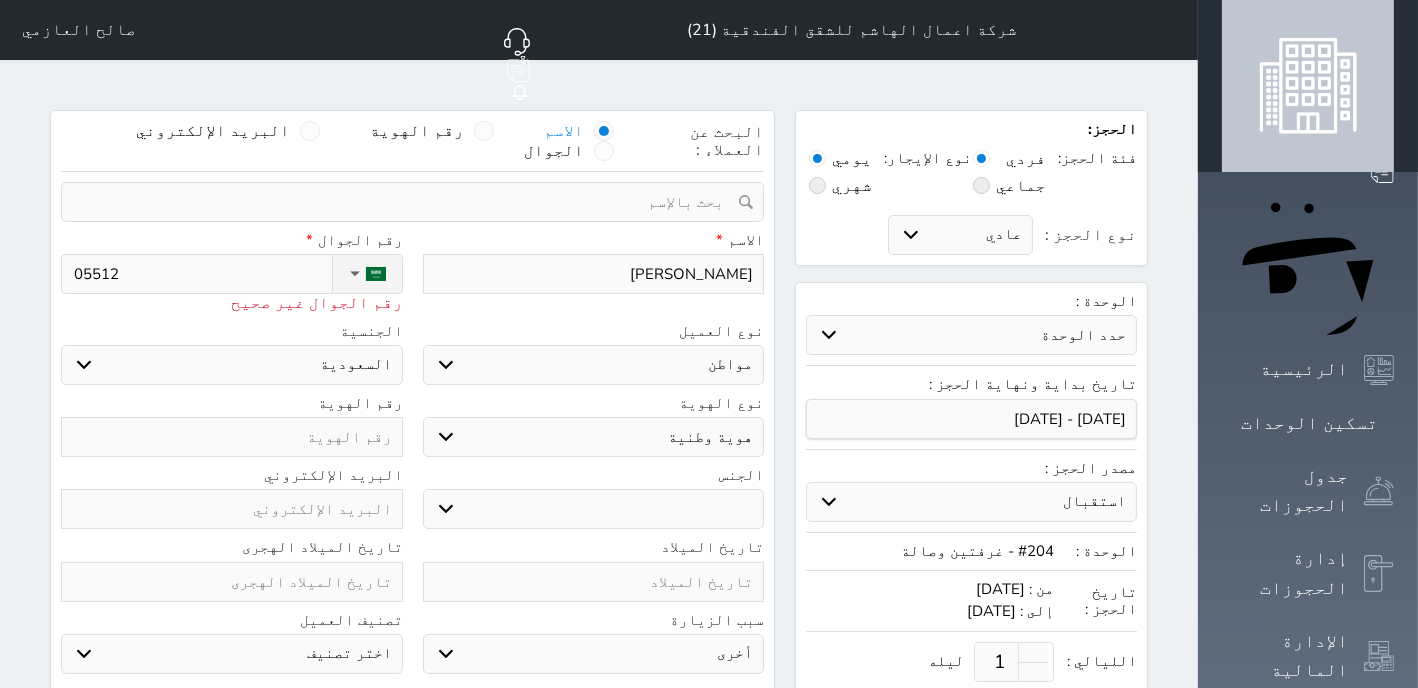 type on "055128" 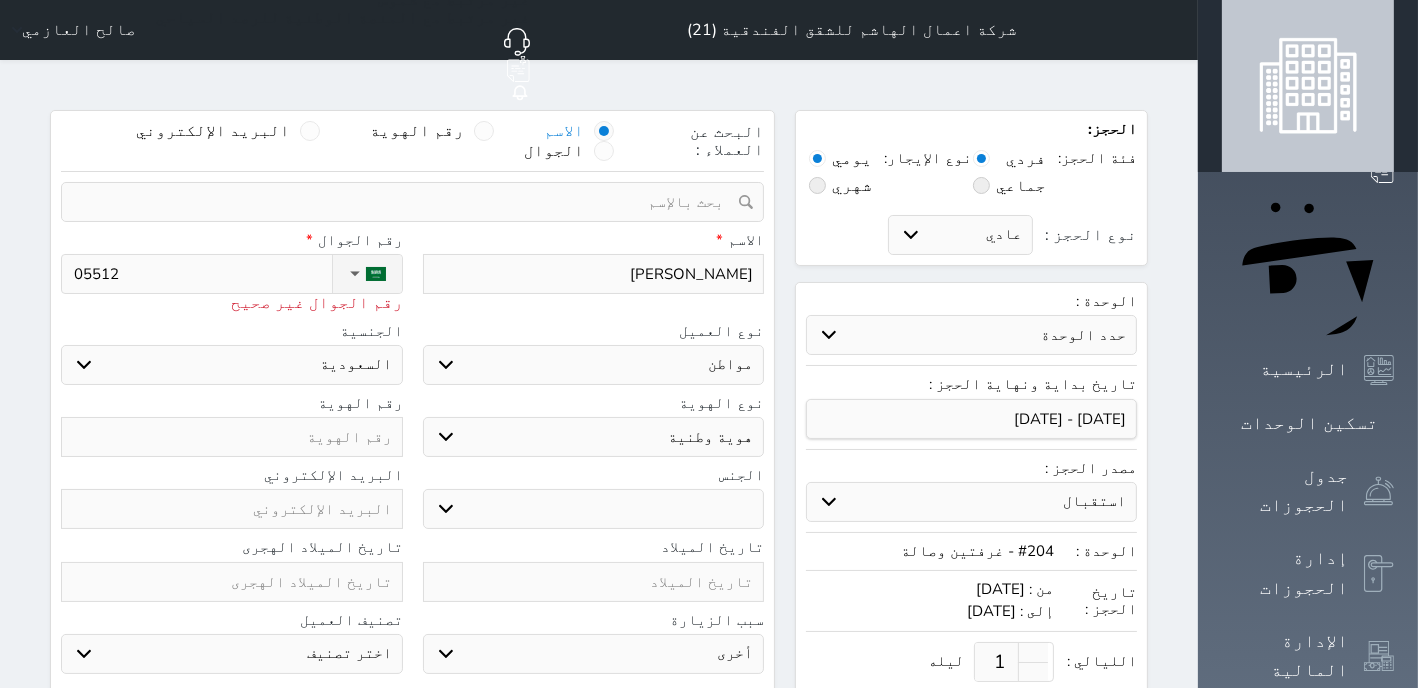 select 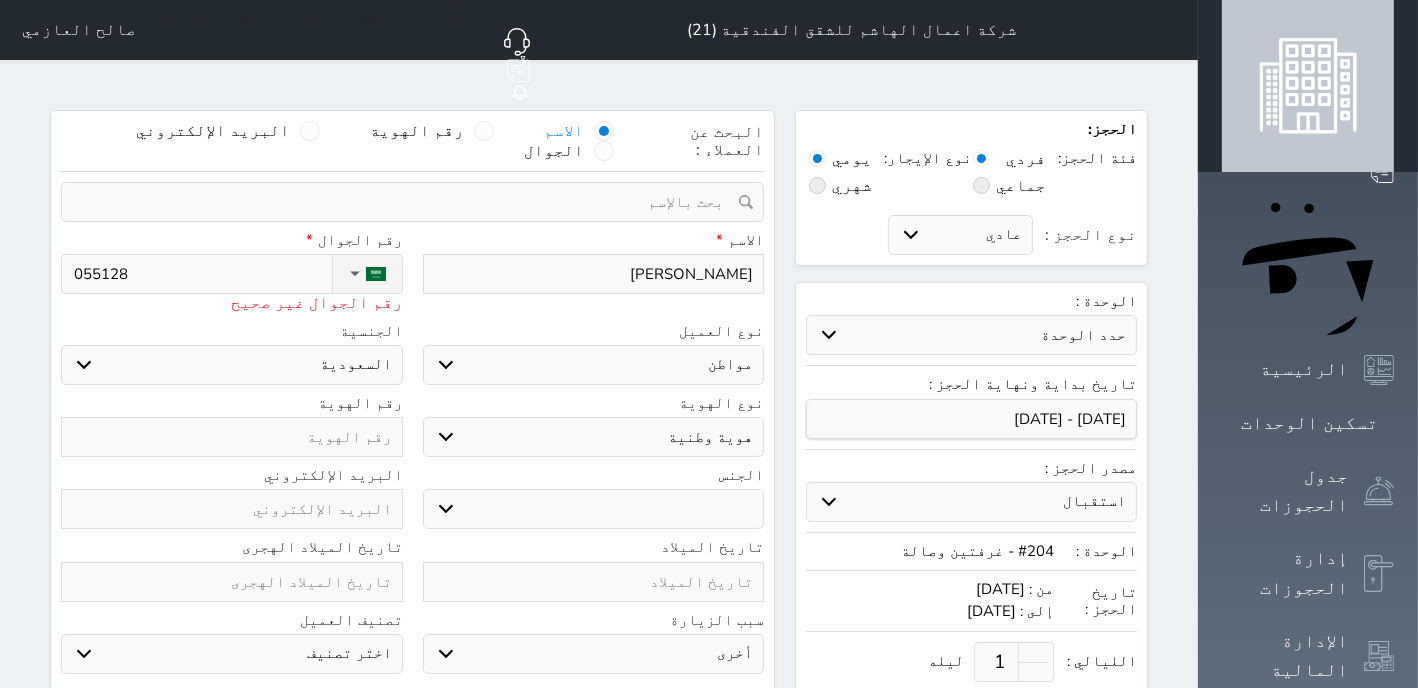 type on "0551286" 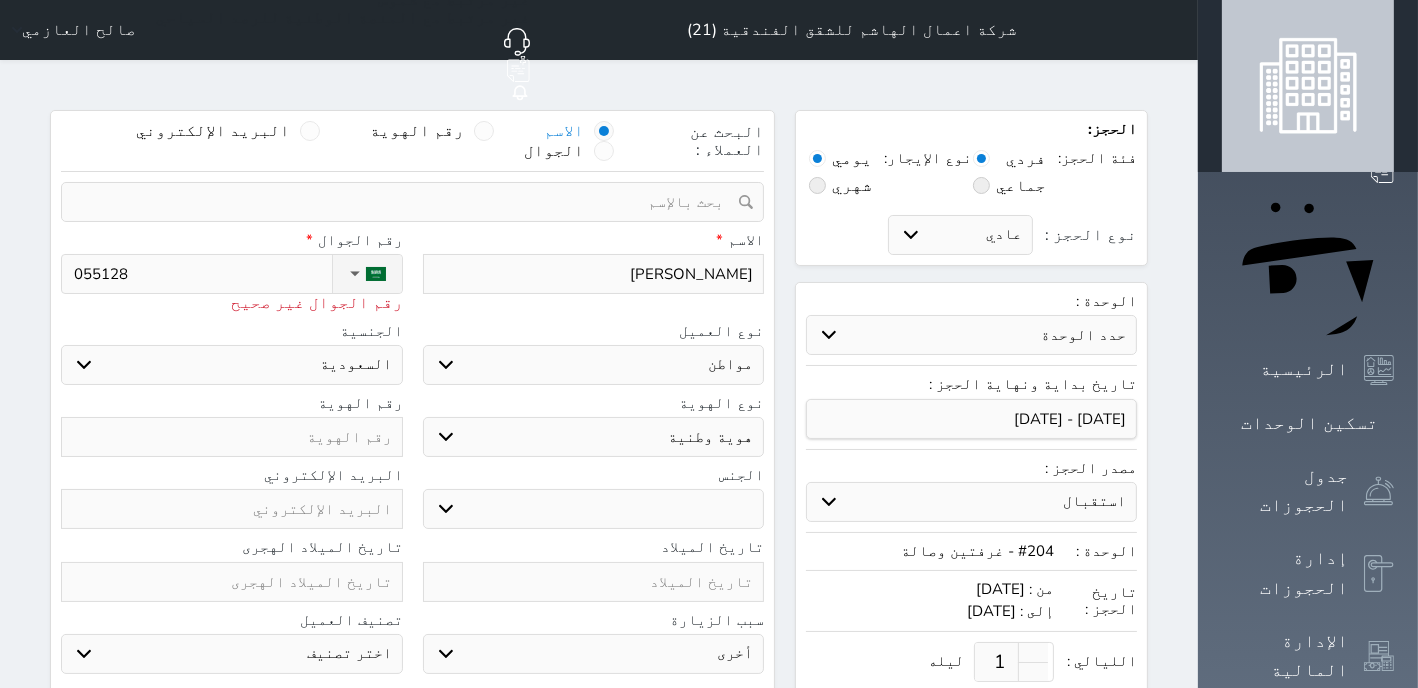 select 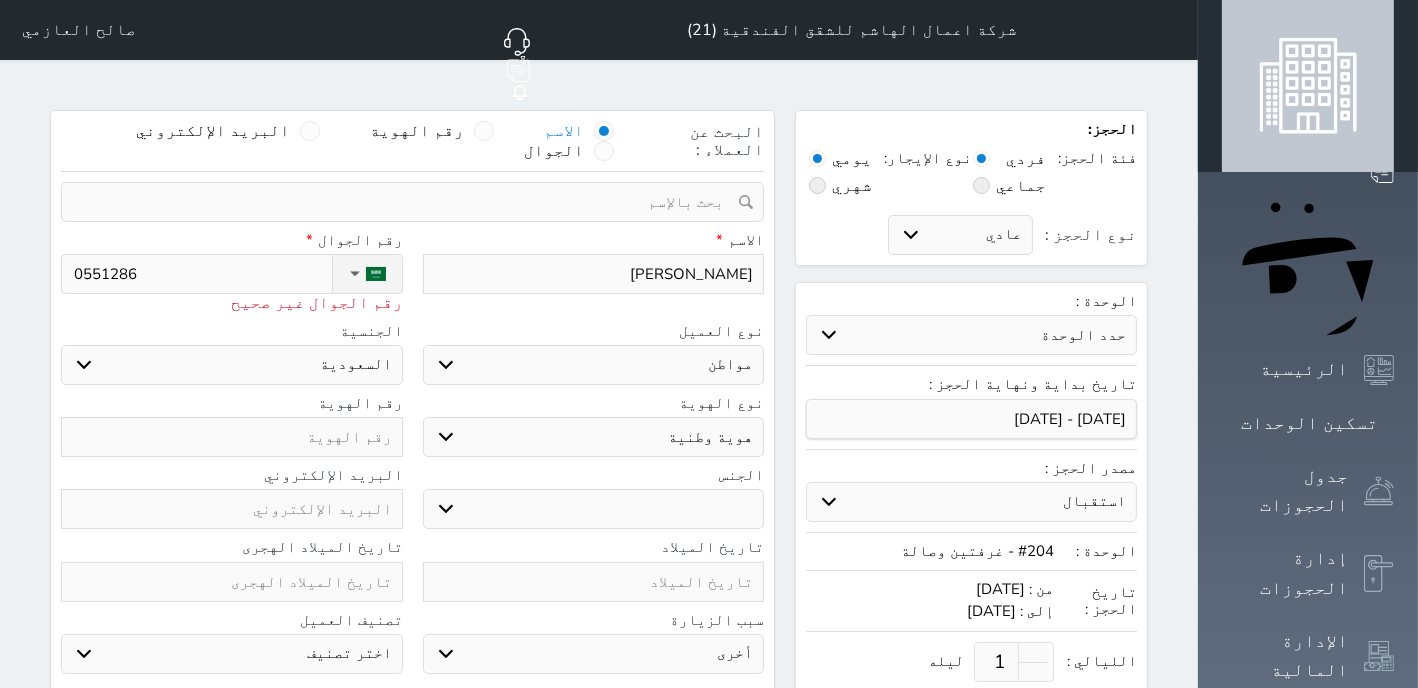 type on "05512860" 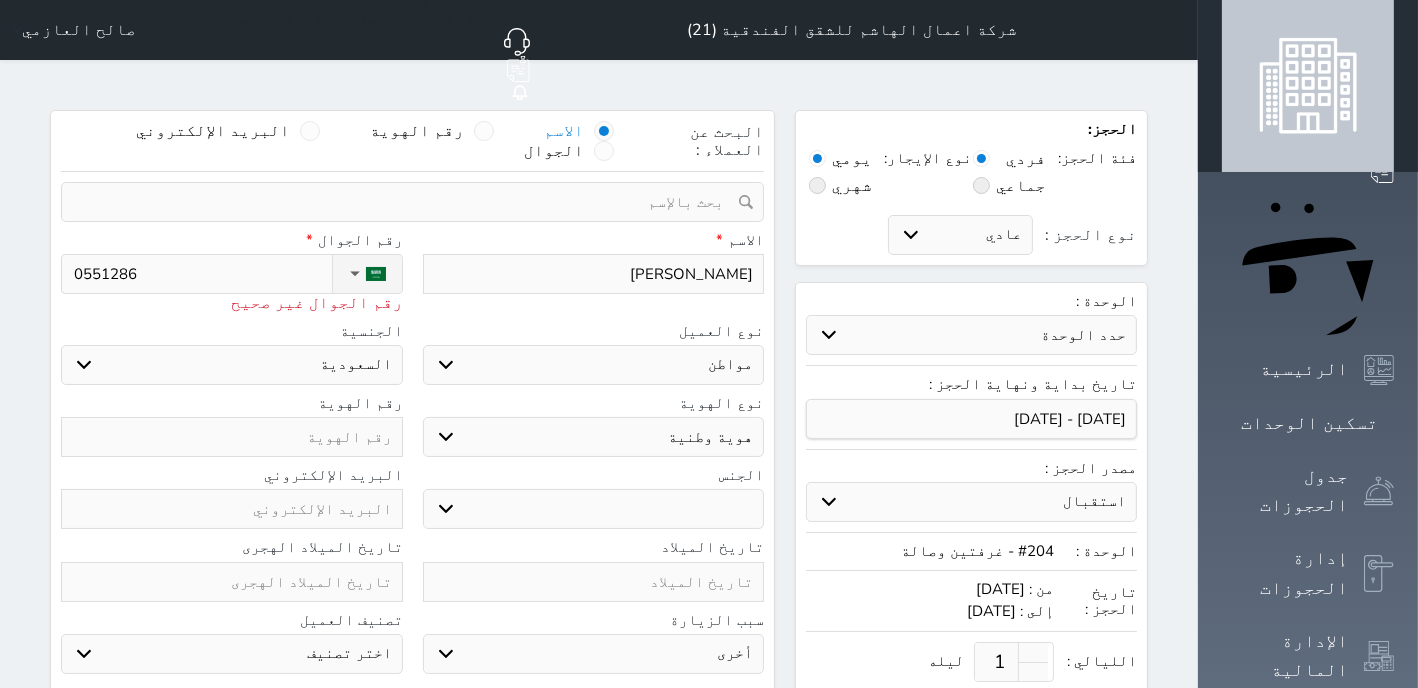 select 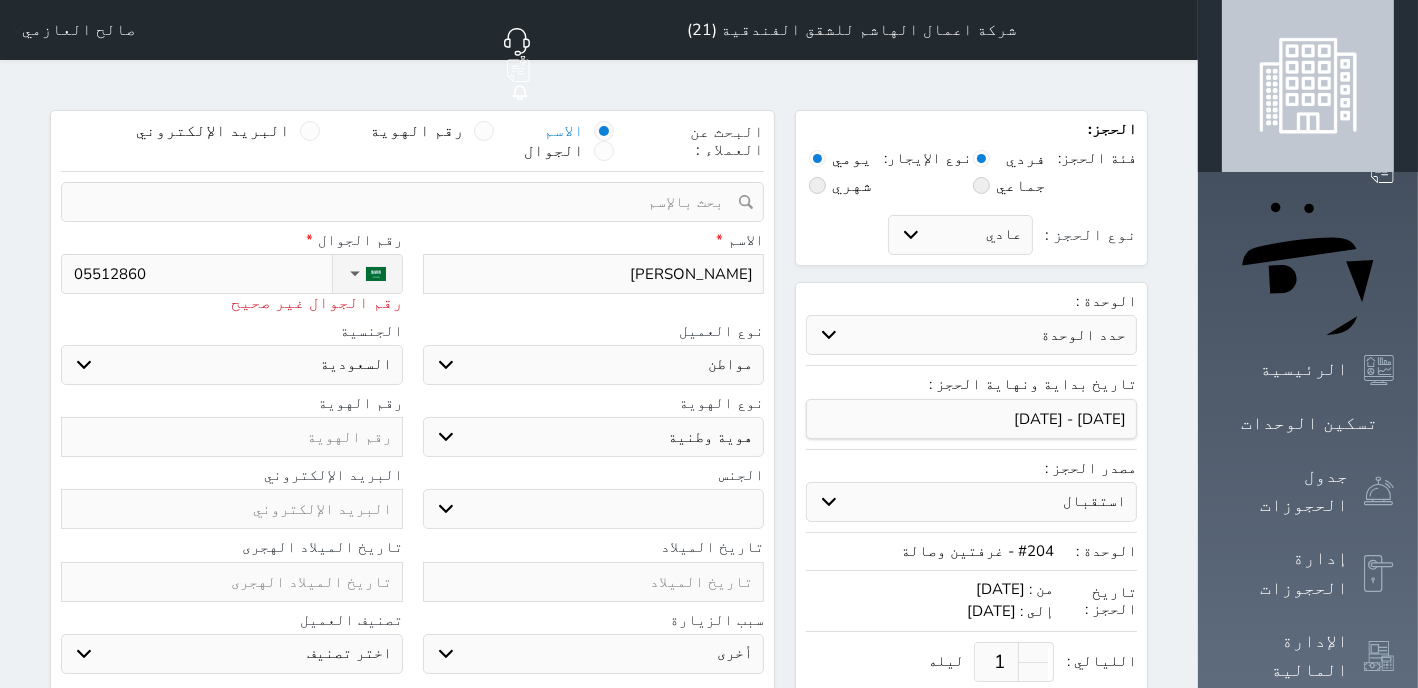 type on "055128608" 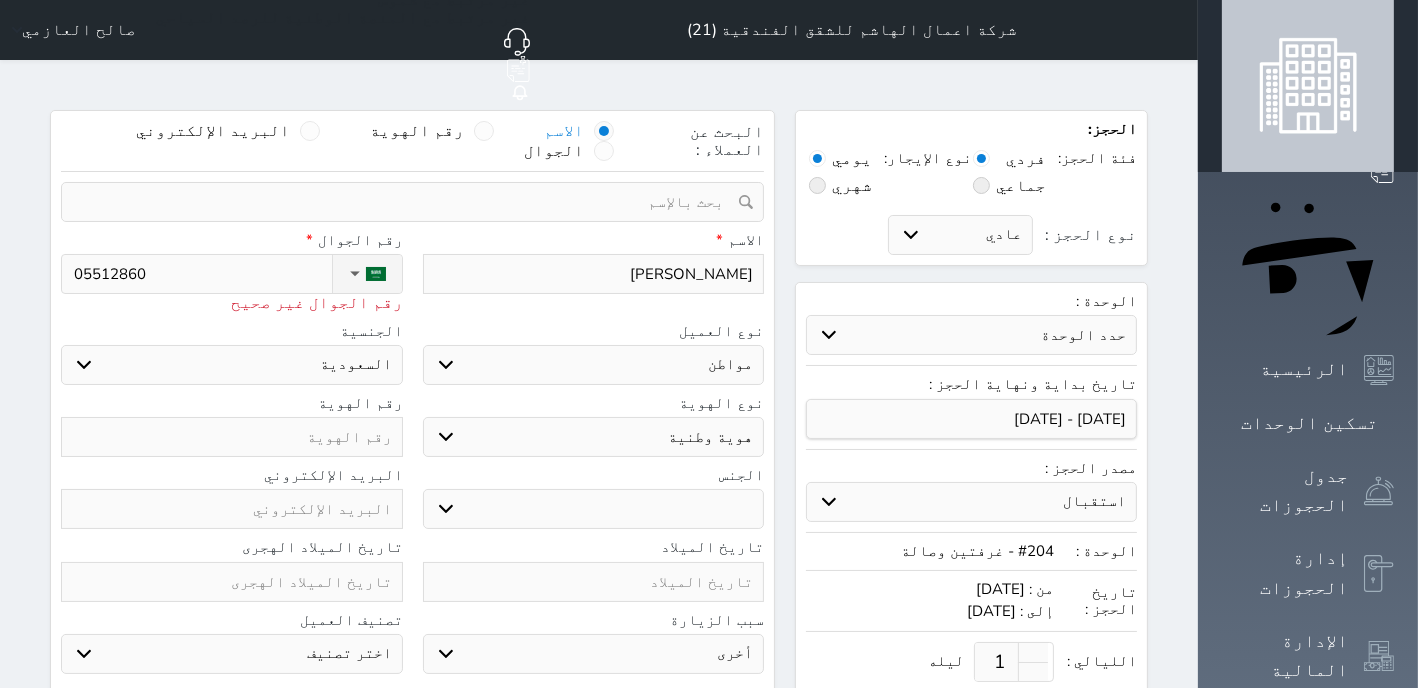 select 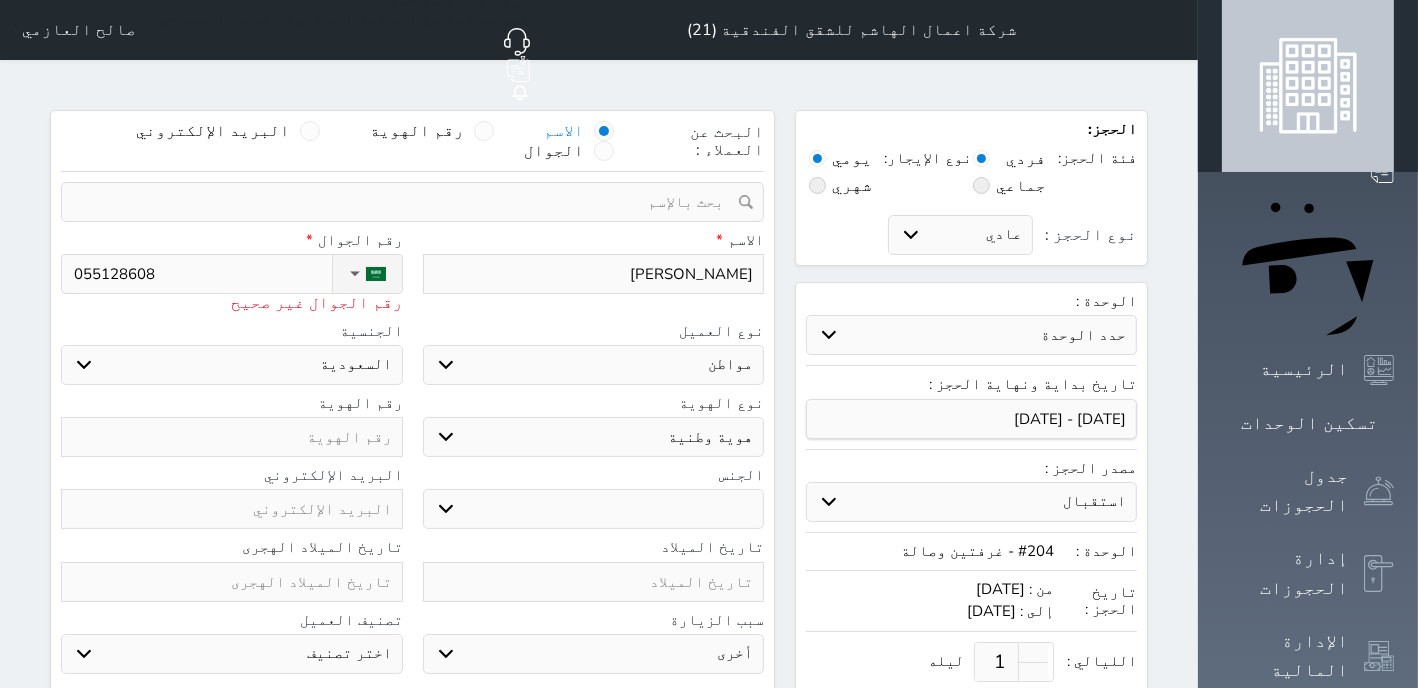 type on "05512860" 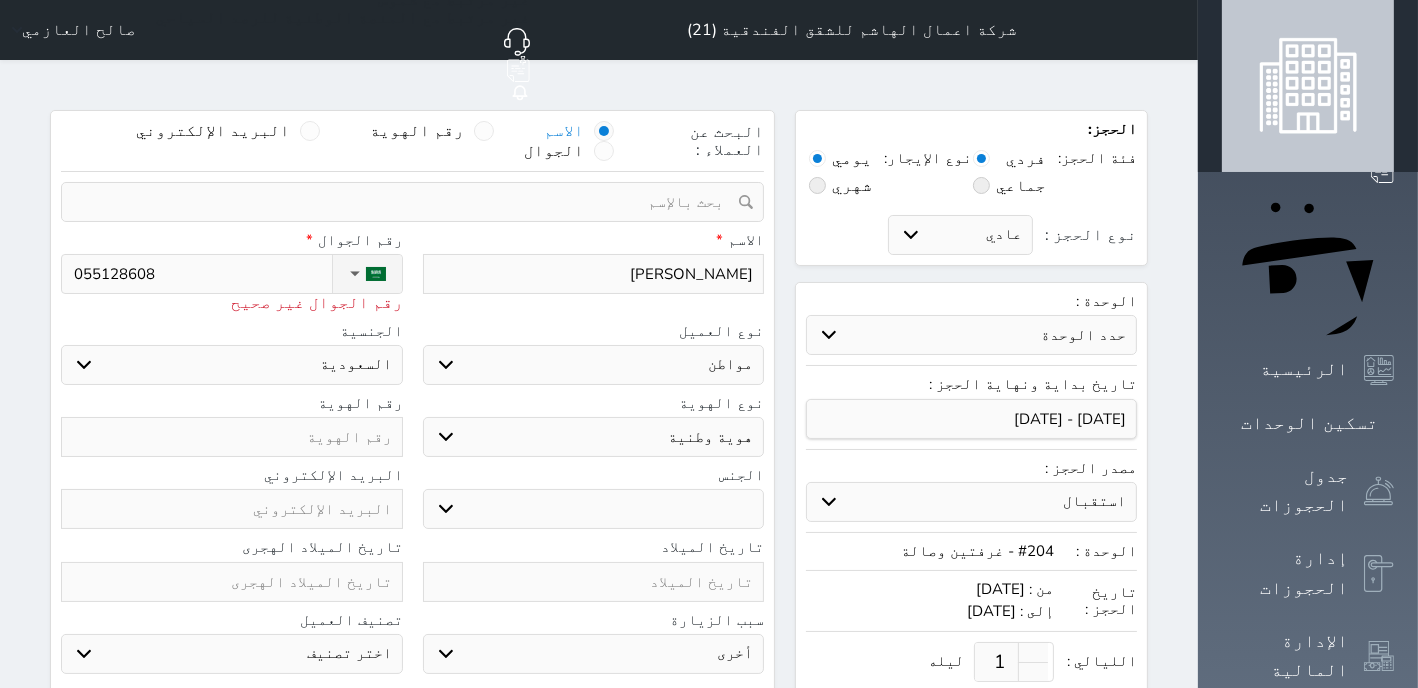 select 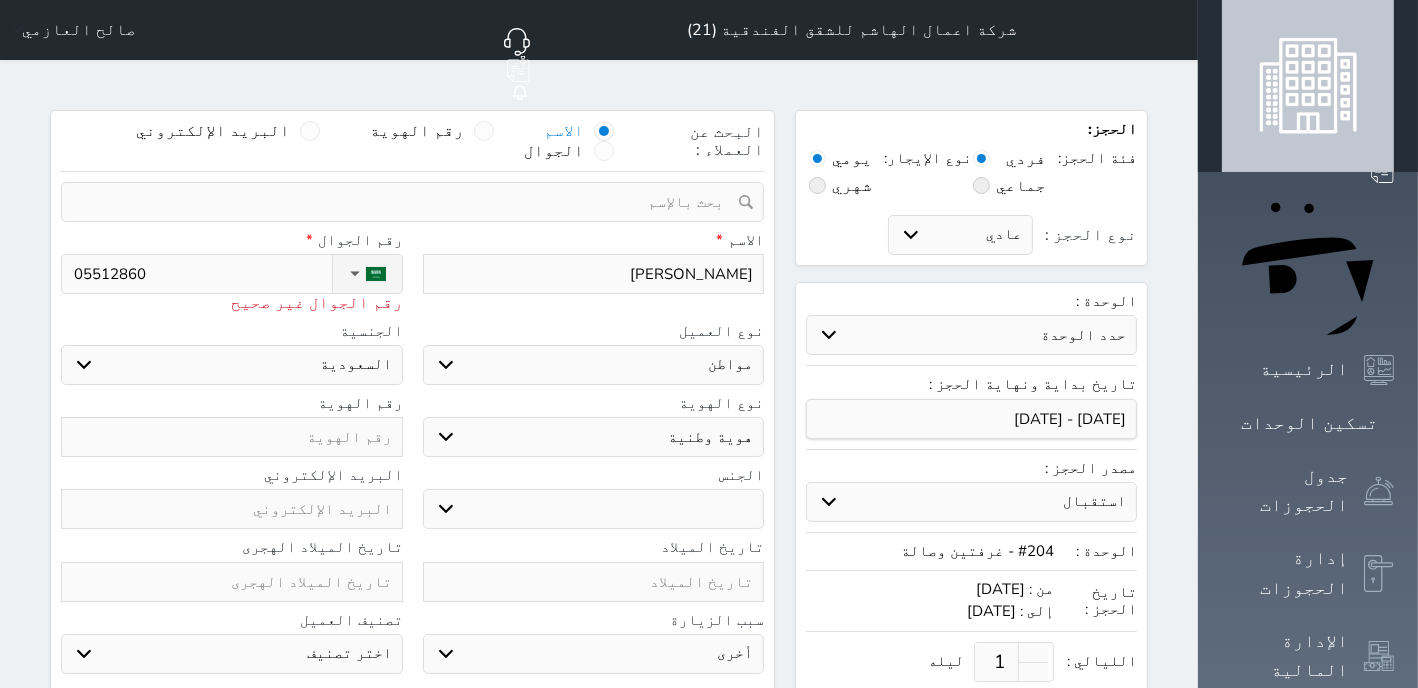 type on "0551286" 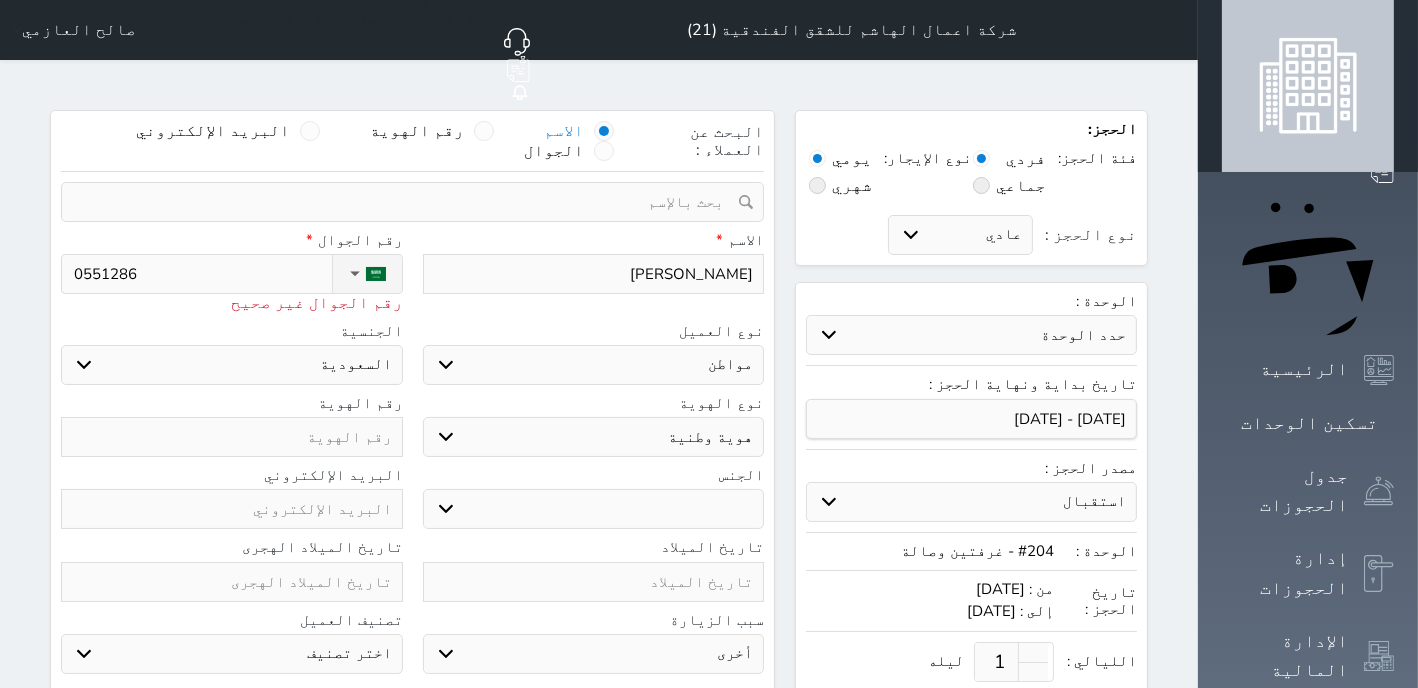 select 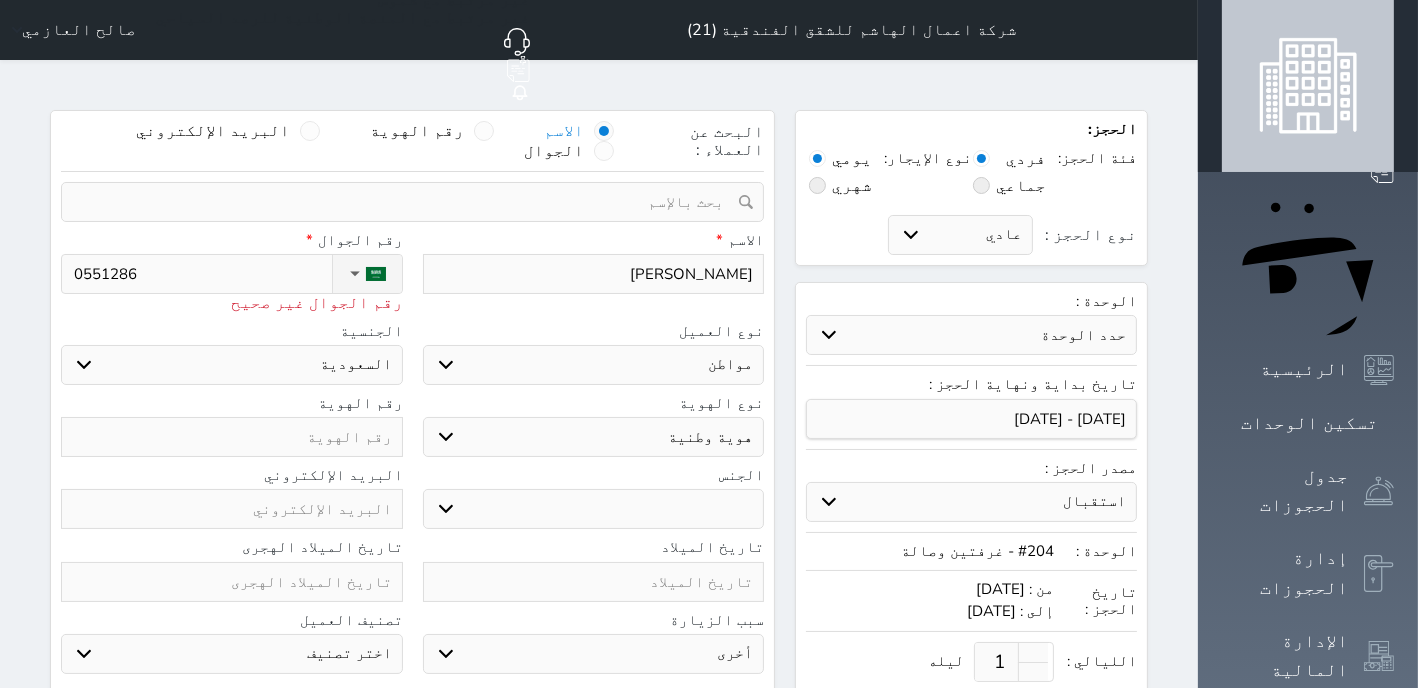 type on "055128" 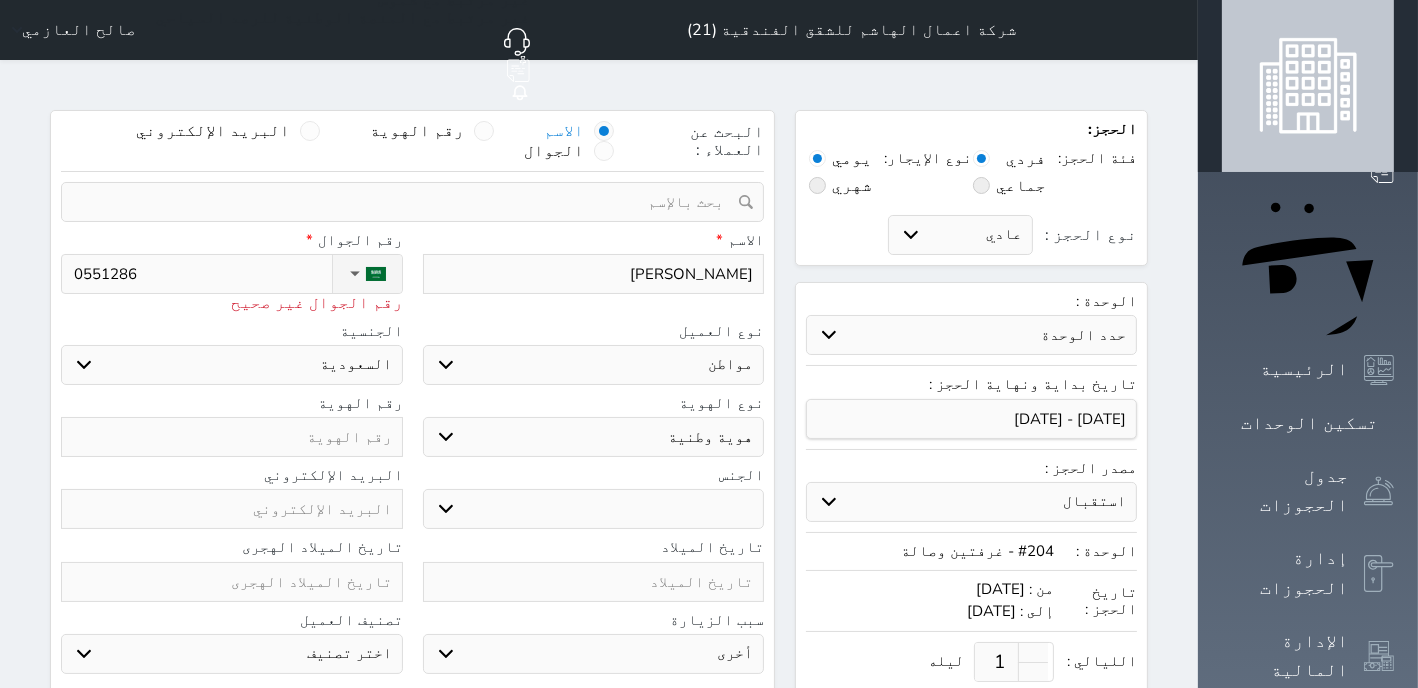 select 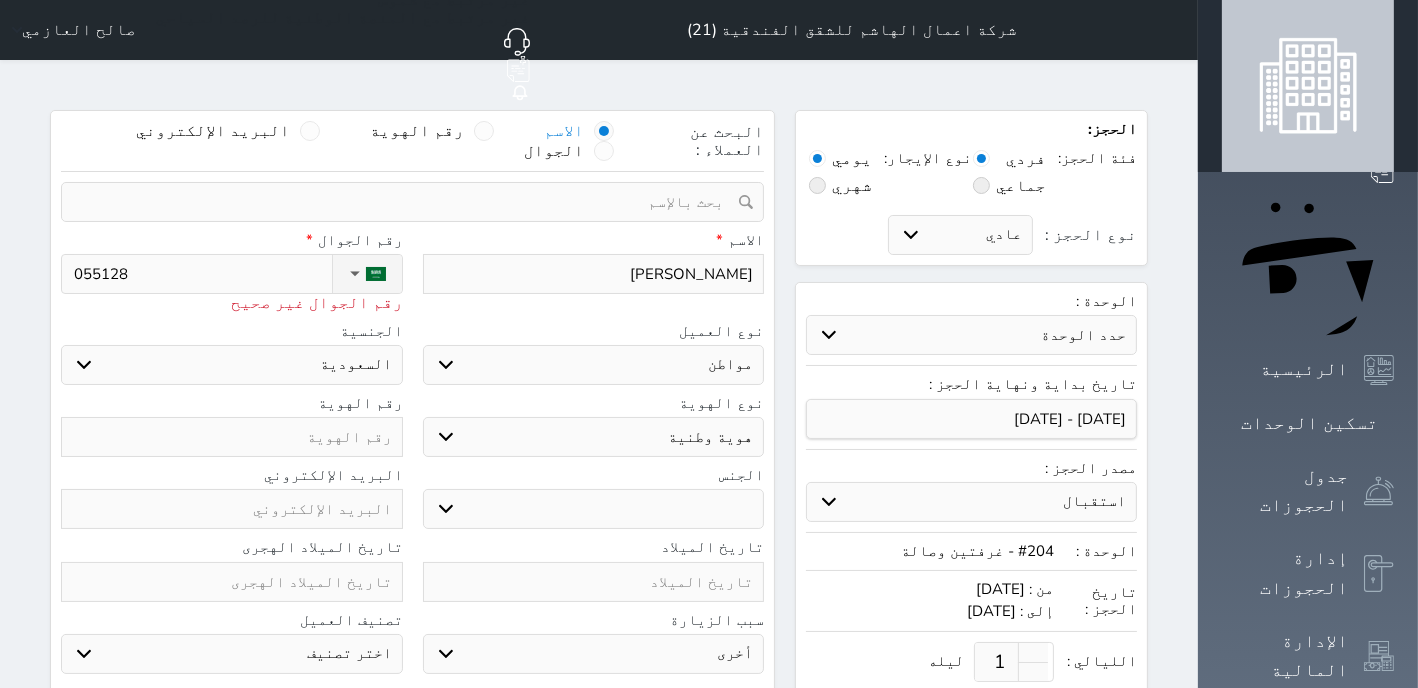 type on "05512" 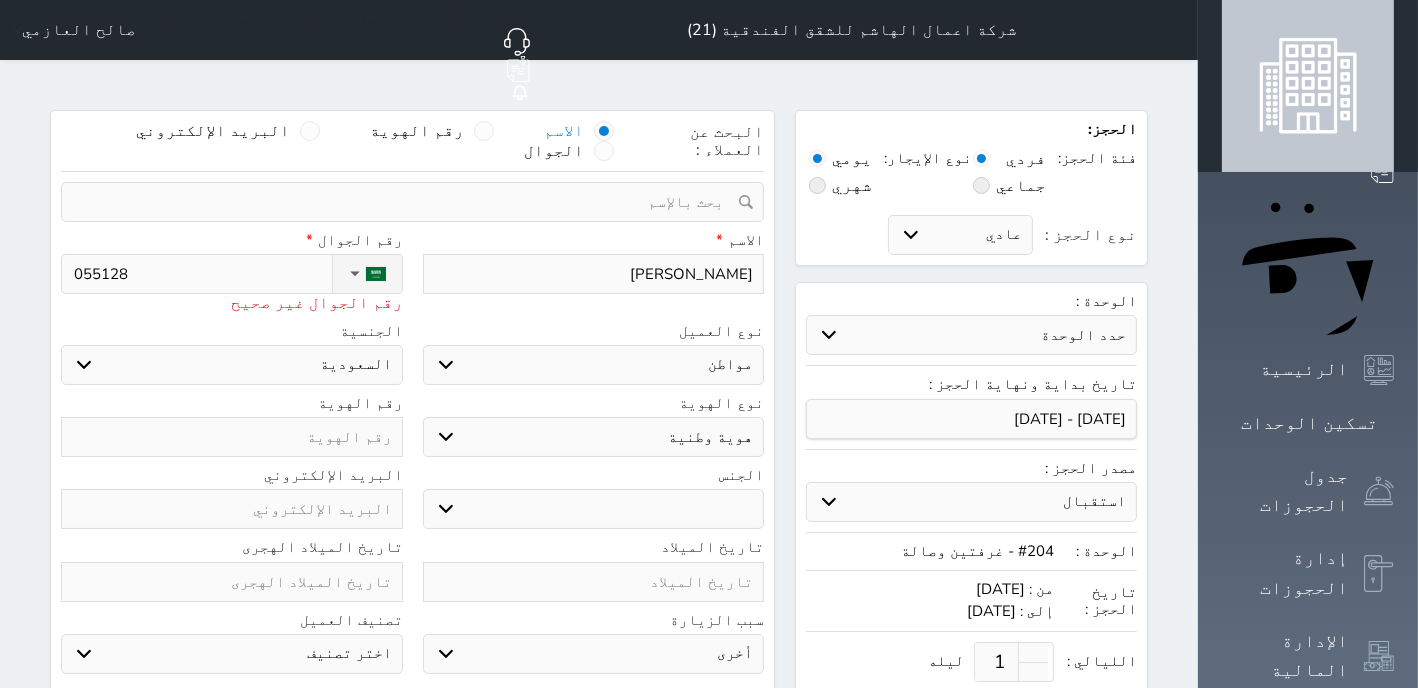 select 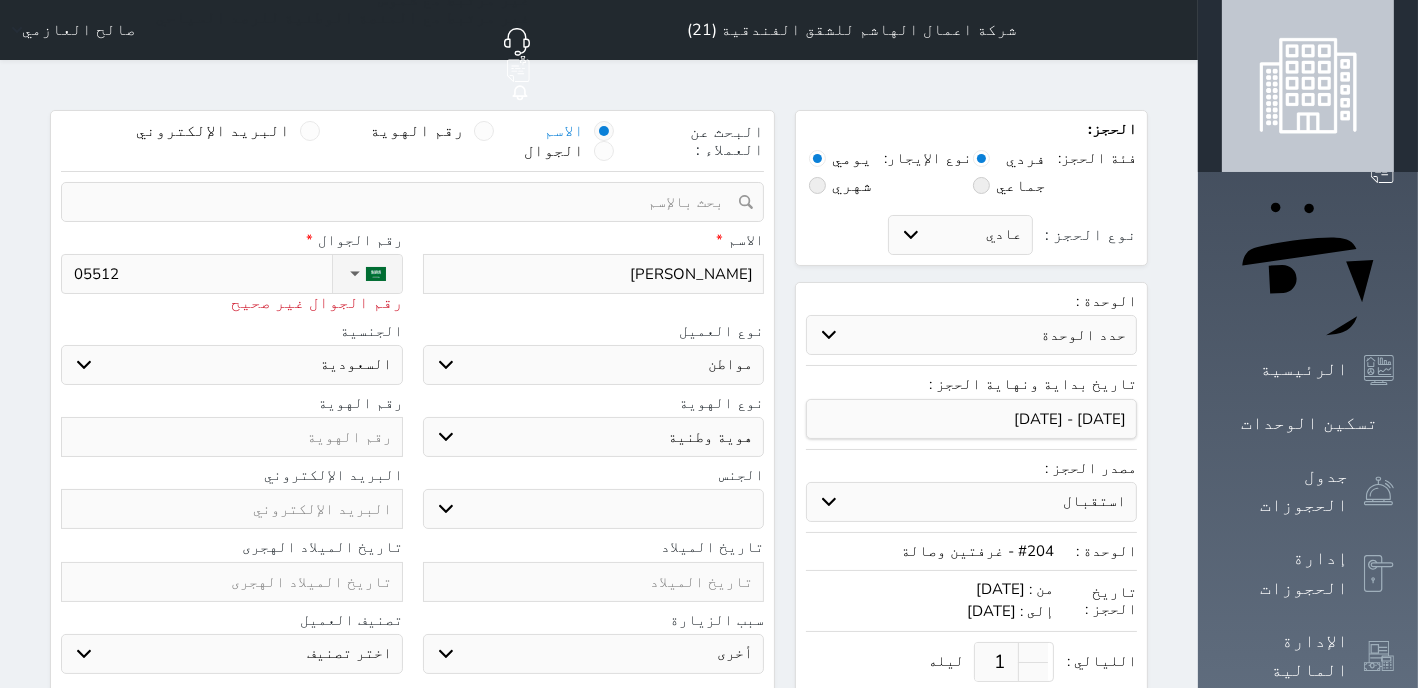 type on "0551" 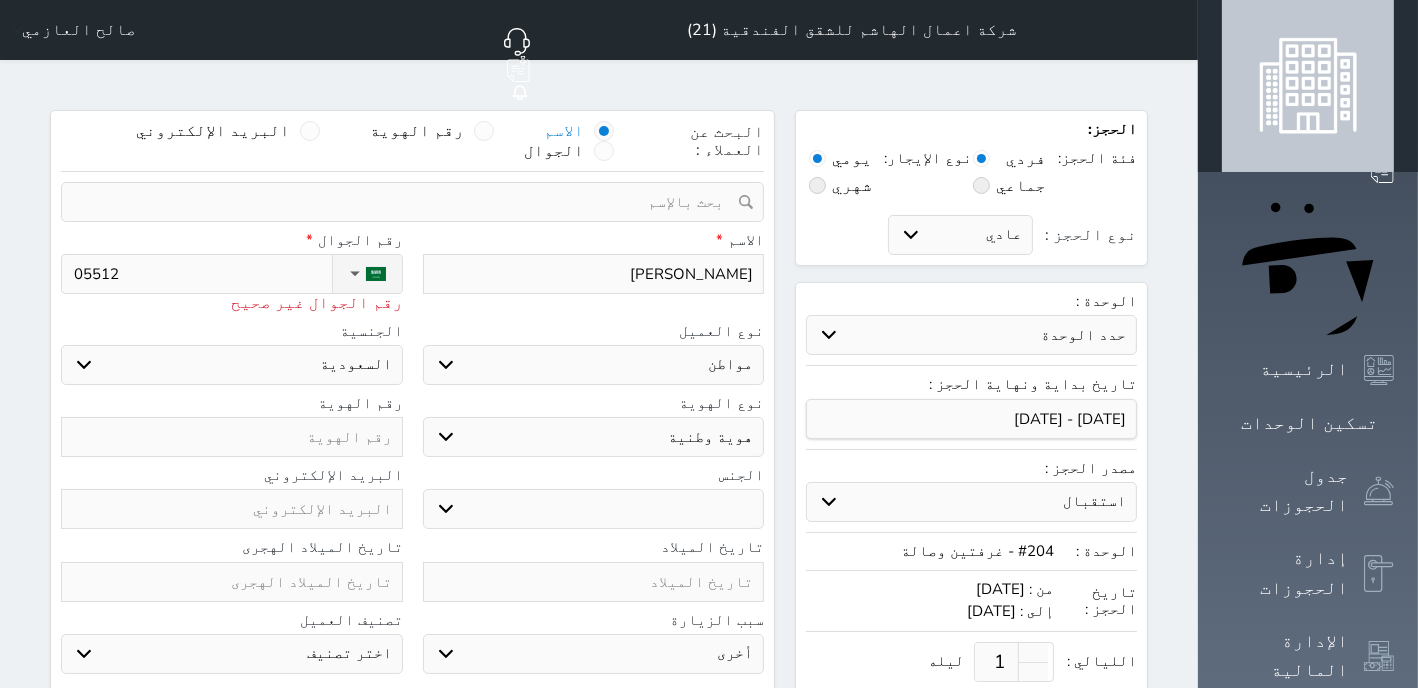 select 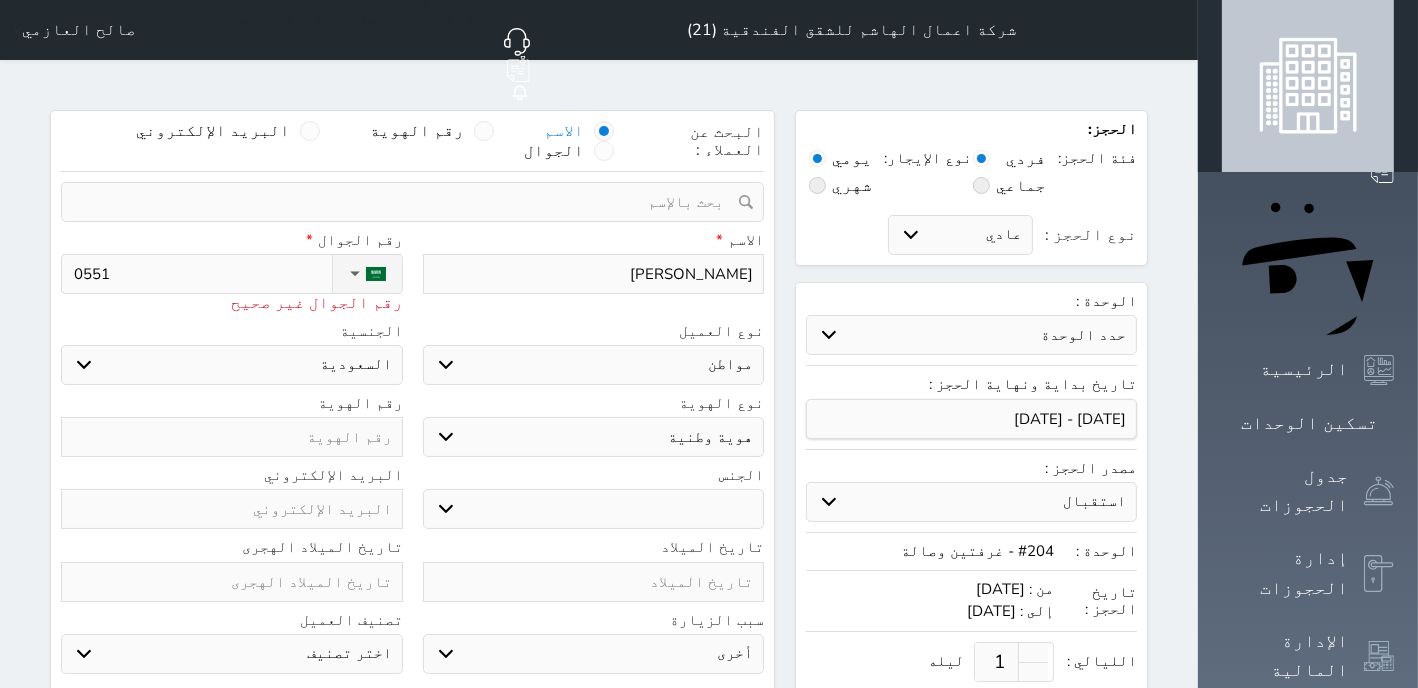 type on "05513" 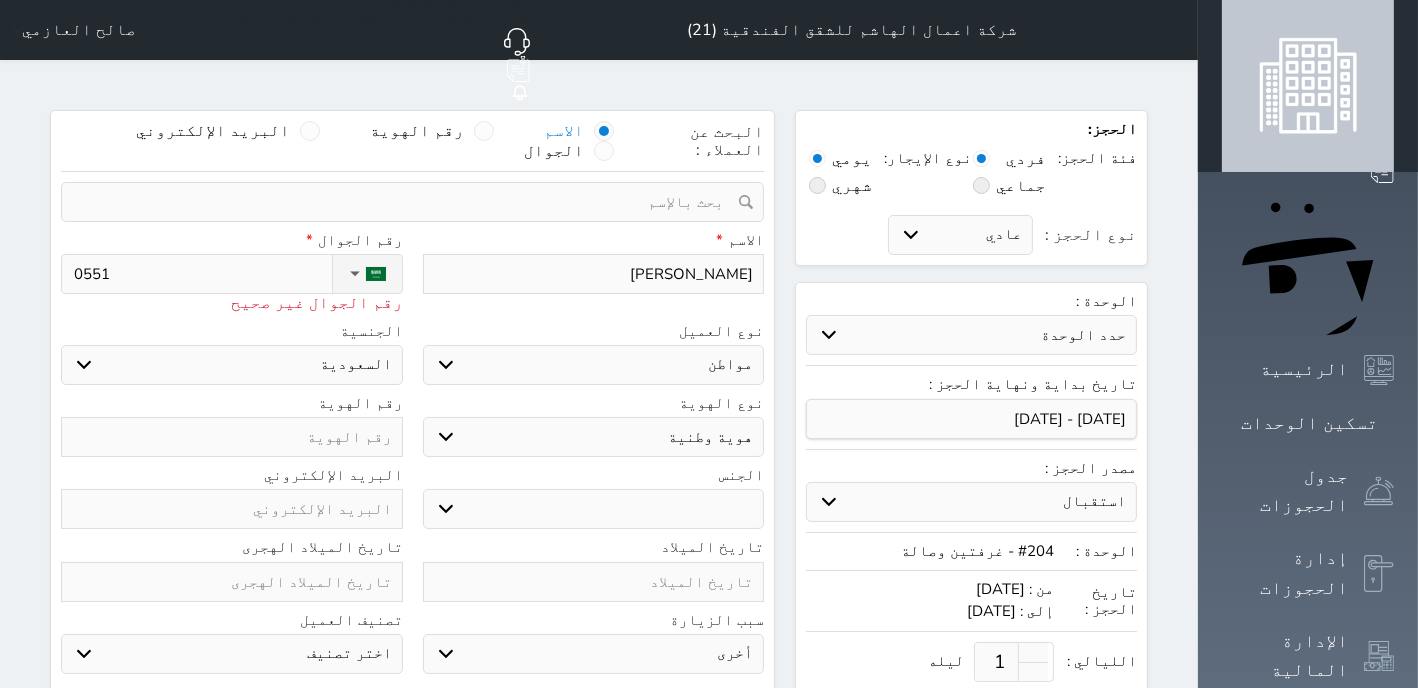 select 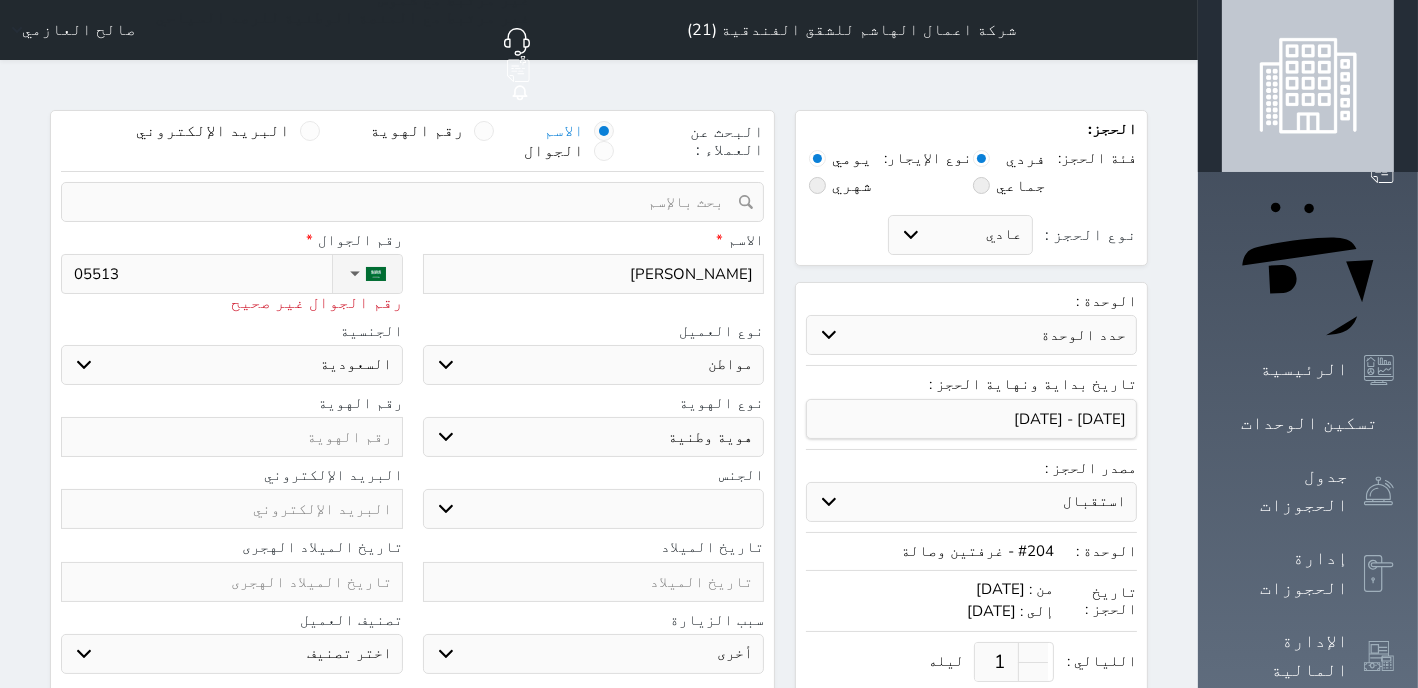 type on "055138" 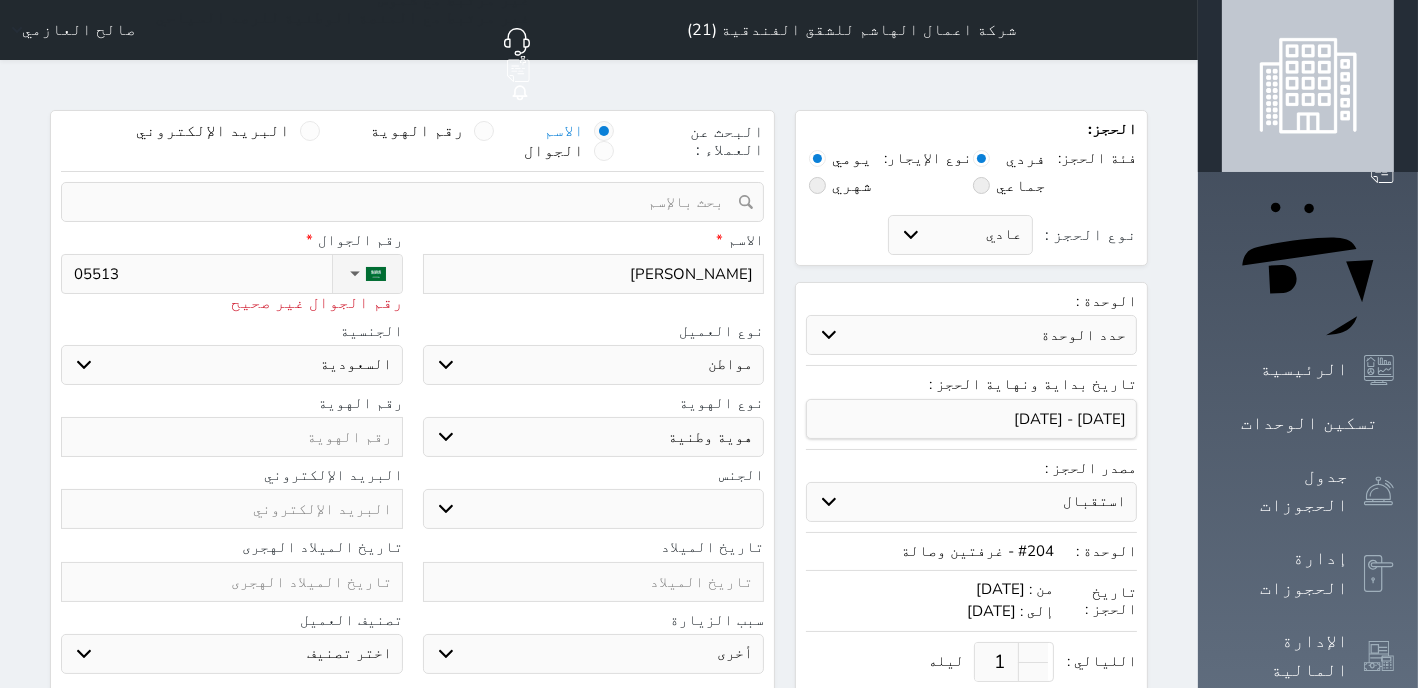 select 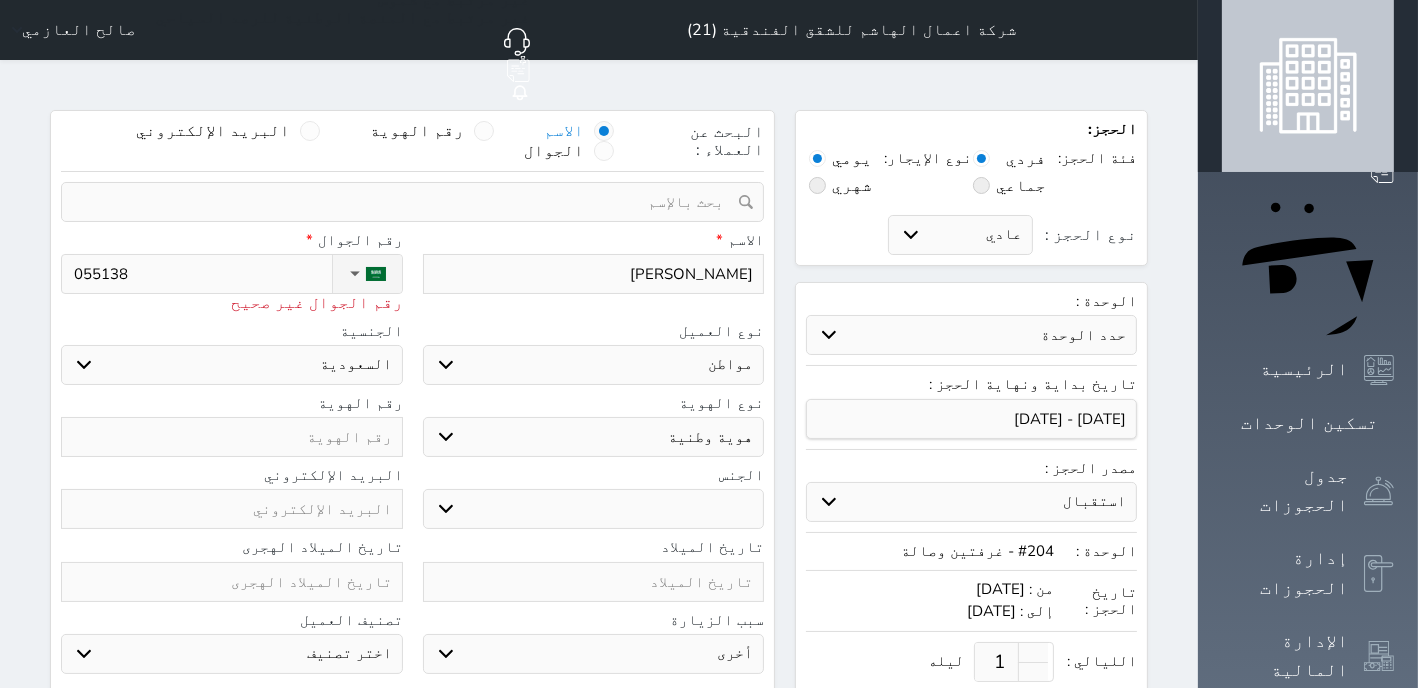 type on "0551386" 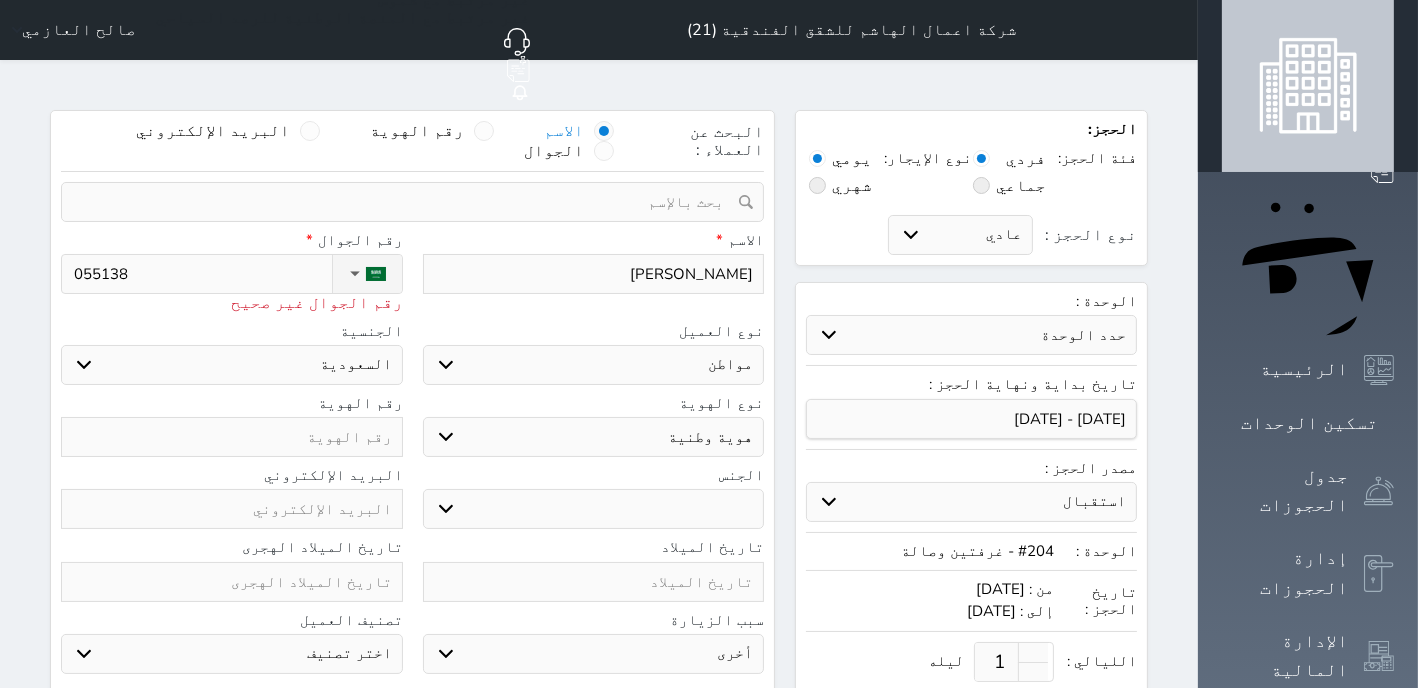 select 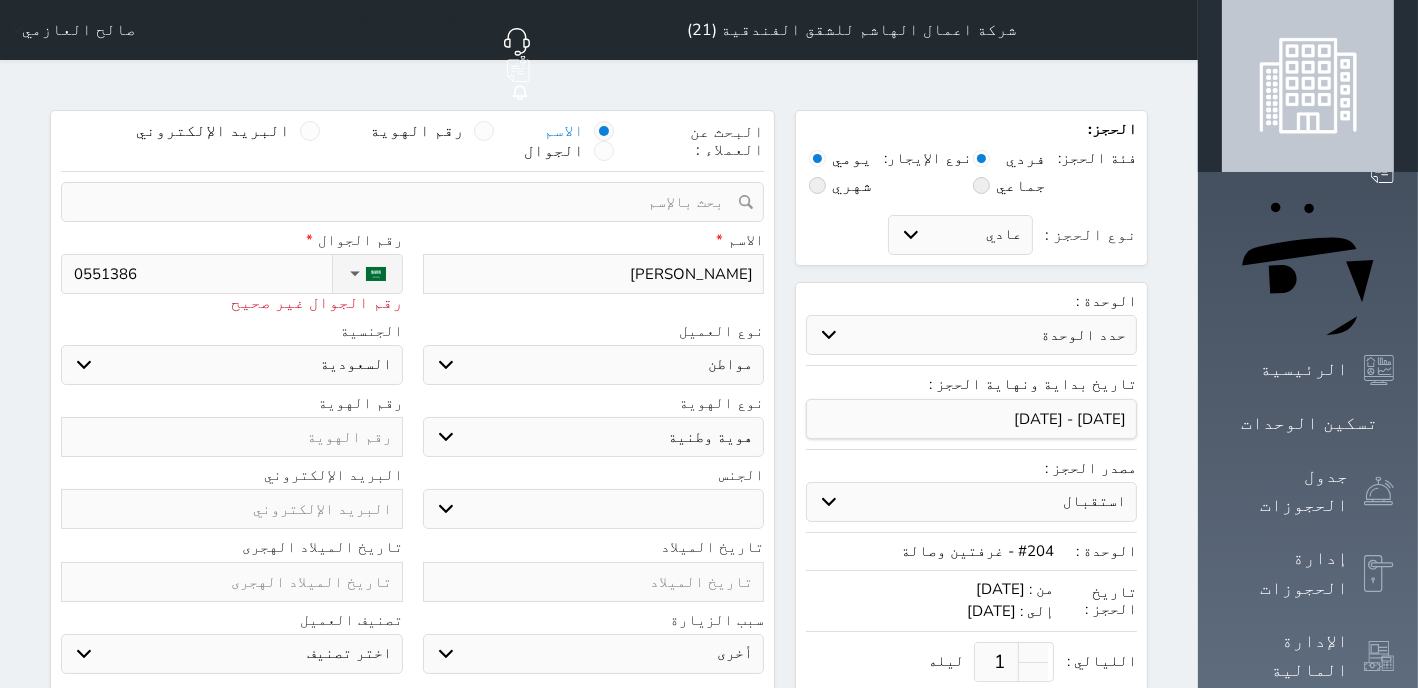 type on "05513860" 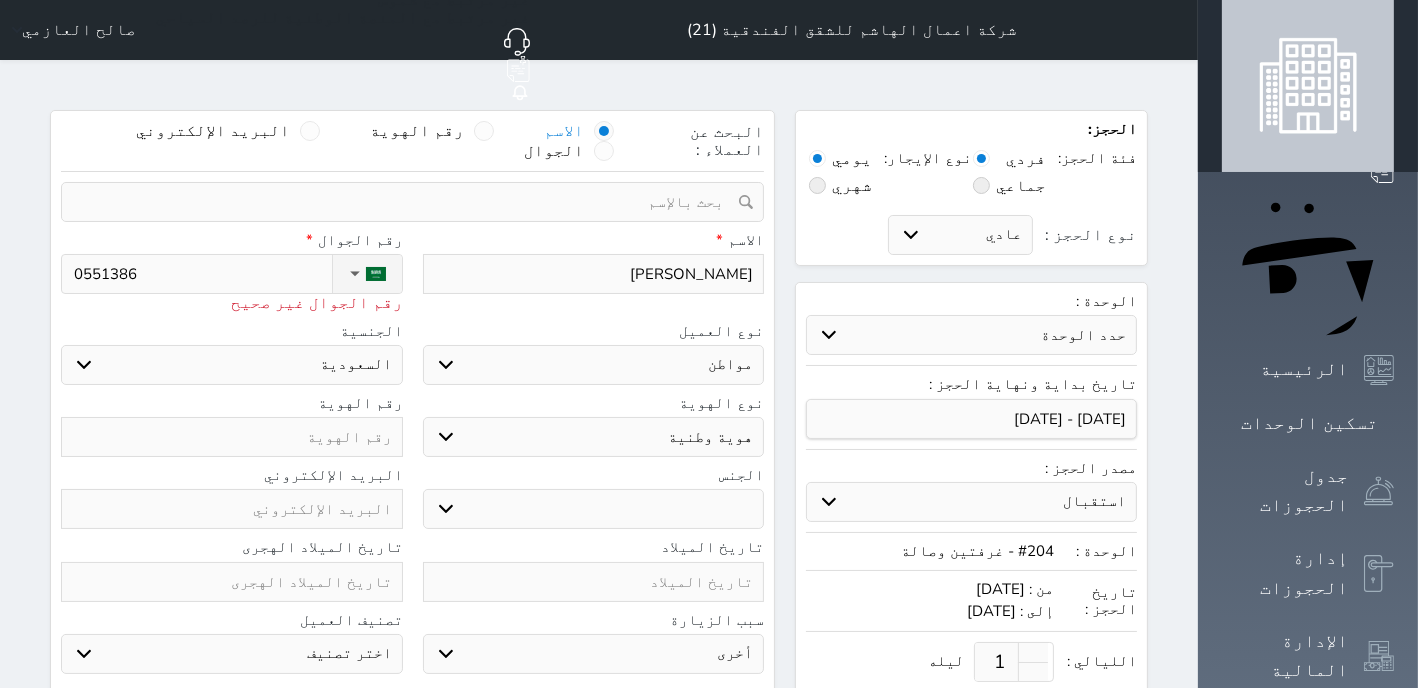 select 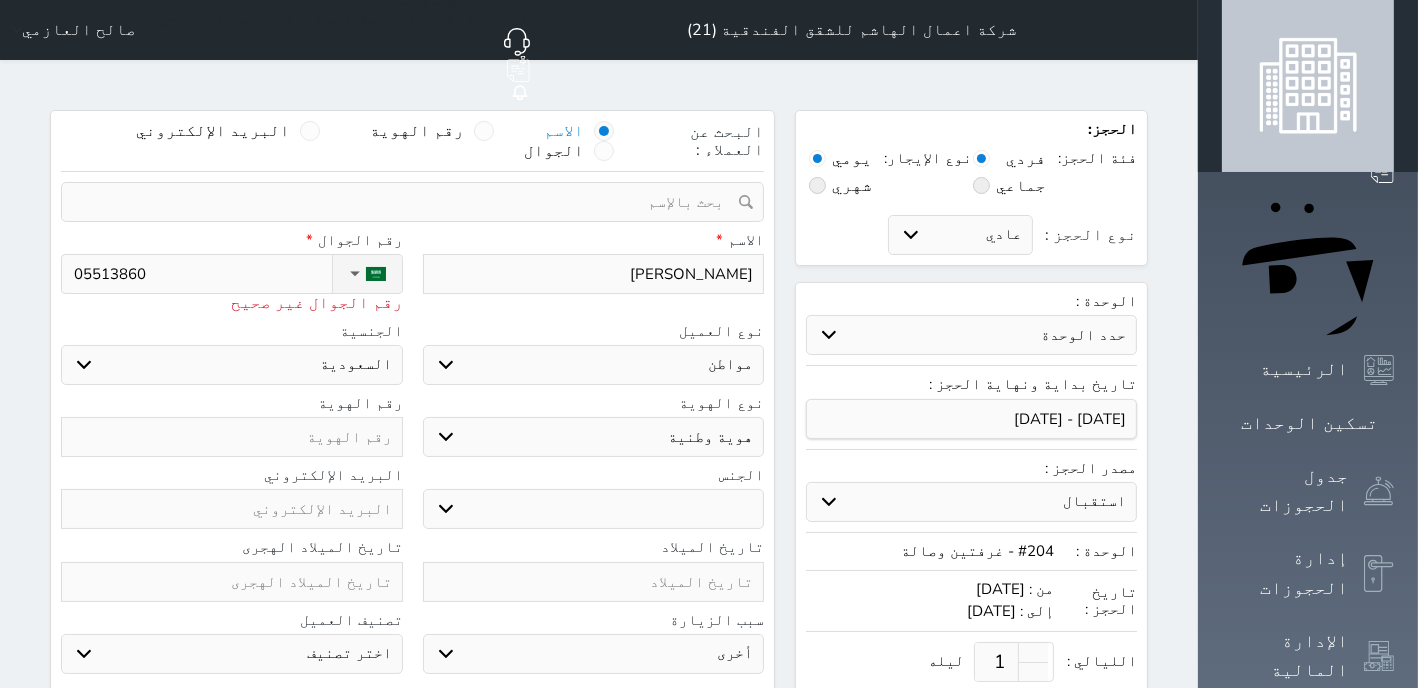 type on "055138602" 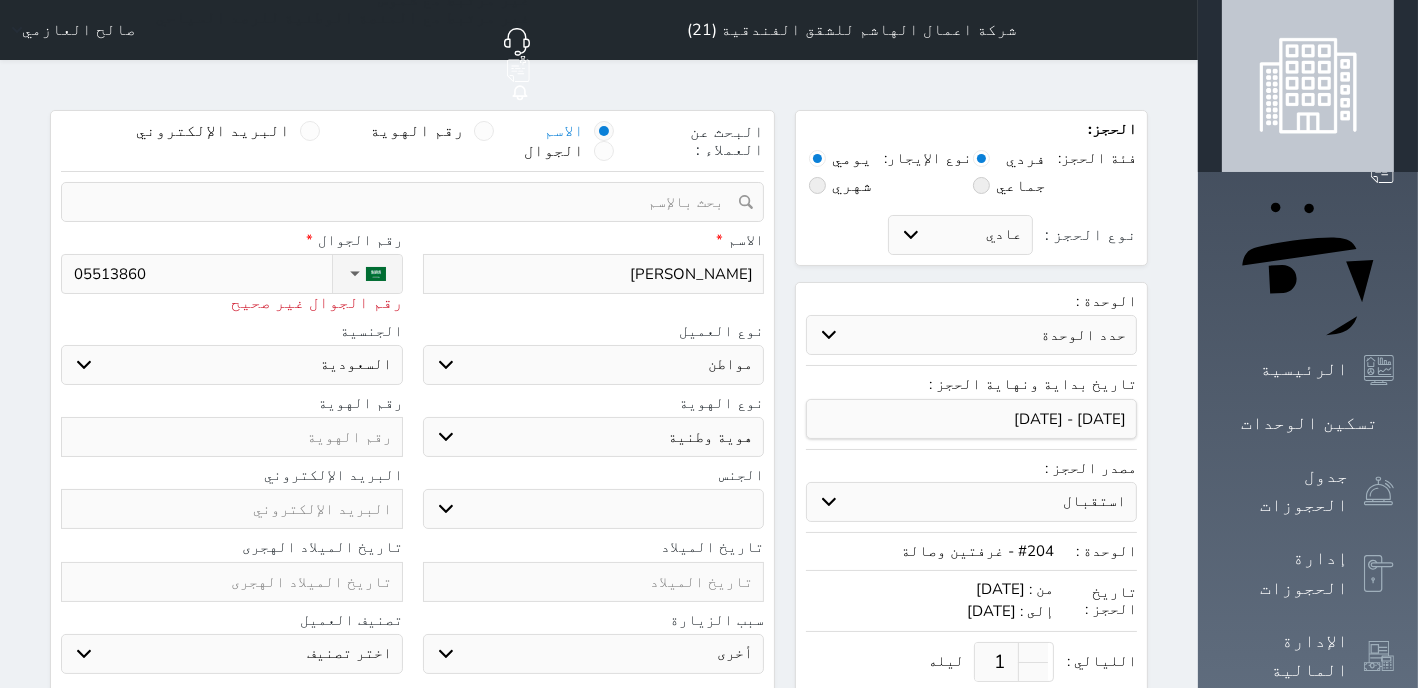 select 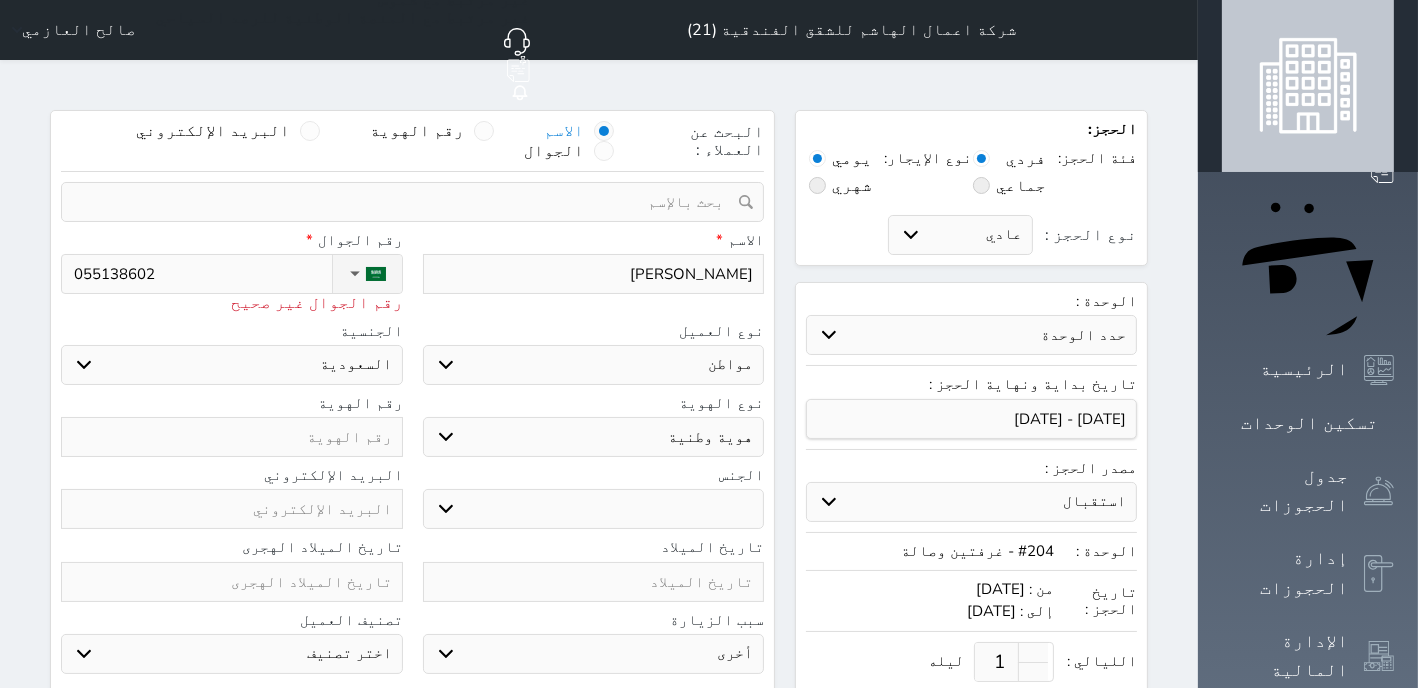 type on "[PHONE_NUMBER]" 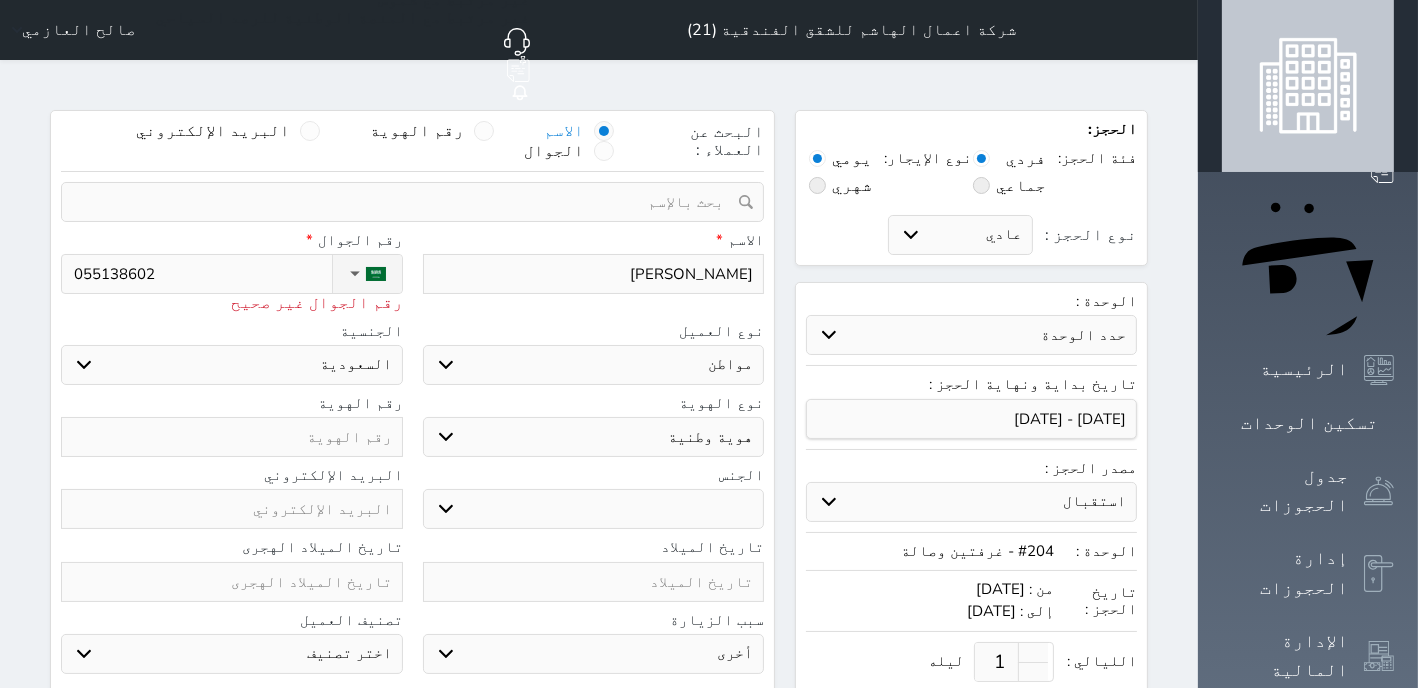 select 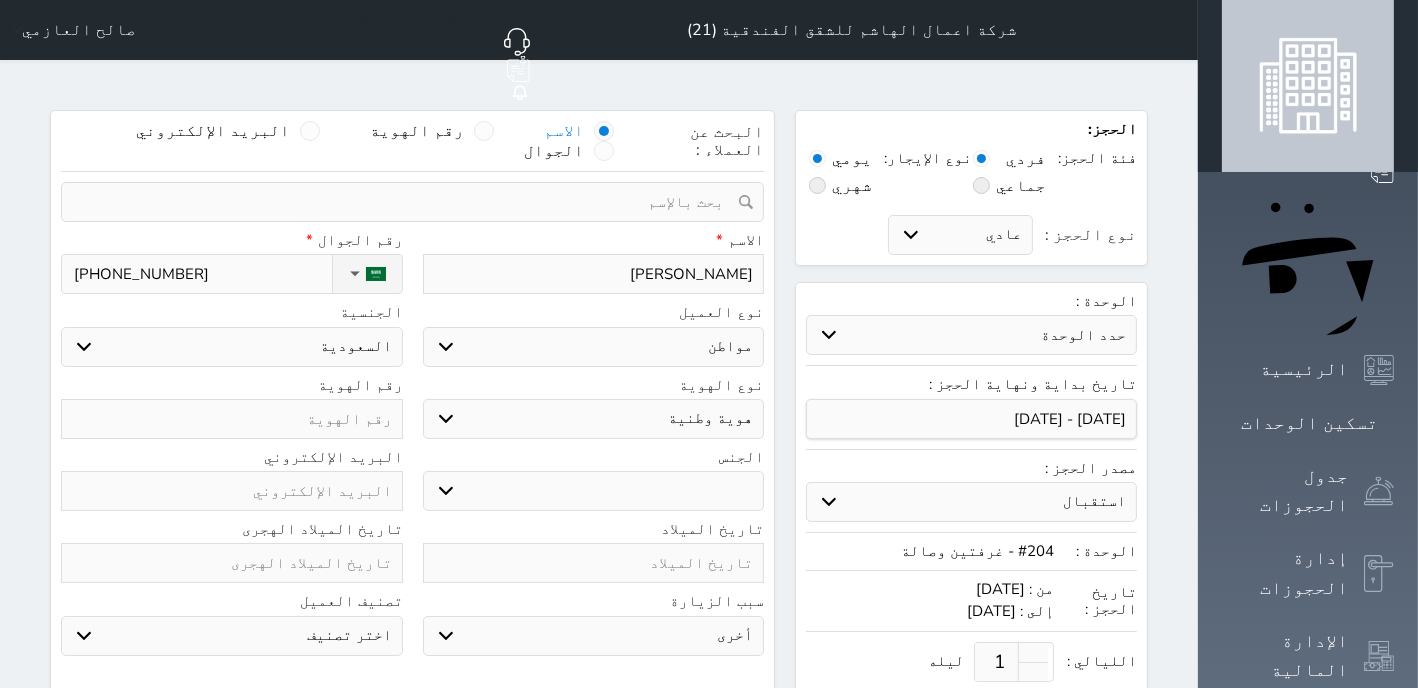 type on "[PHONE_NUMBER]" 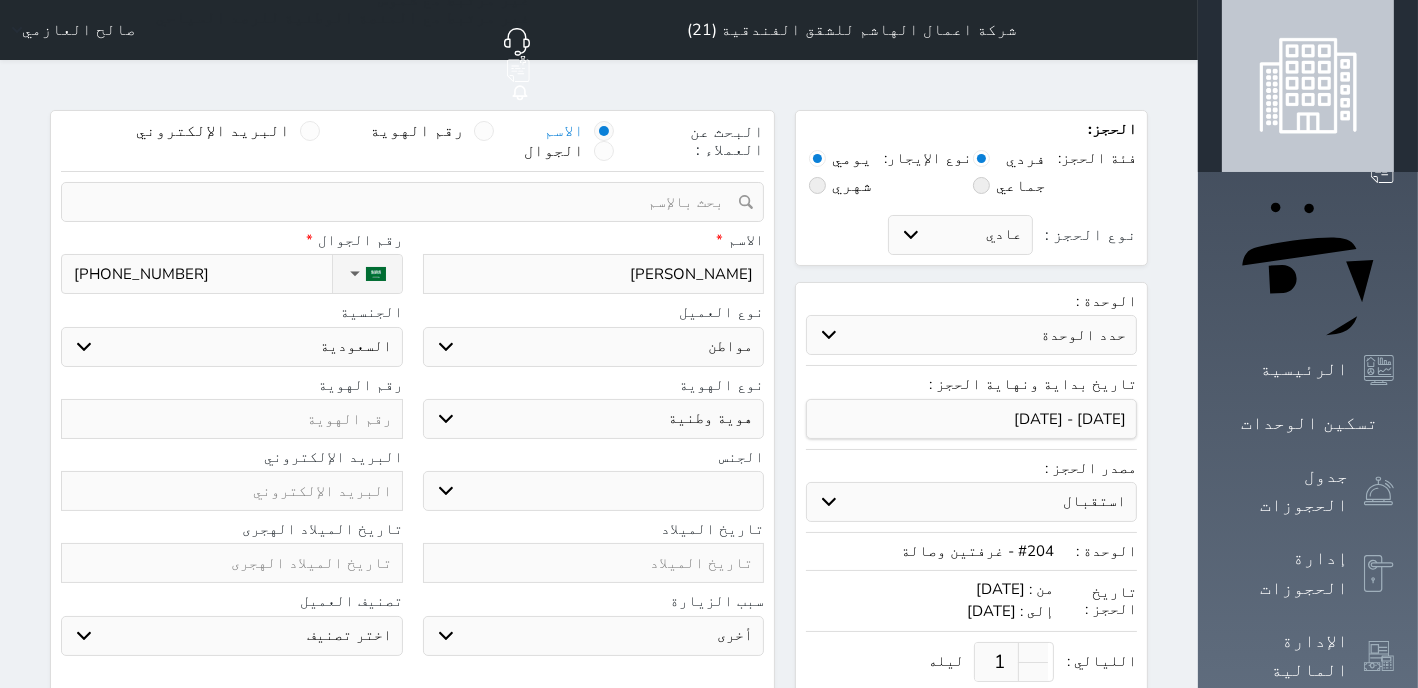 click on "اختر نوع   مواطن مواطن خليجي زائر مقيم" at bounding box center (594, 347) 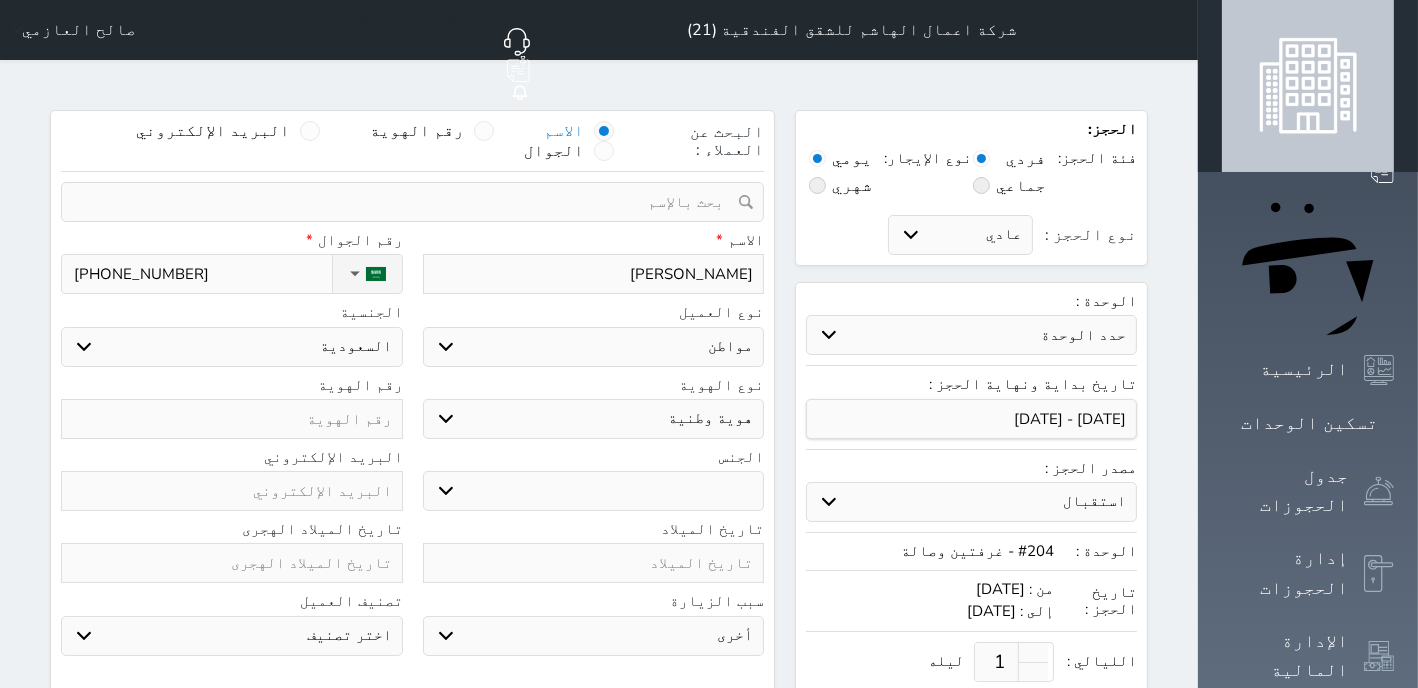 select on "4" 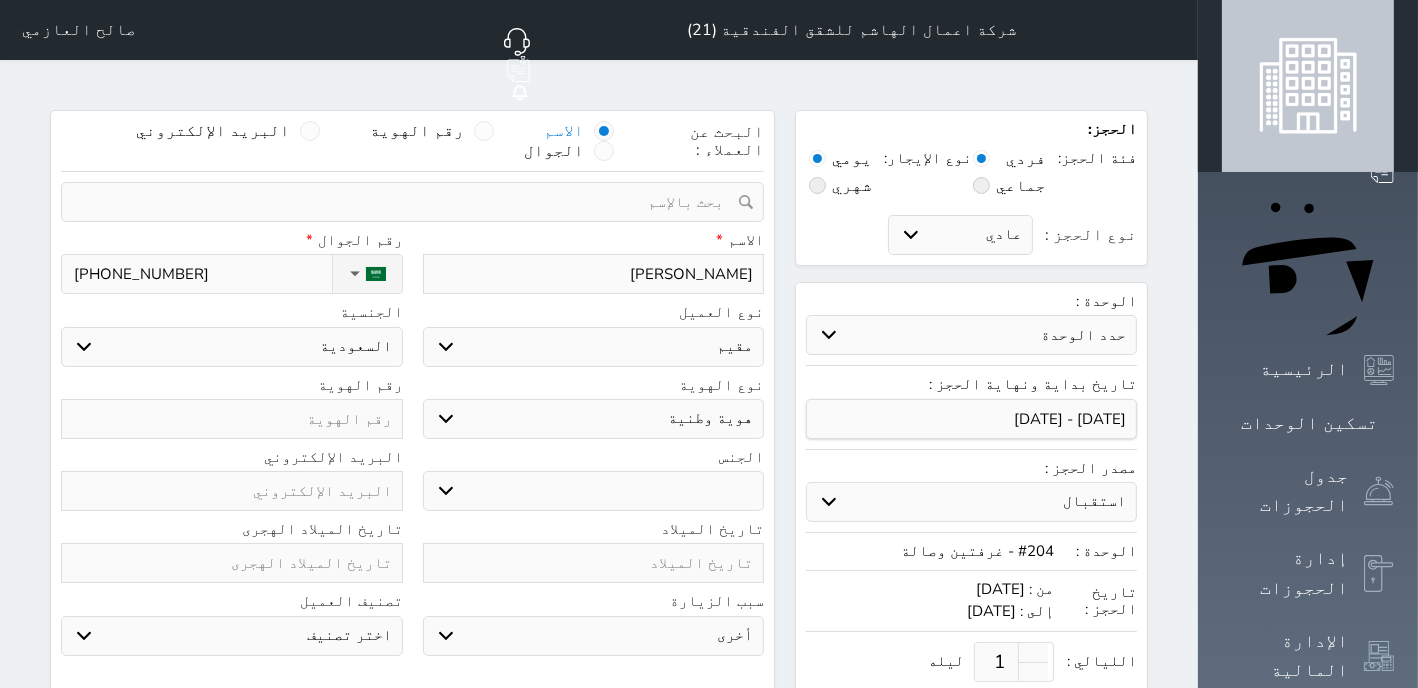 click on "مقيم" at bounding box center [0, 0] 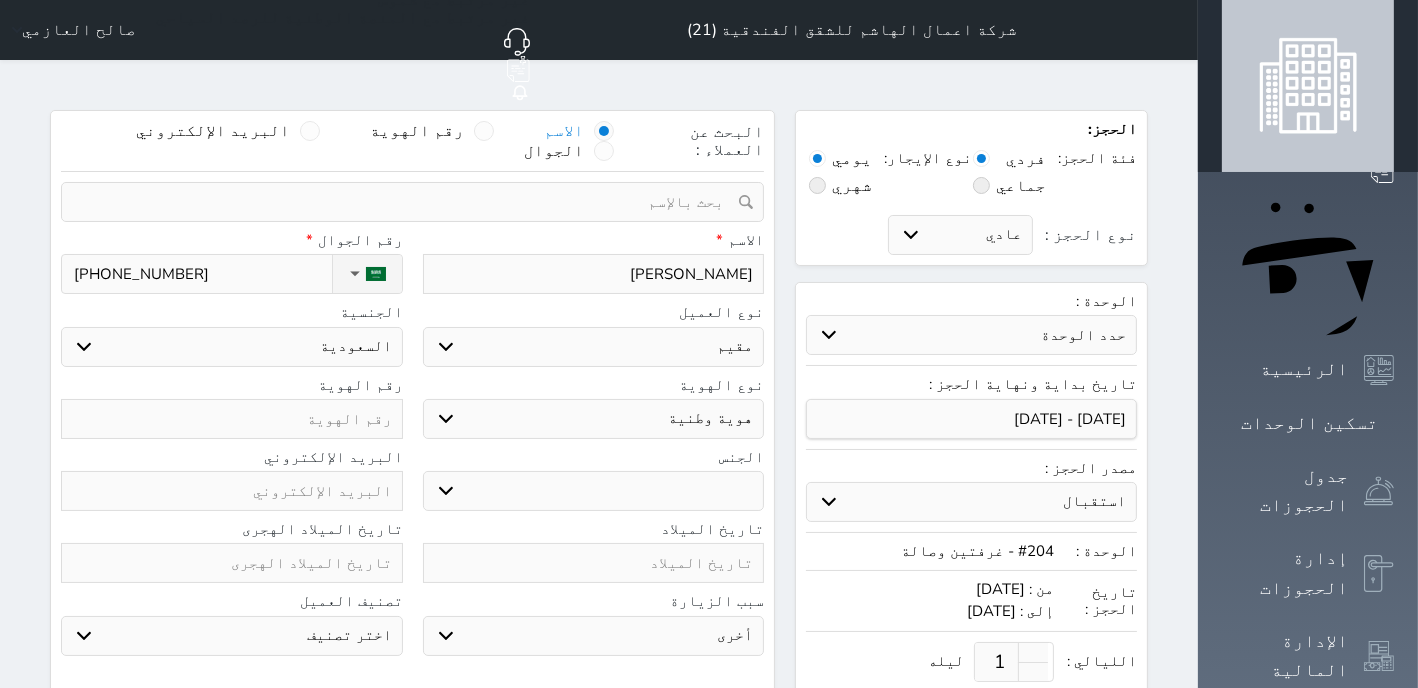 select 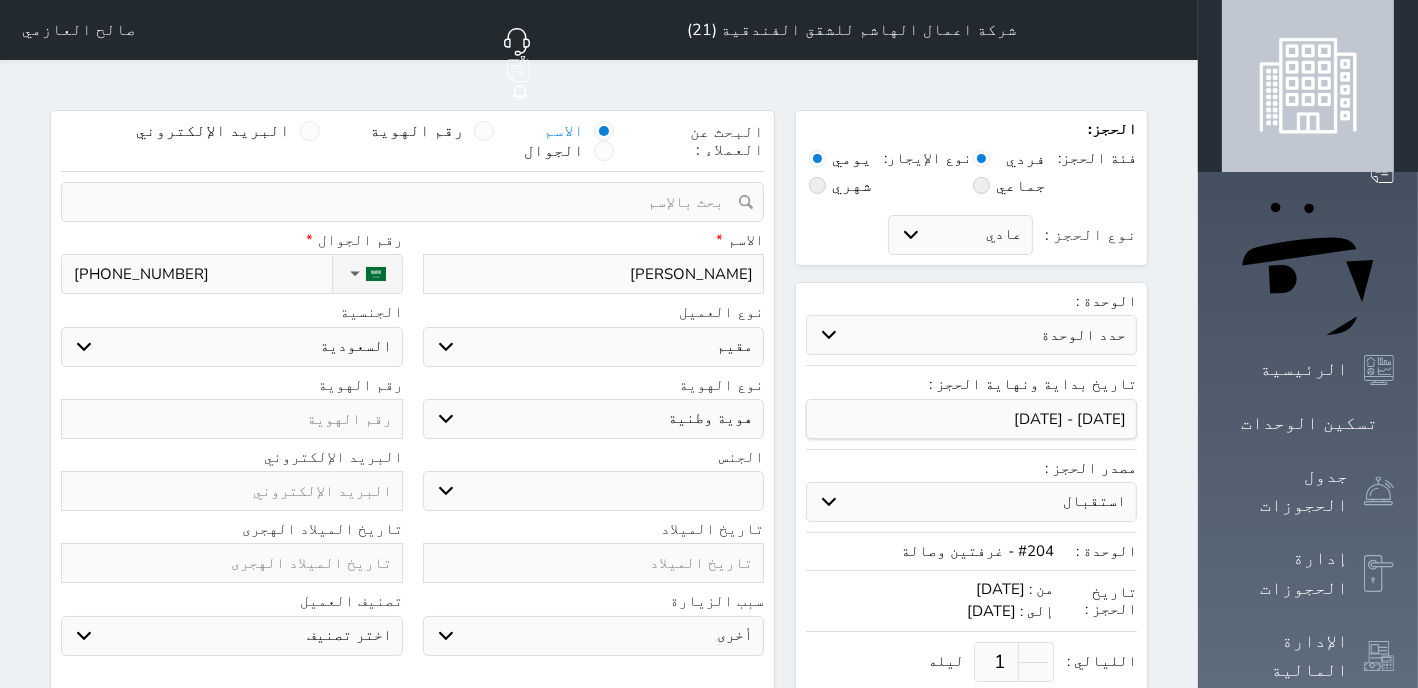 select 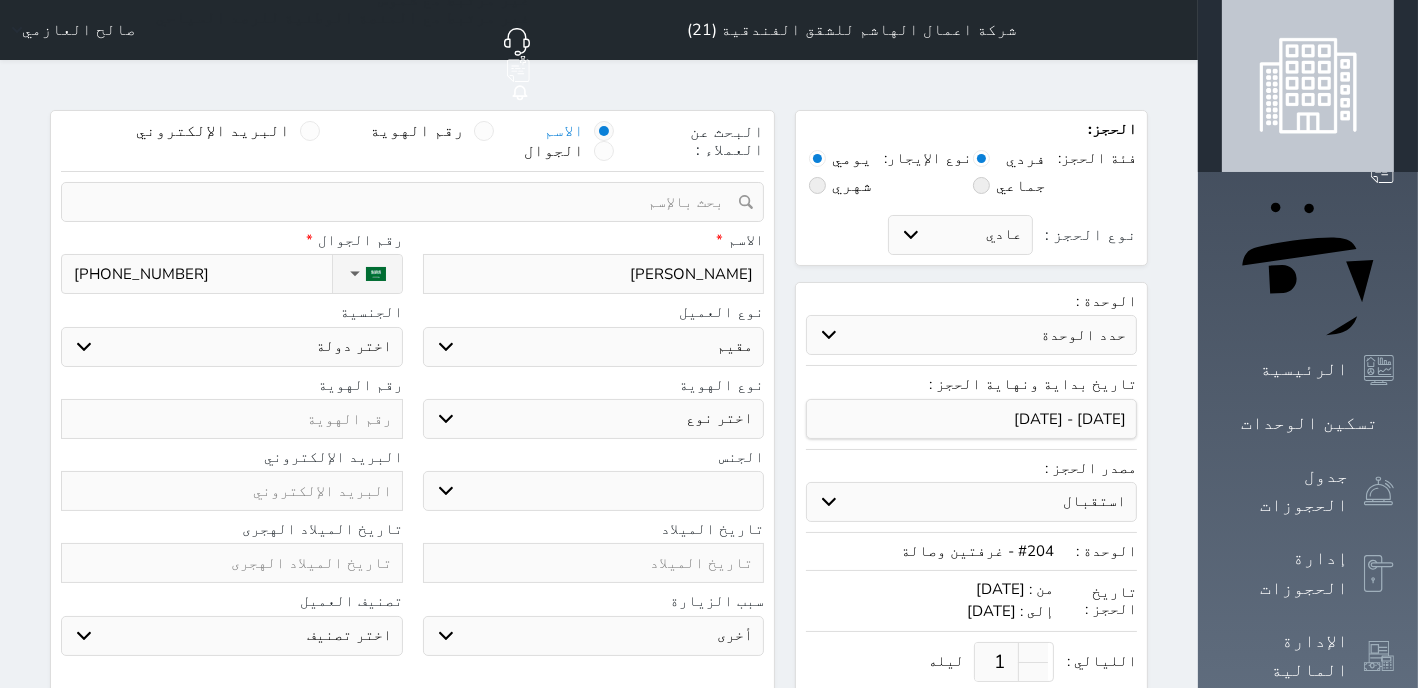 click at bounding box center (232, 419) 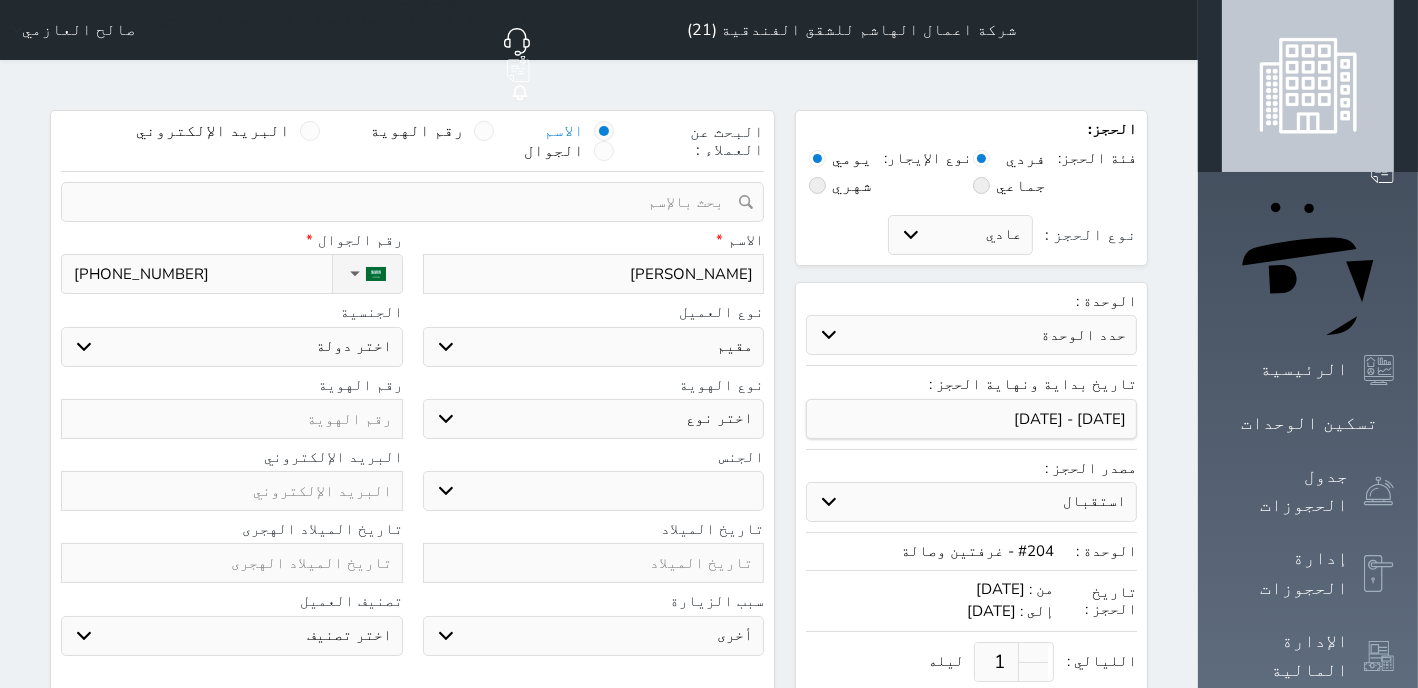 select 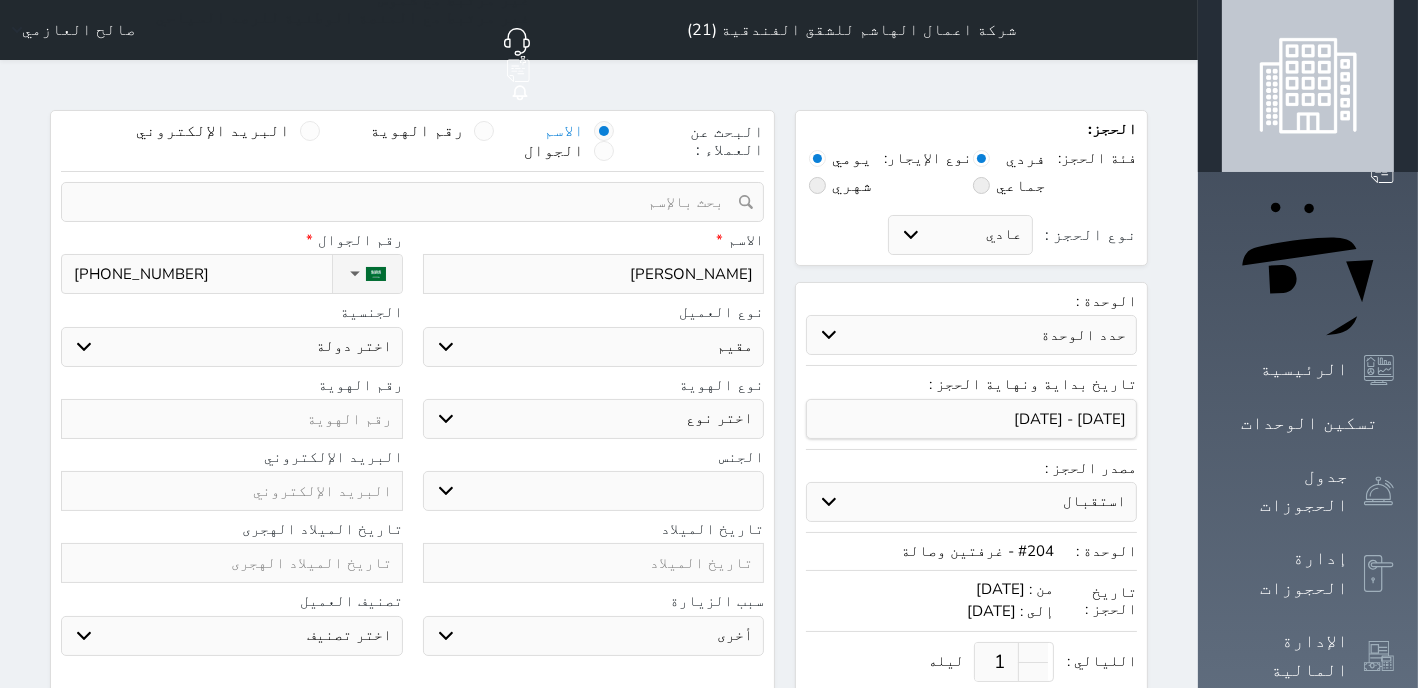 select 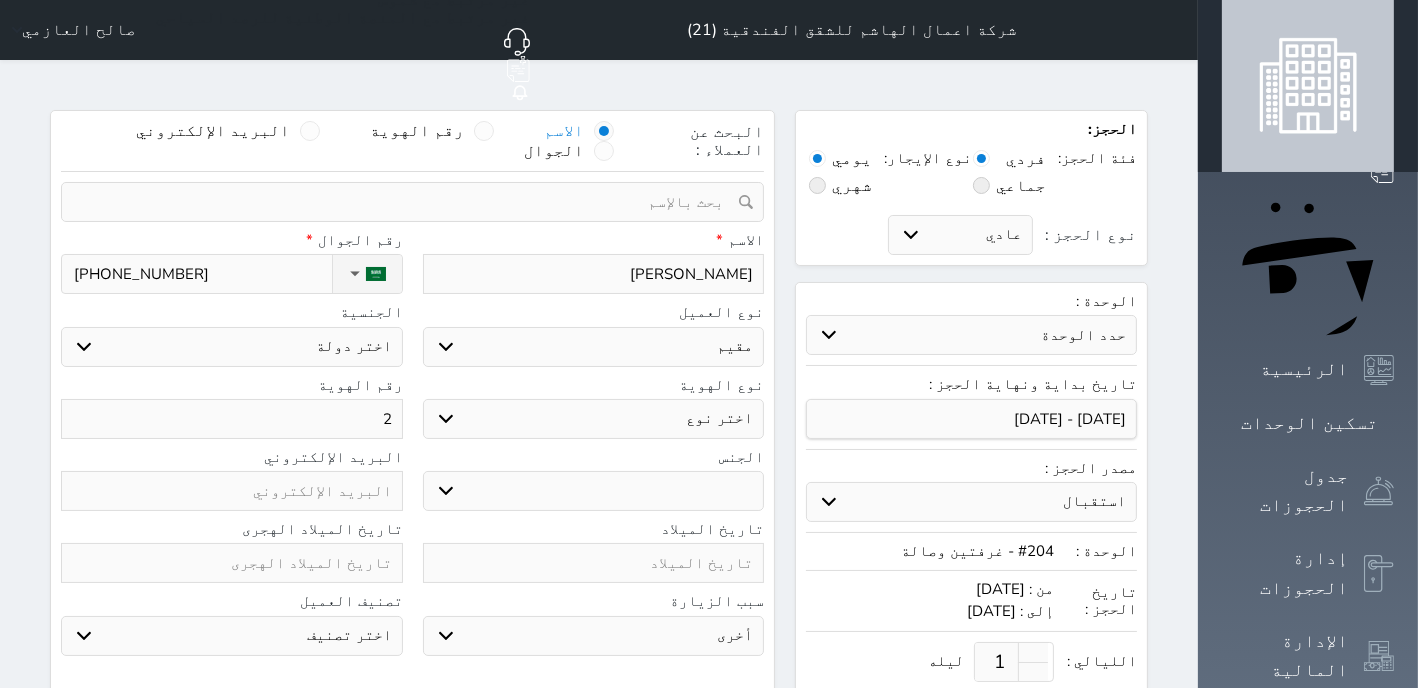 select 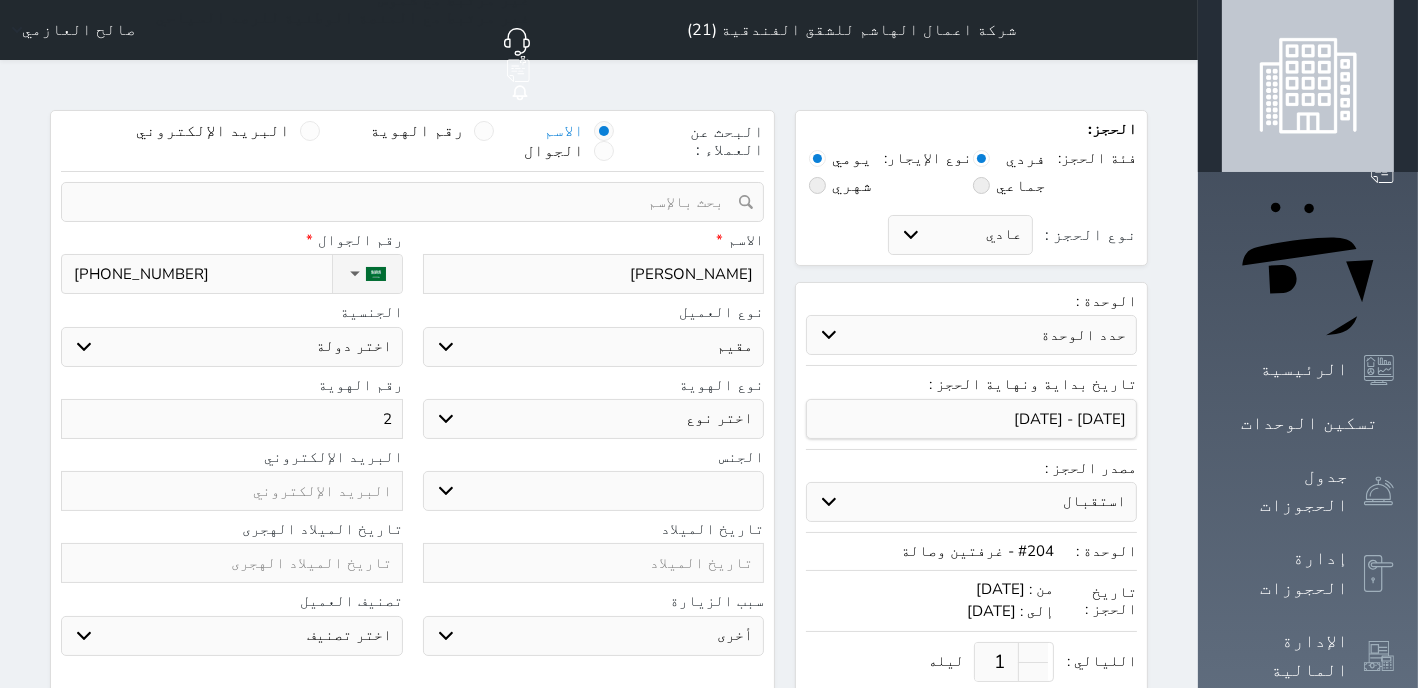 select 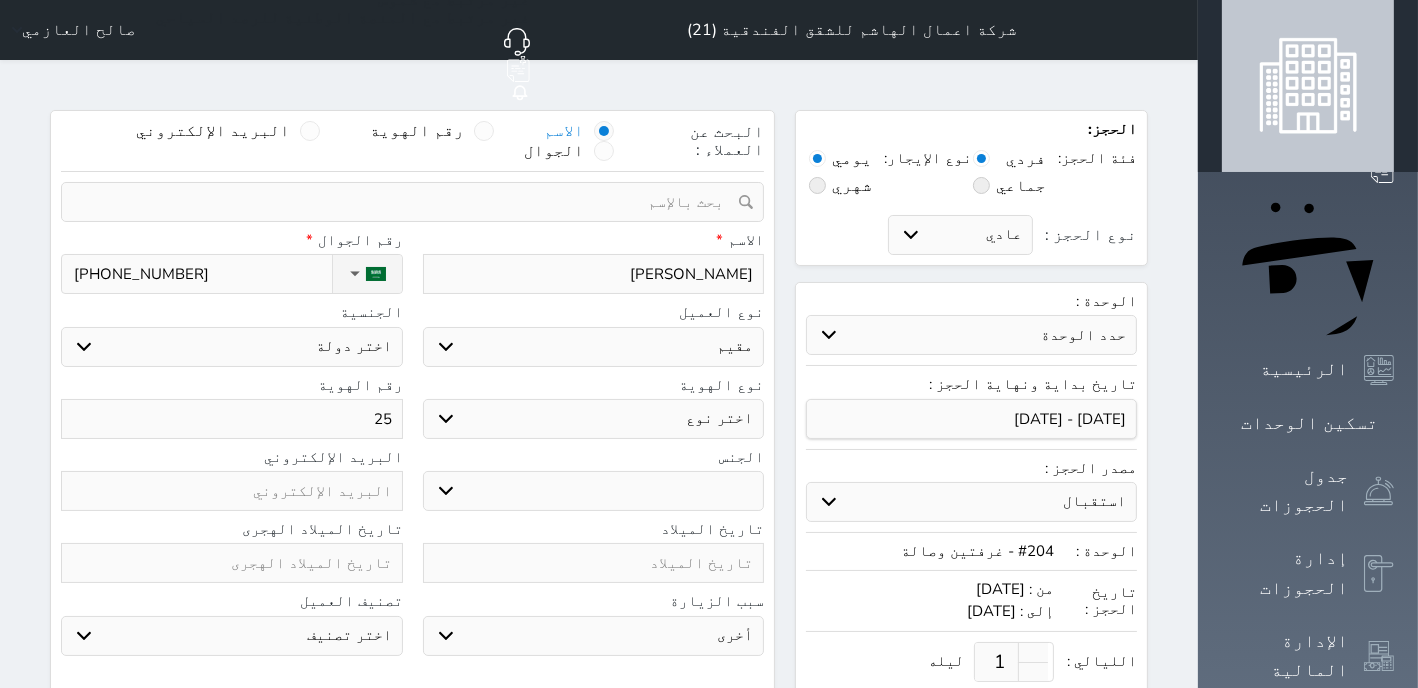 select 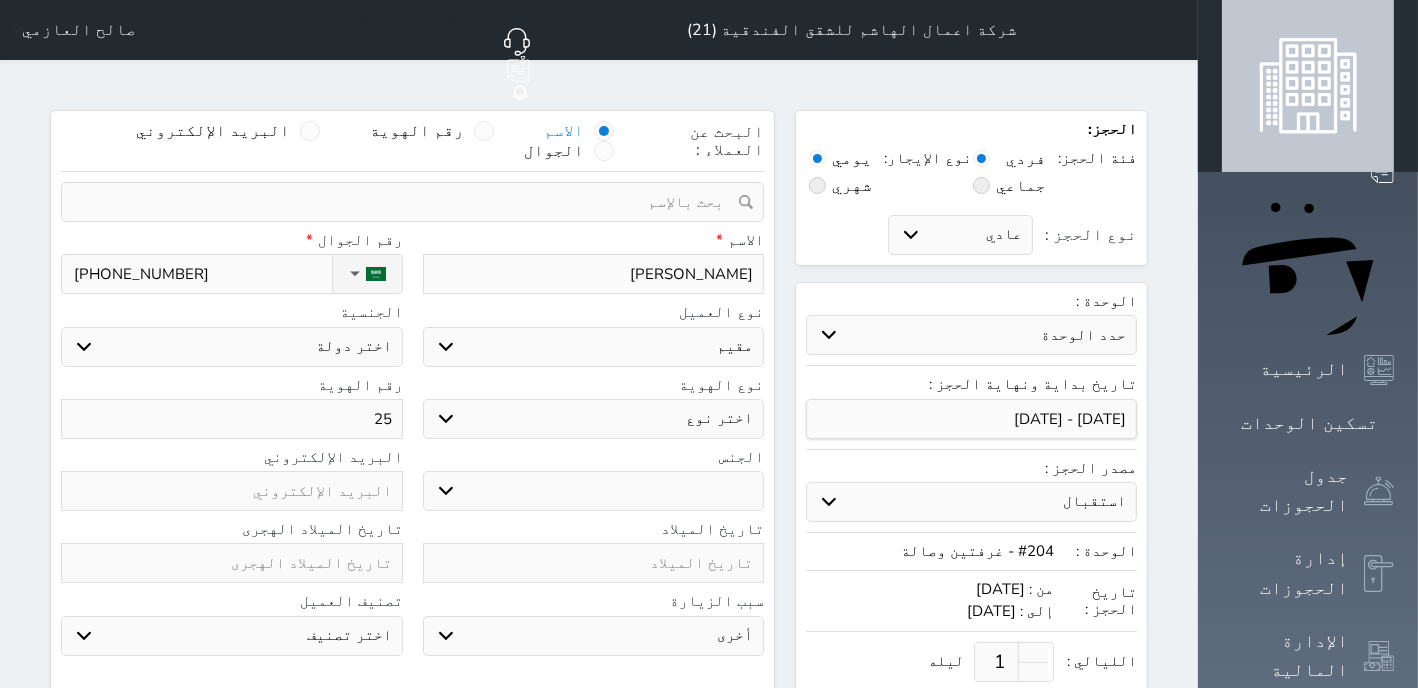 select 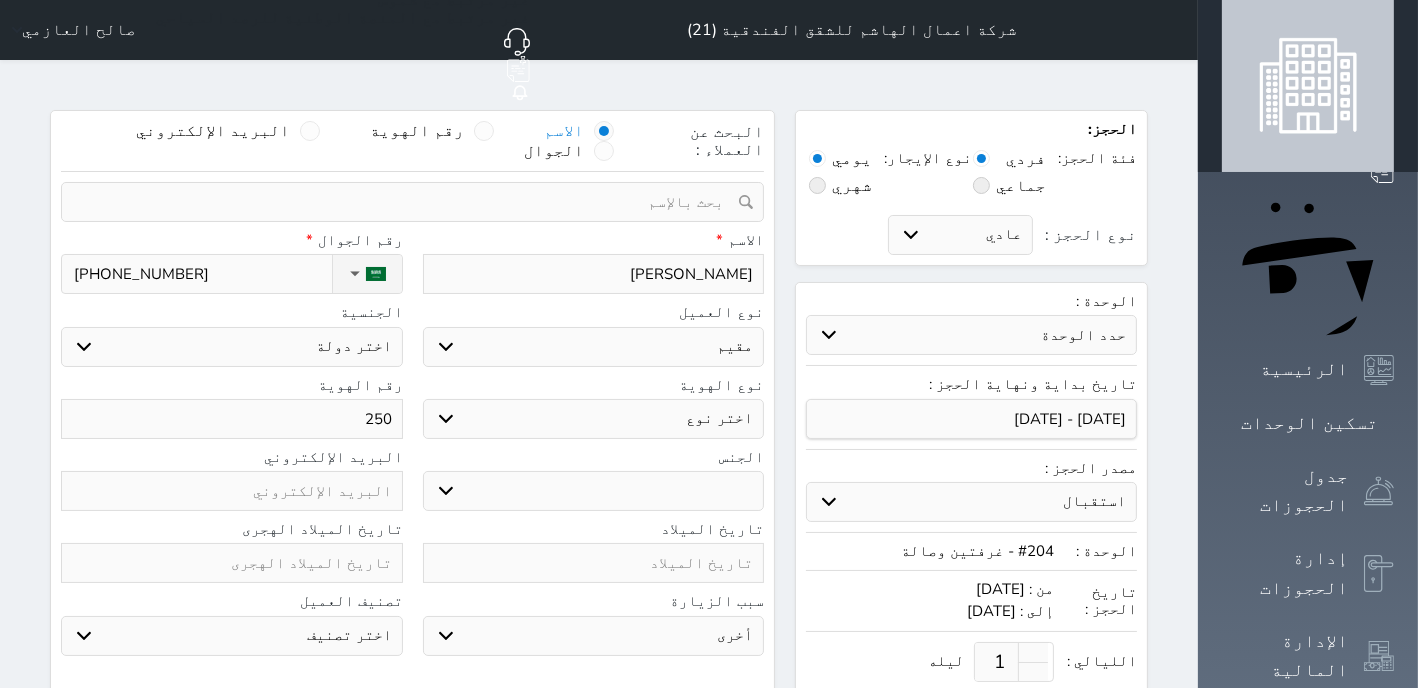 select 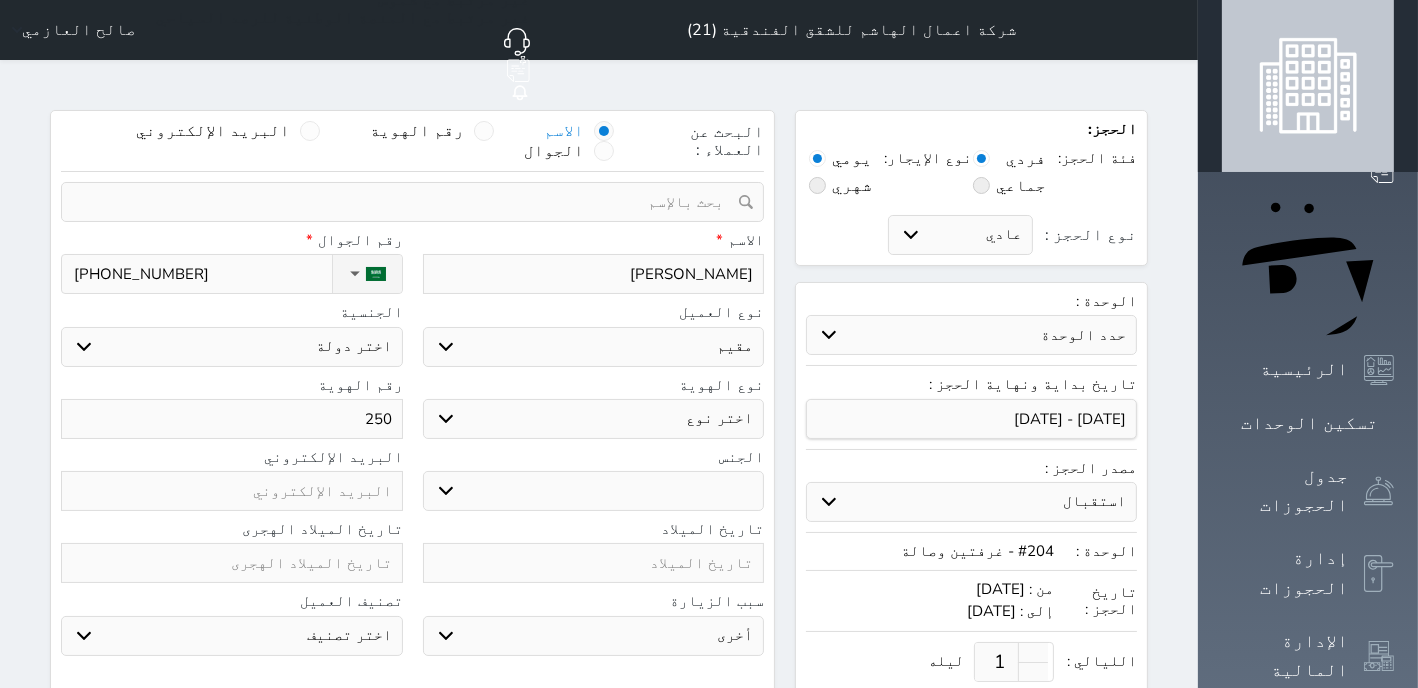 select 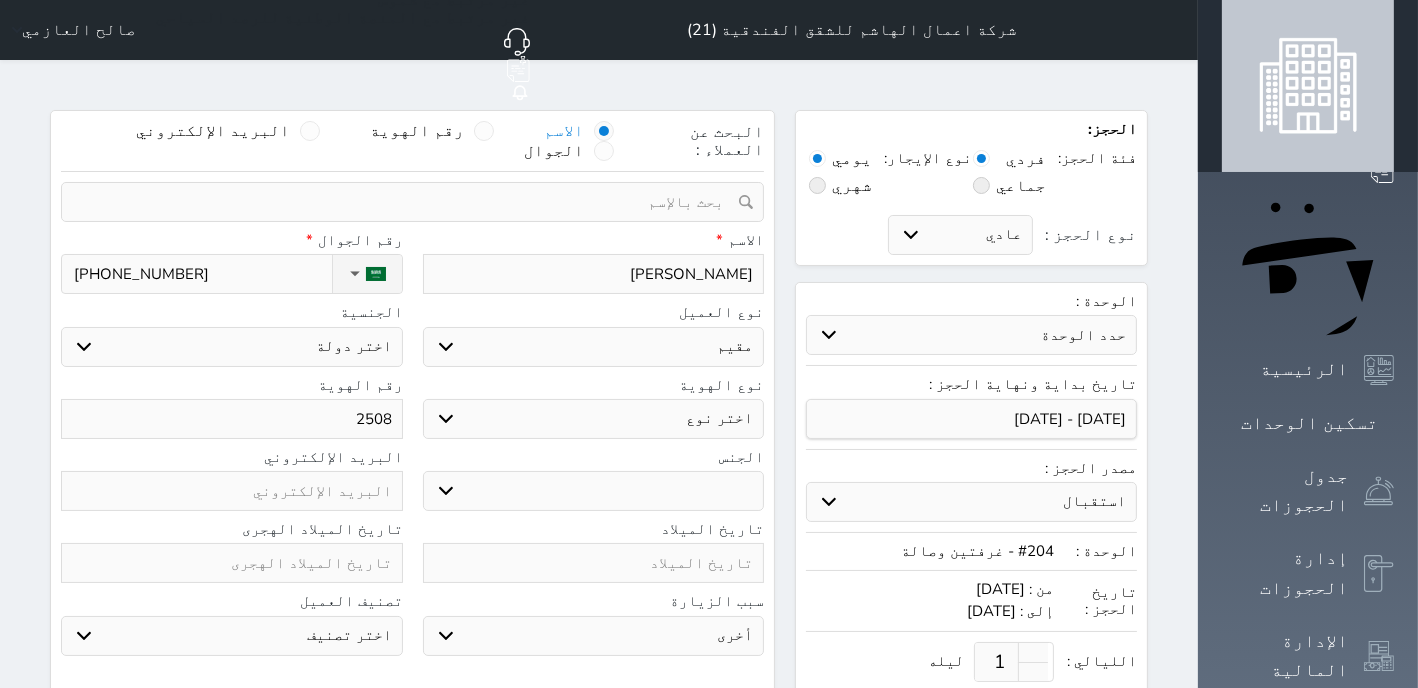 select 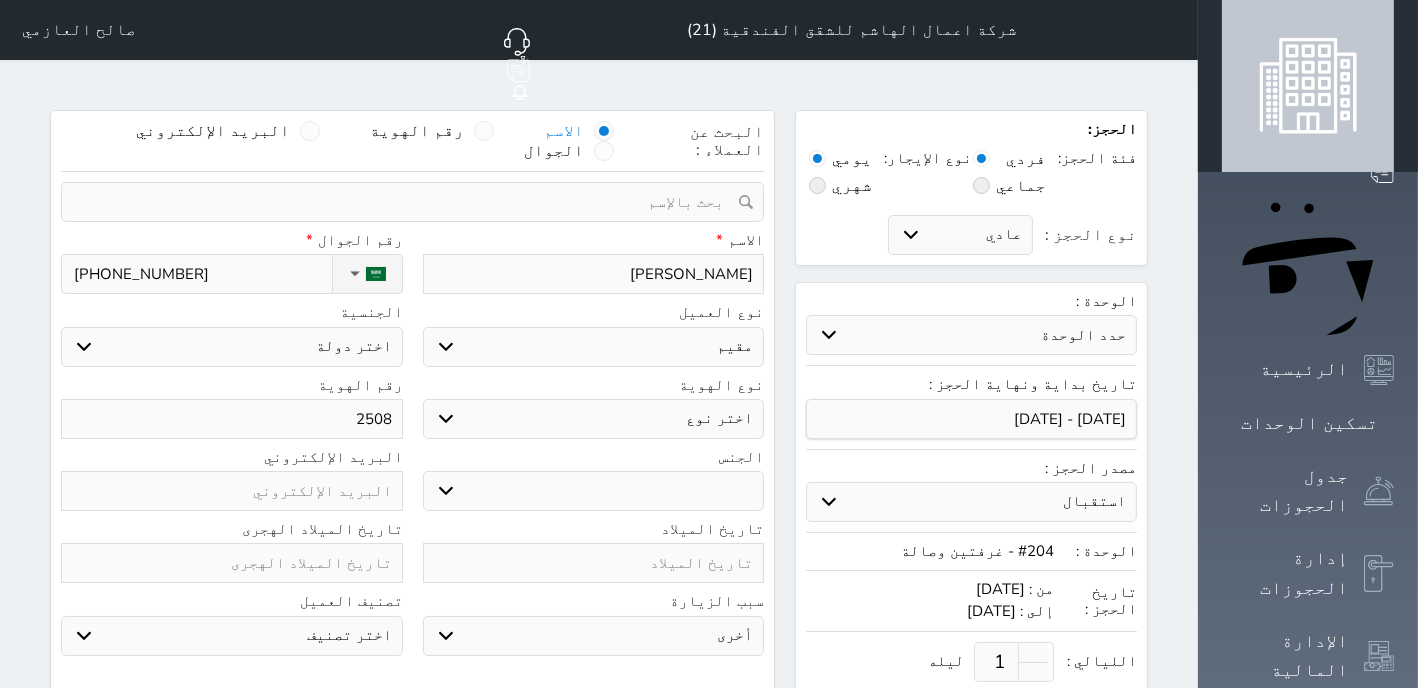 select 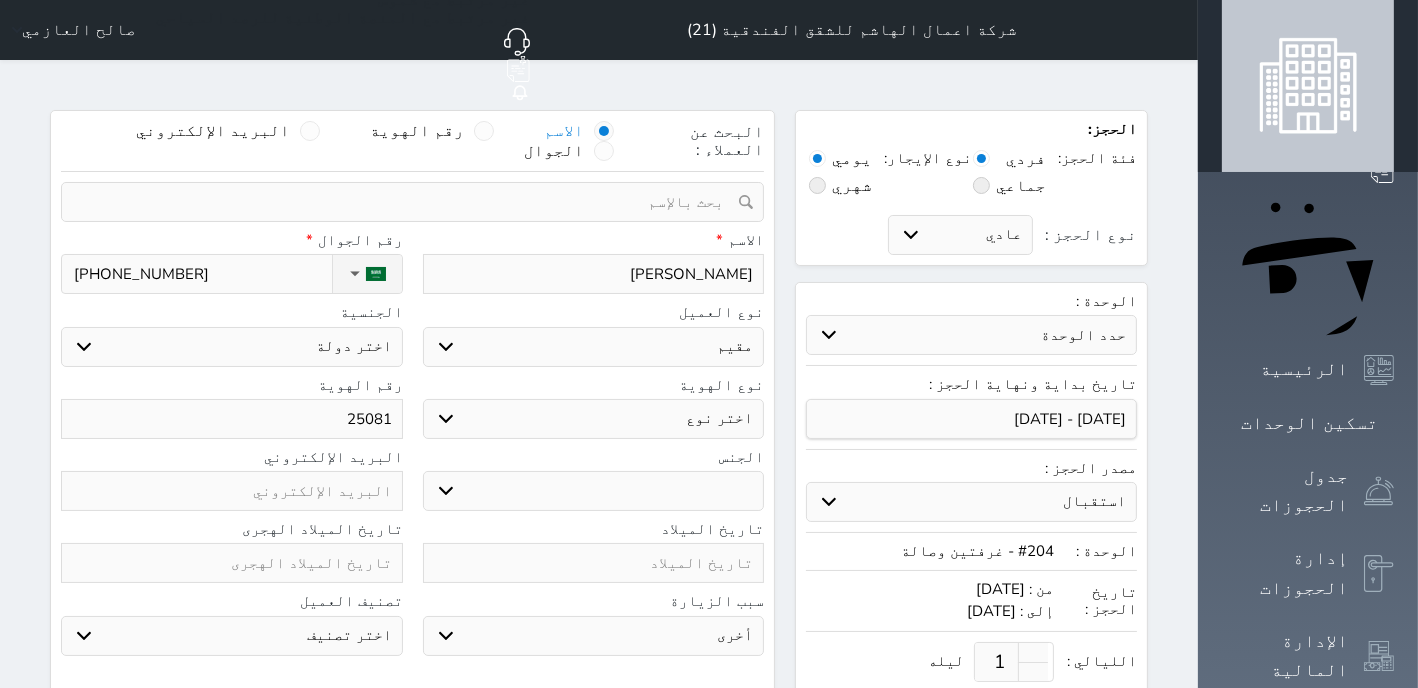 select 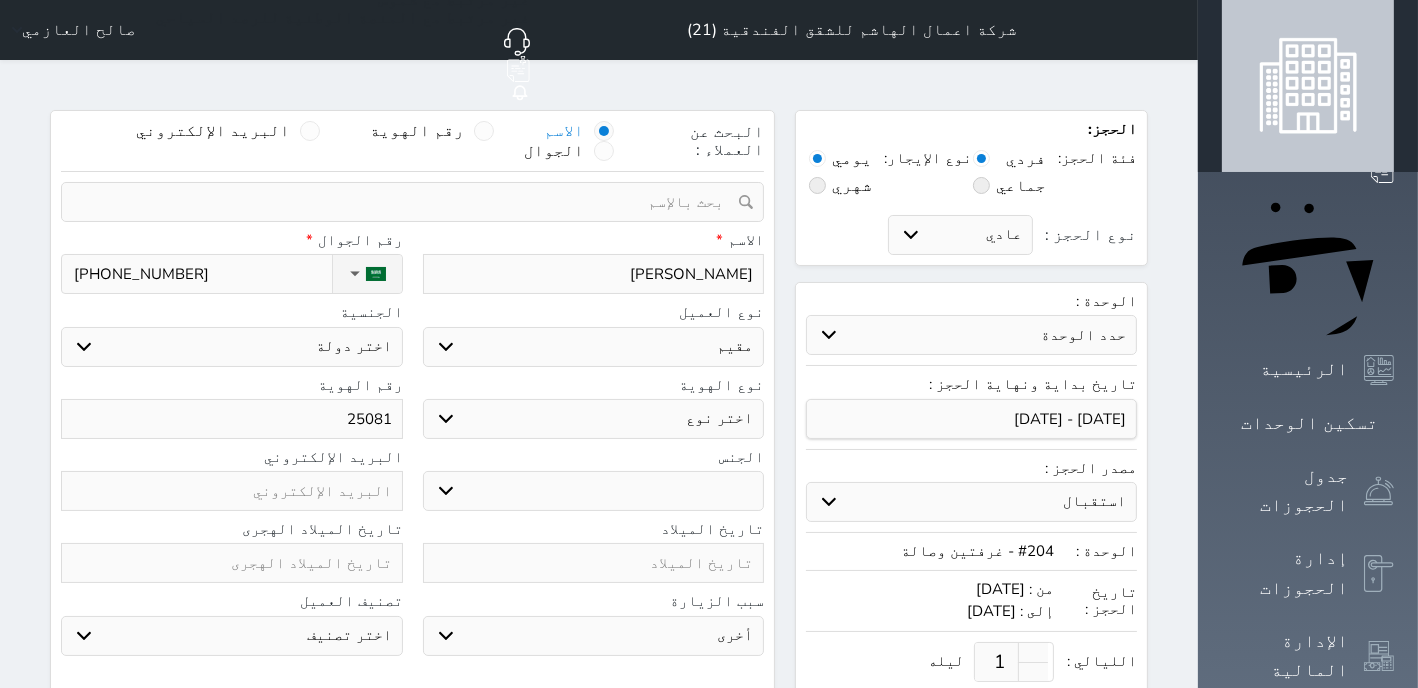 select 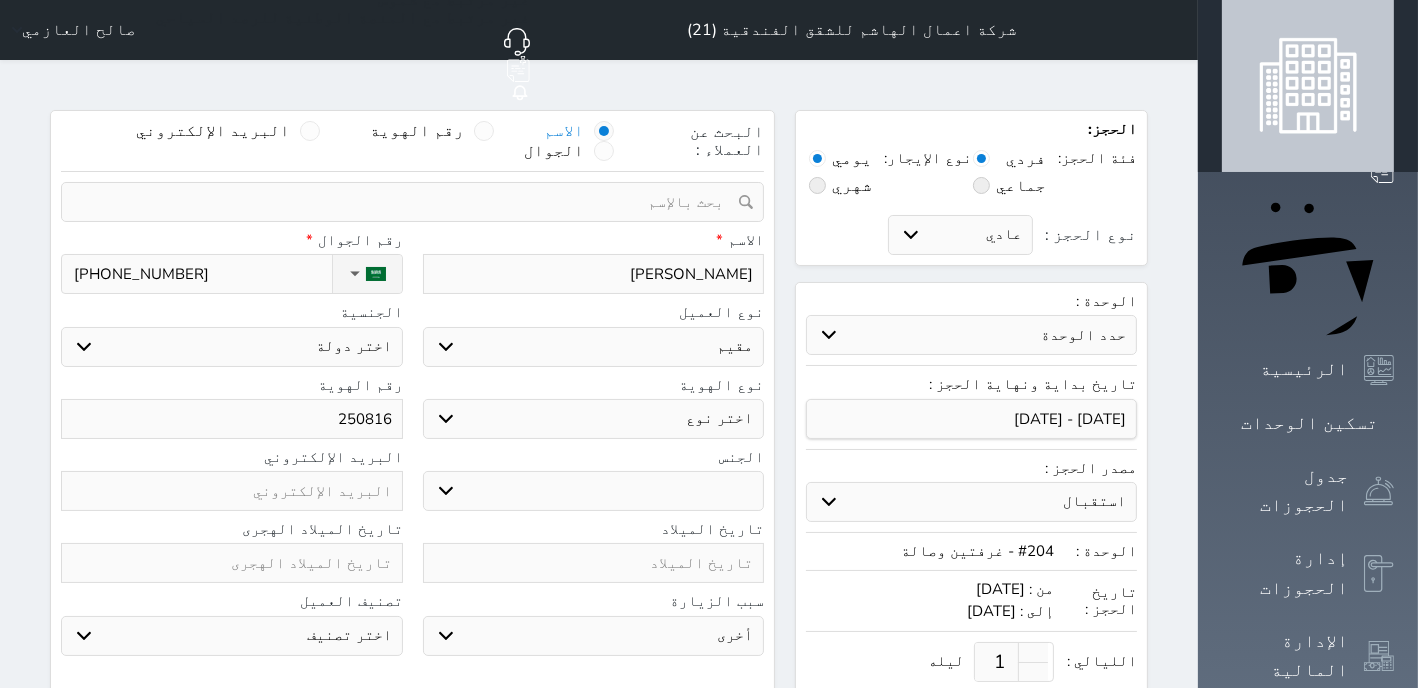 select 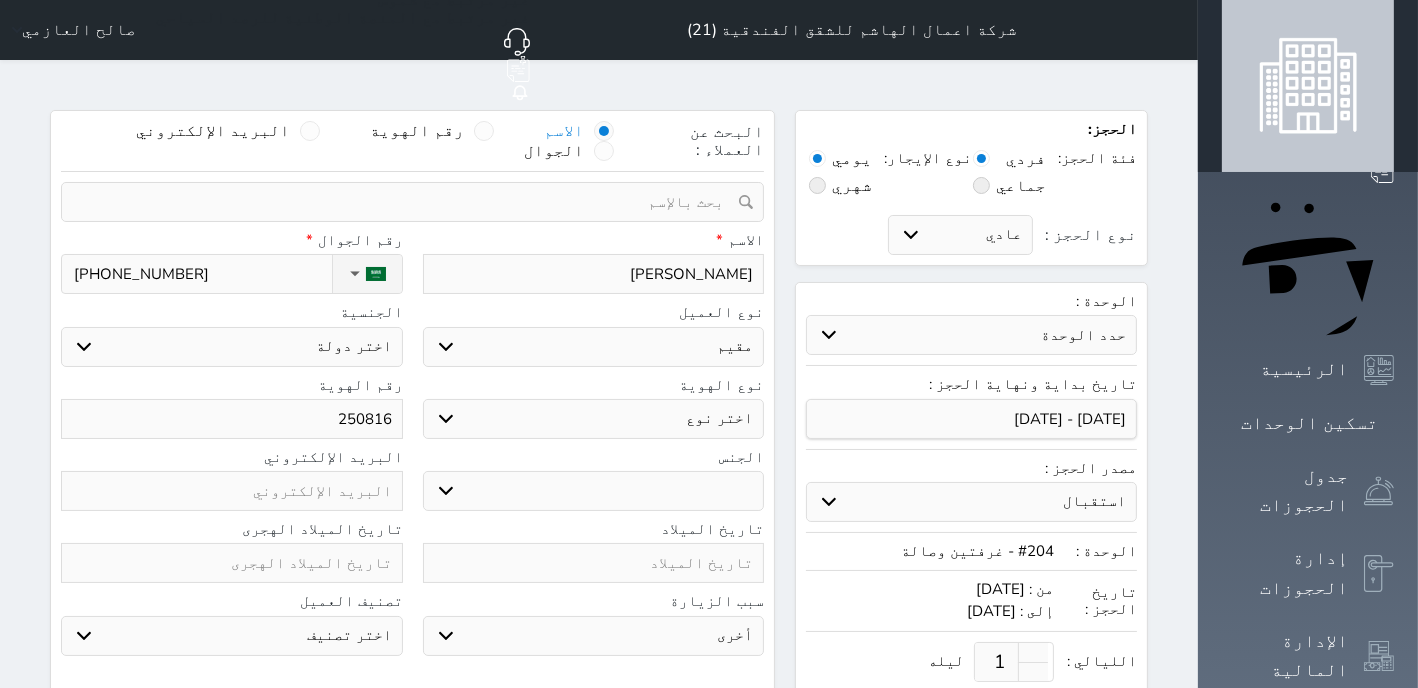 select 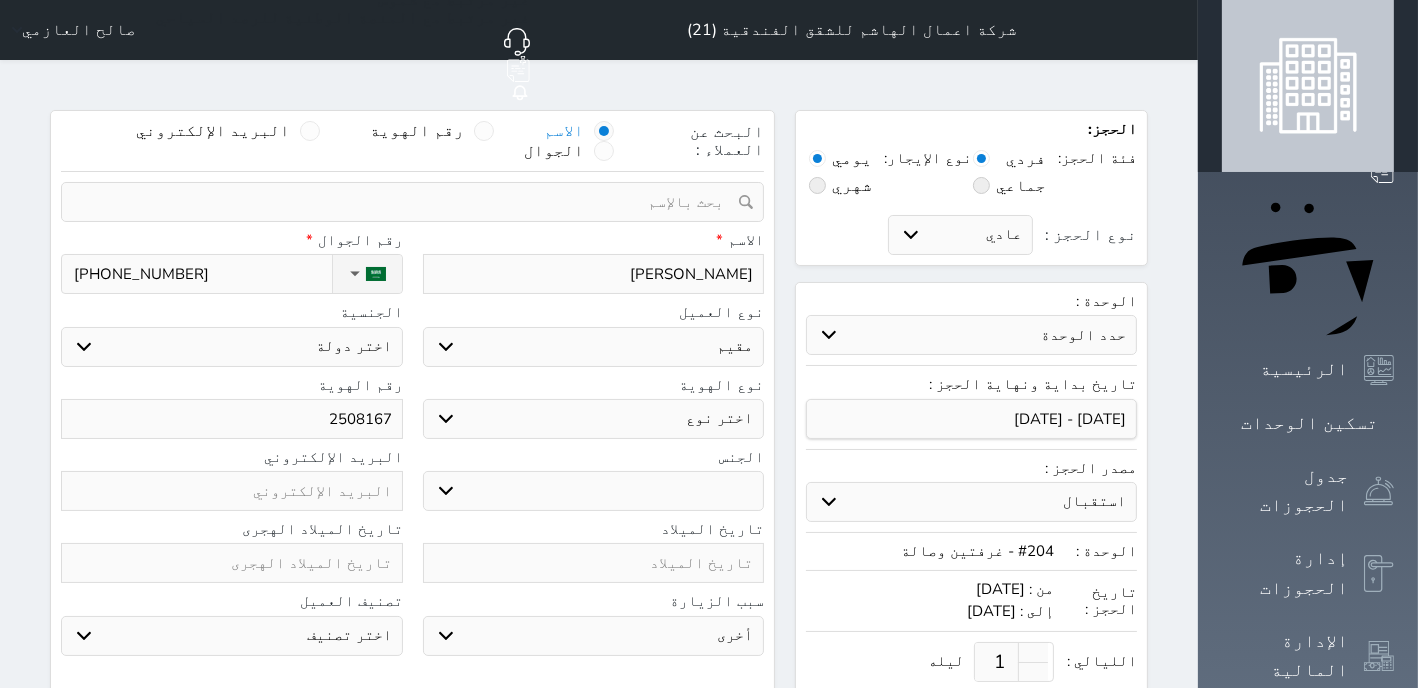 select 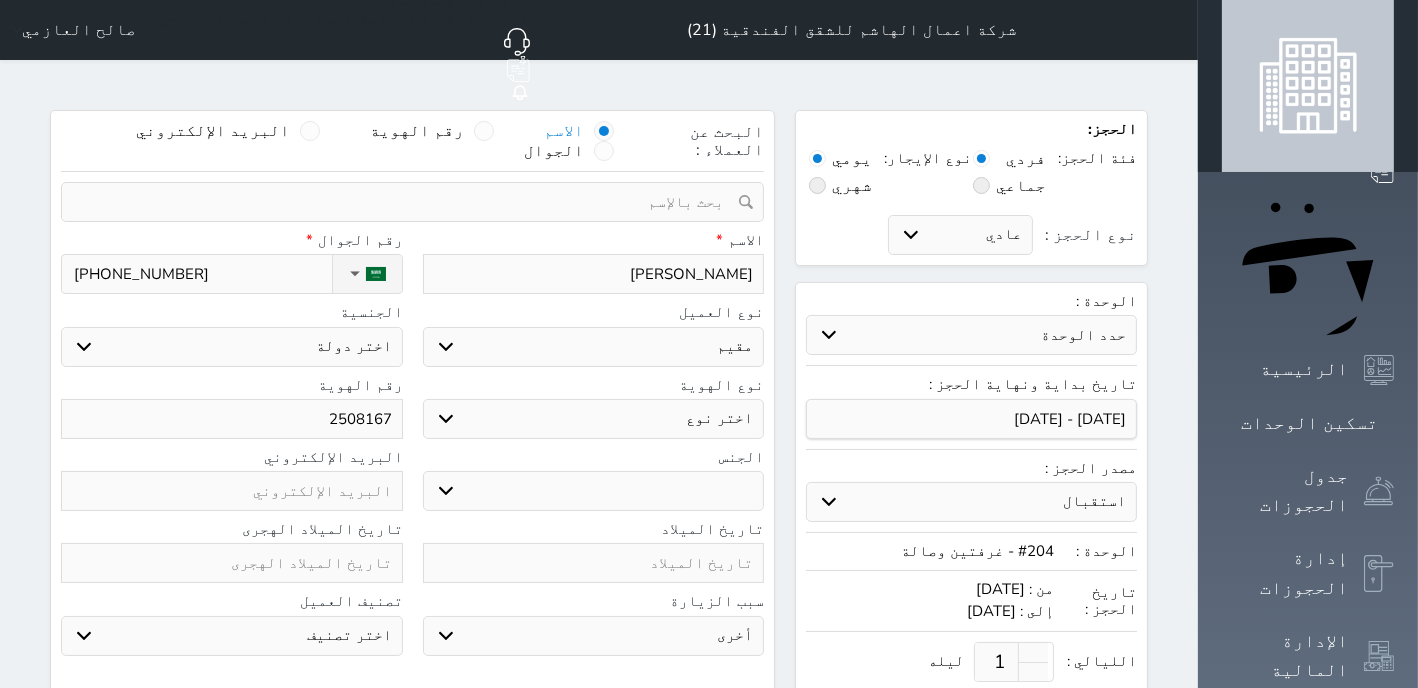 select 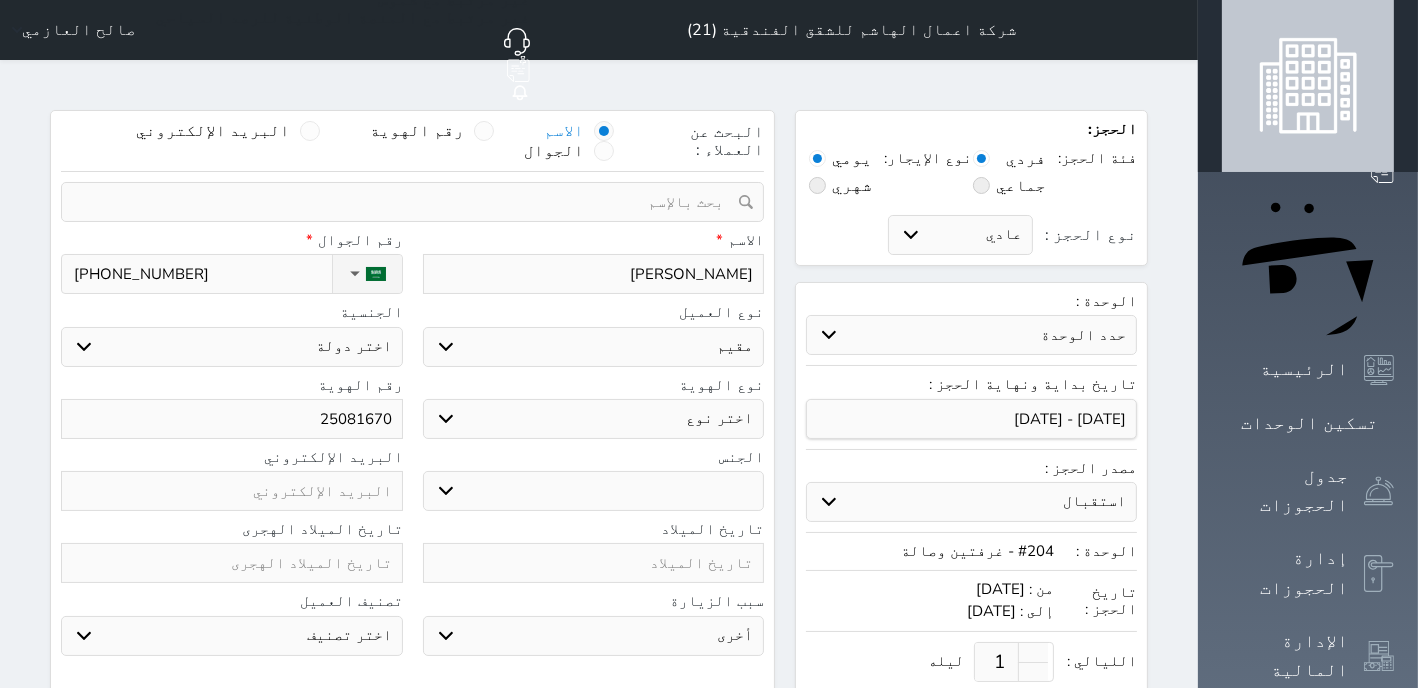 select 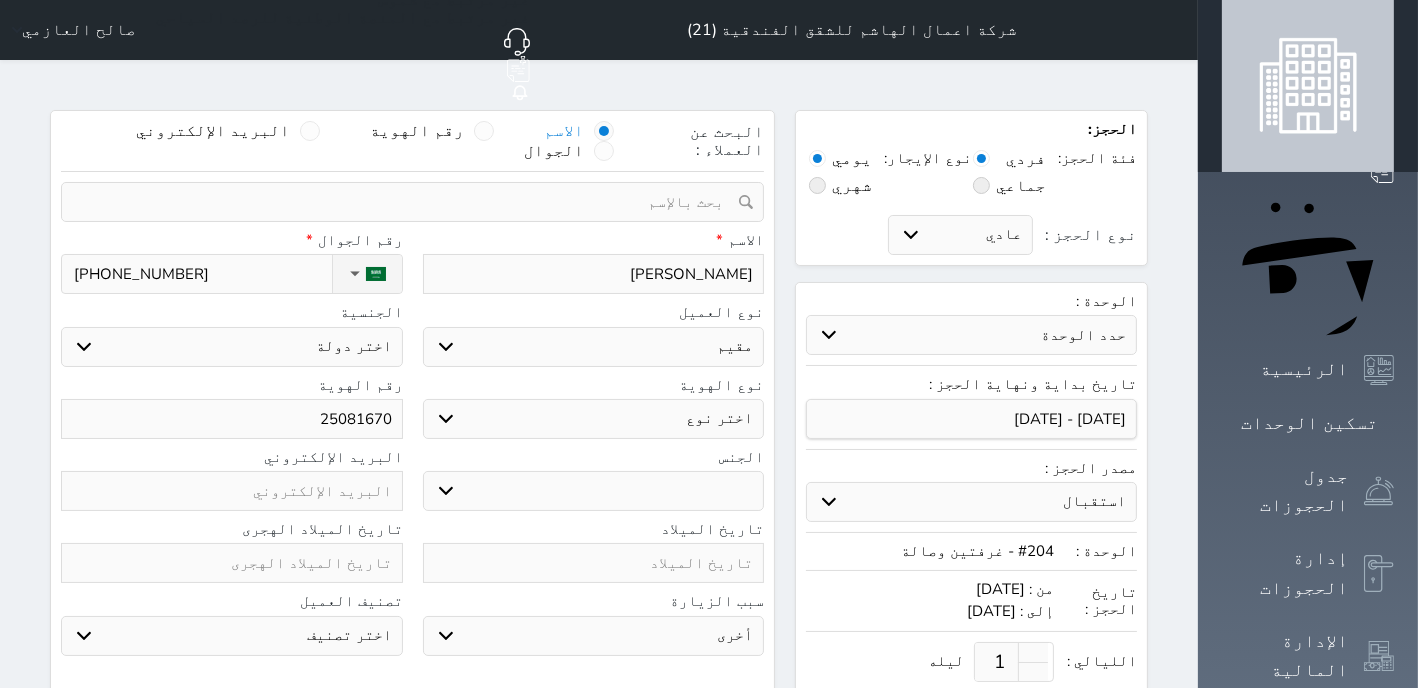 select 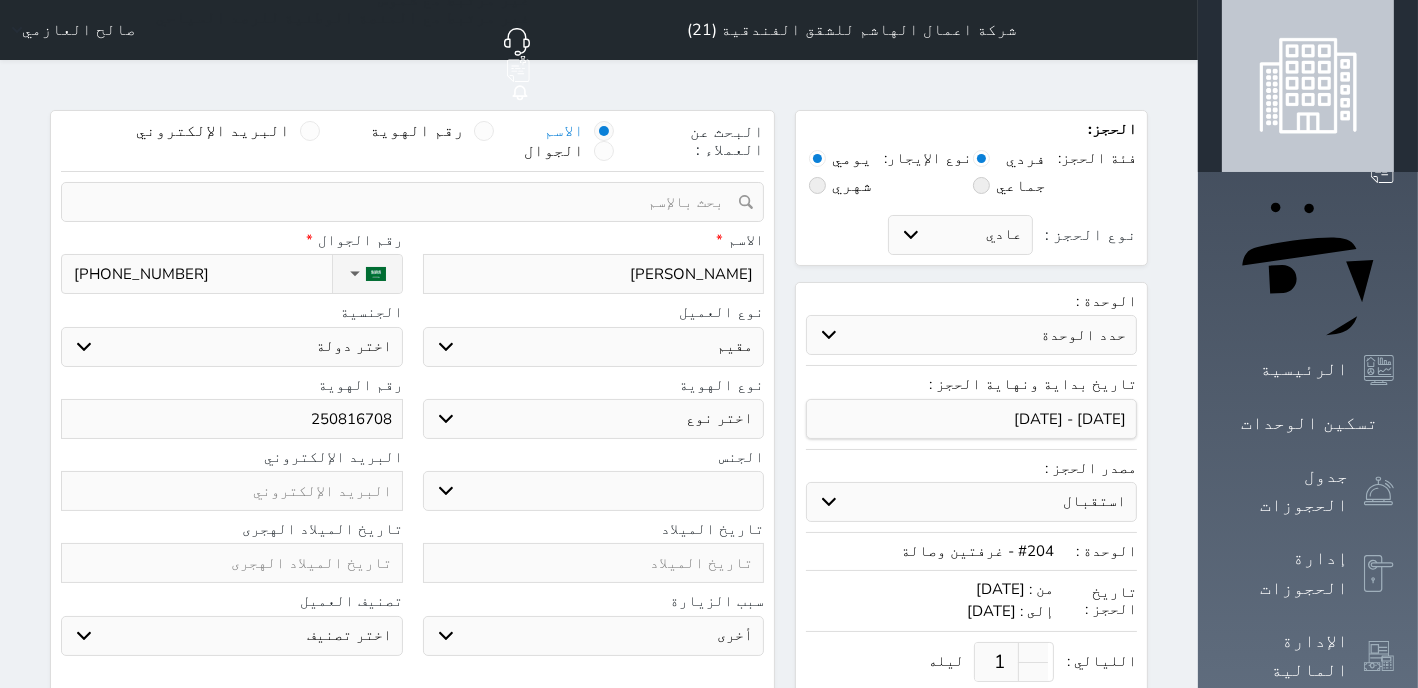 select 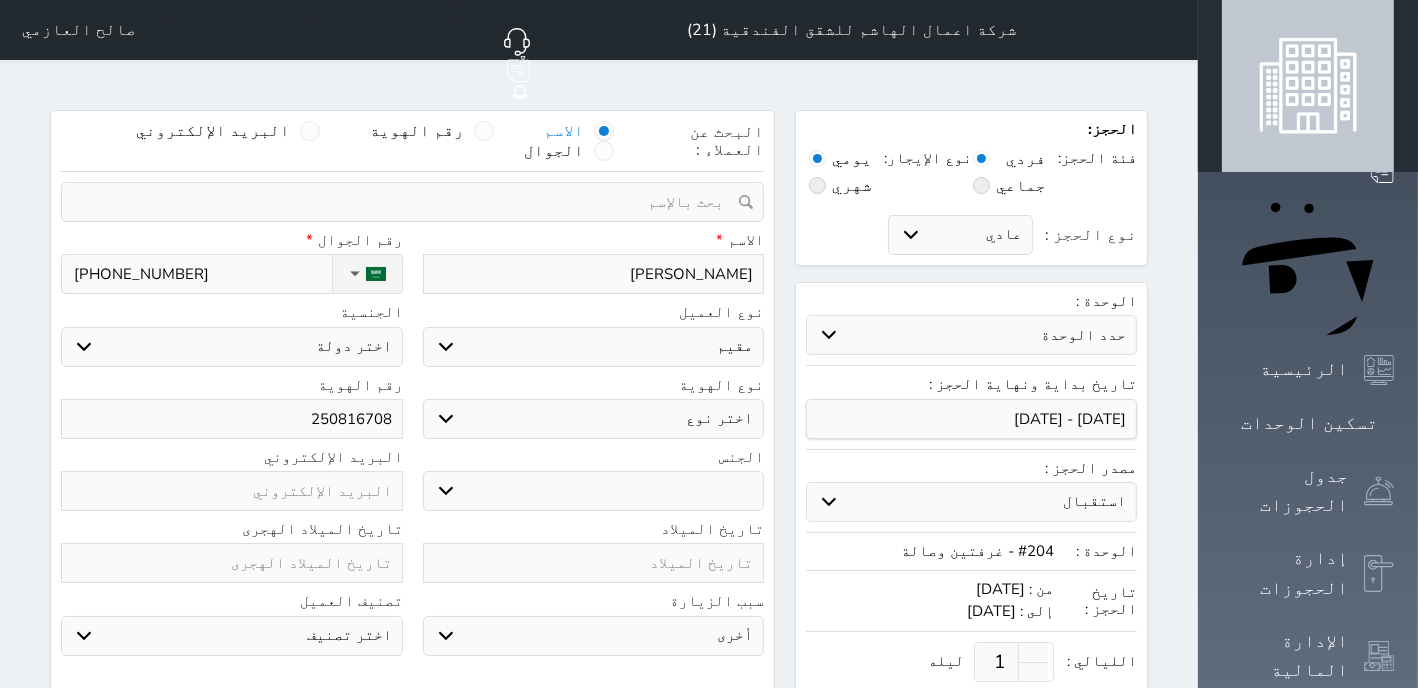 select 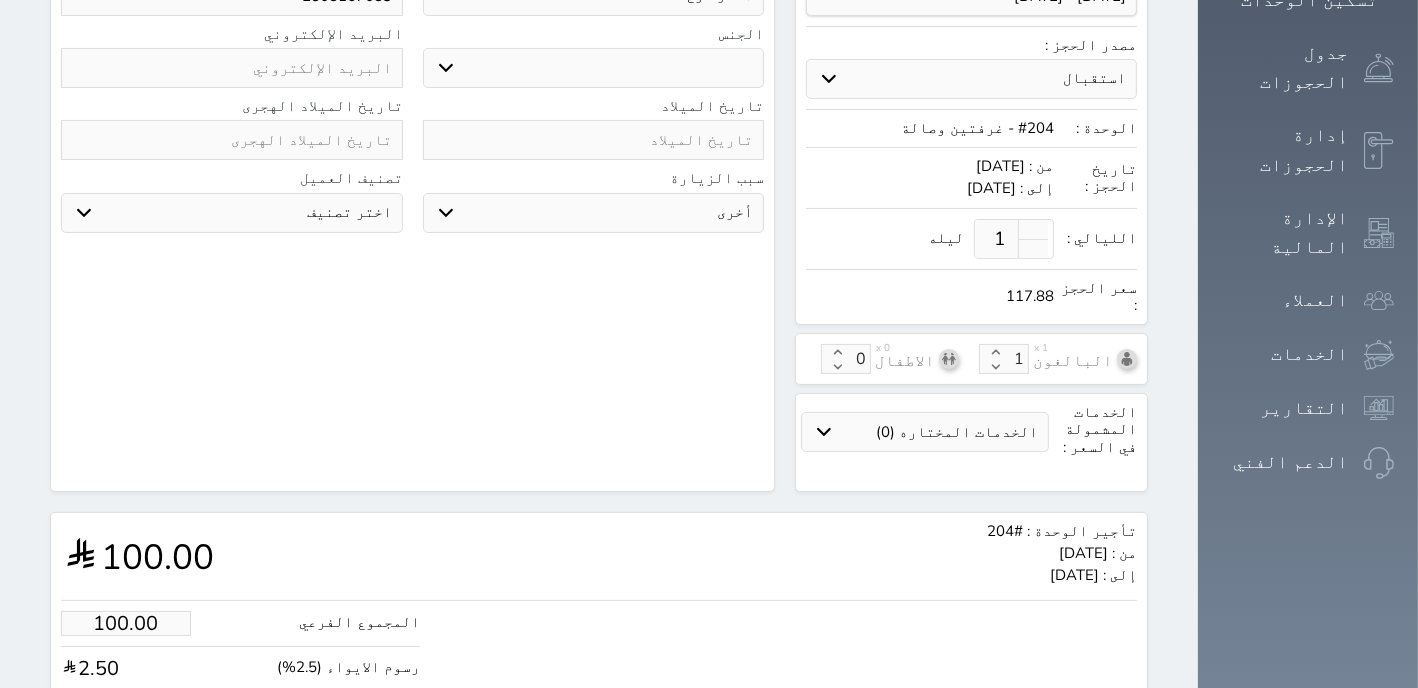 scroll, scrollTop: 562, scrollLeft: 0, axis: vertical 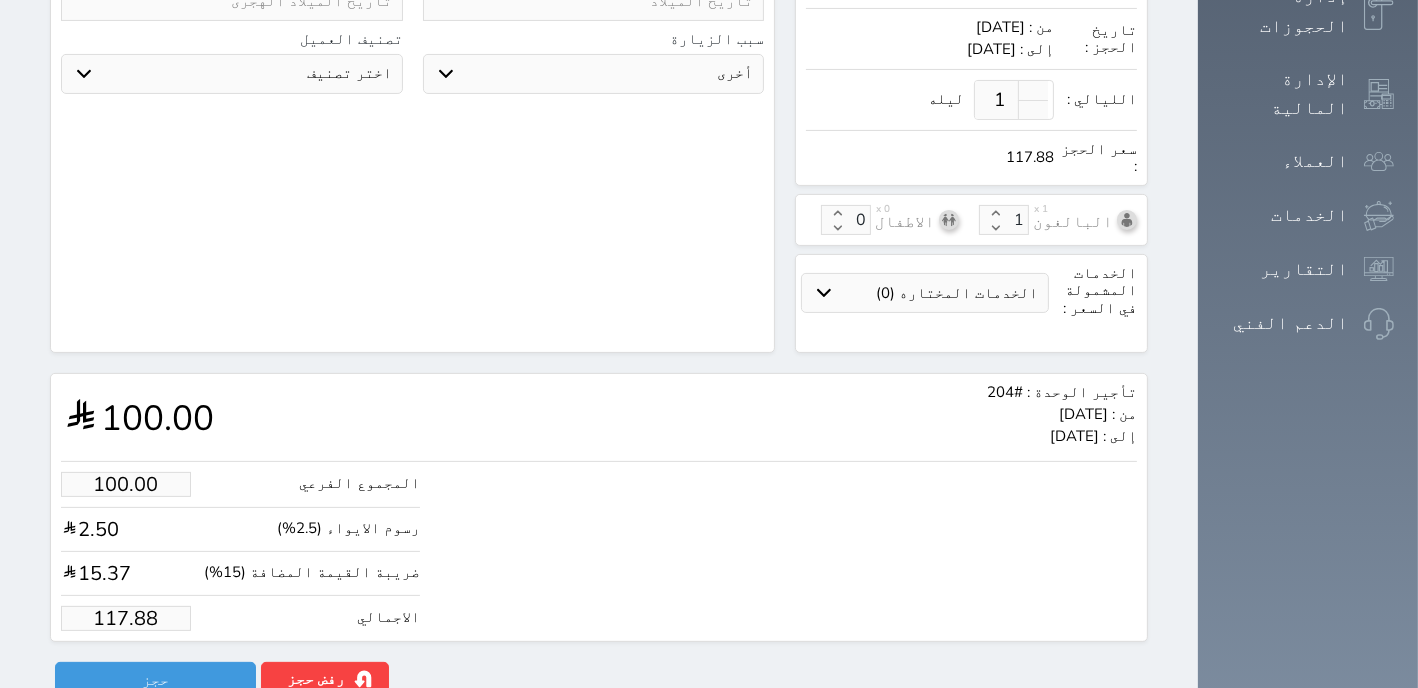 type on "2508167083" 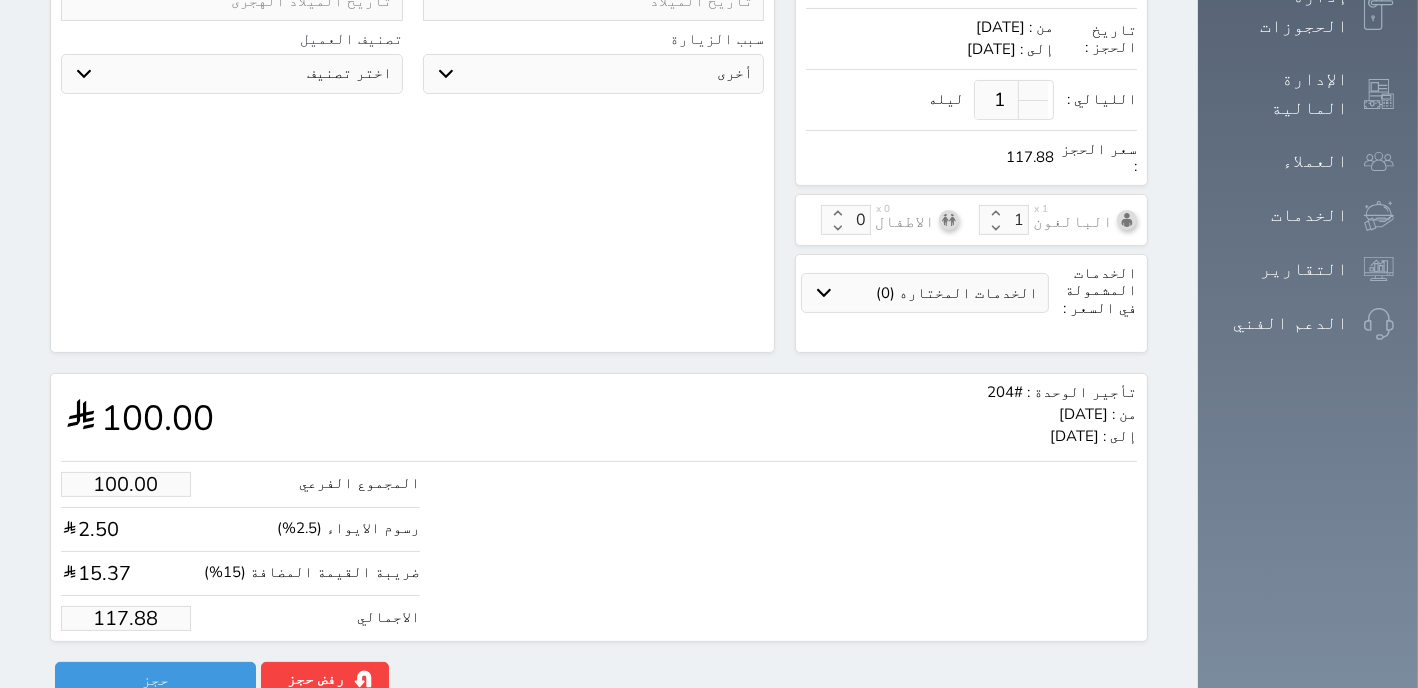 type on "99.94" 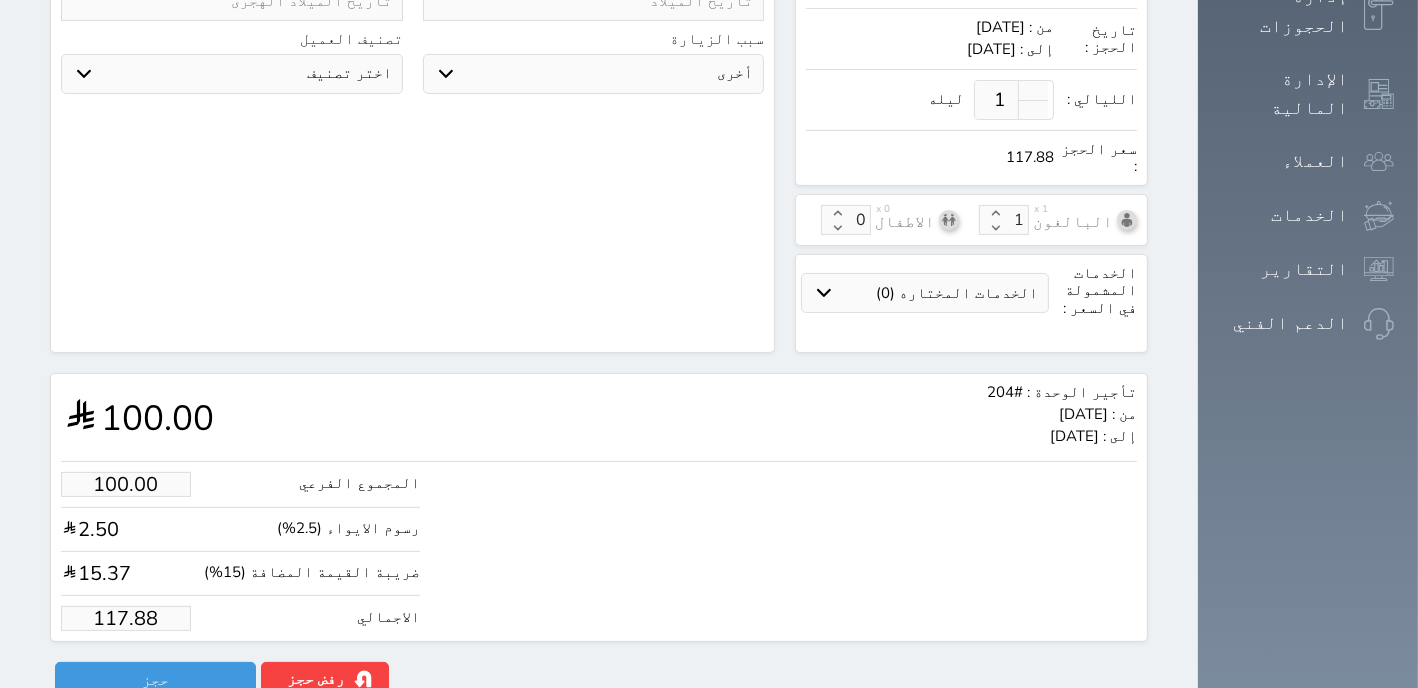 type on "117.8" 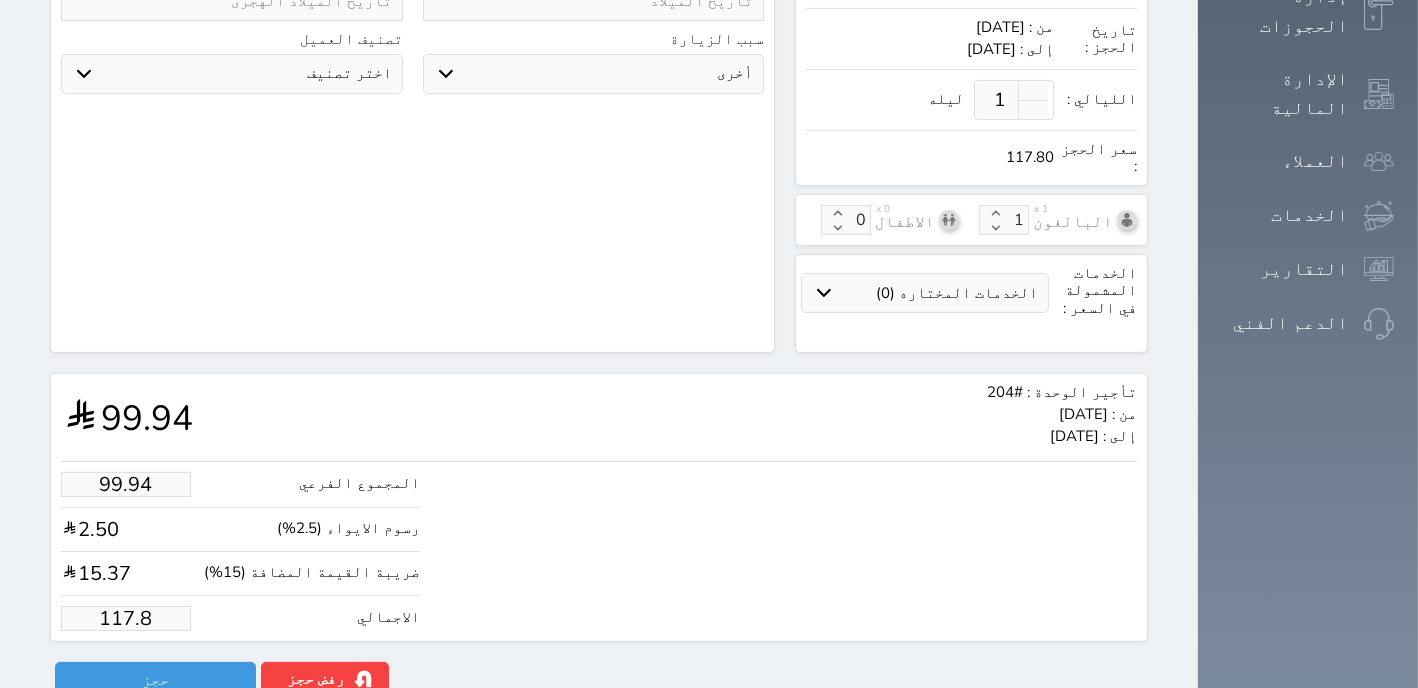 type on "99.26" 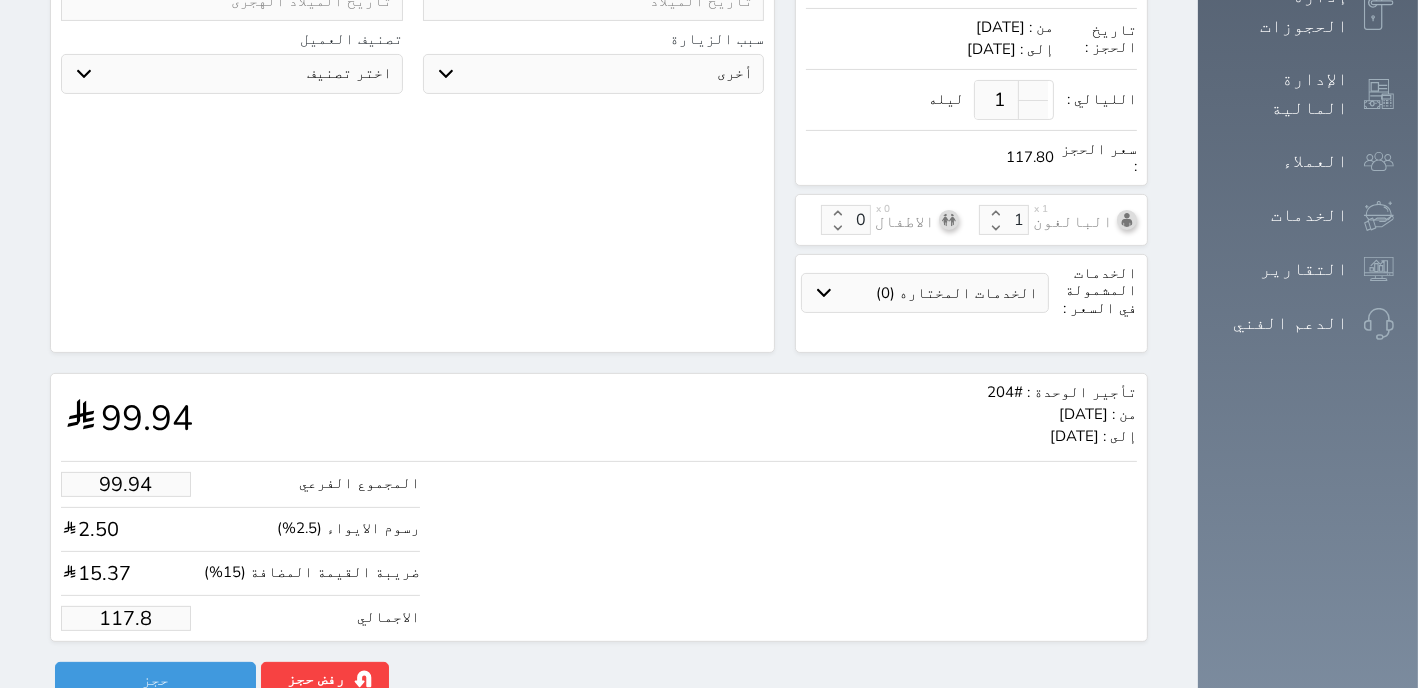 type on "117" 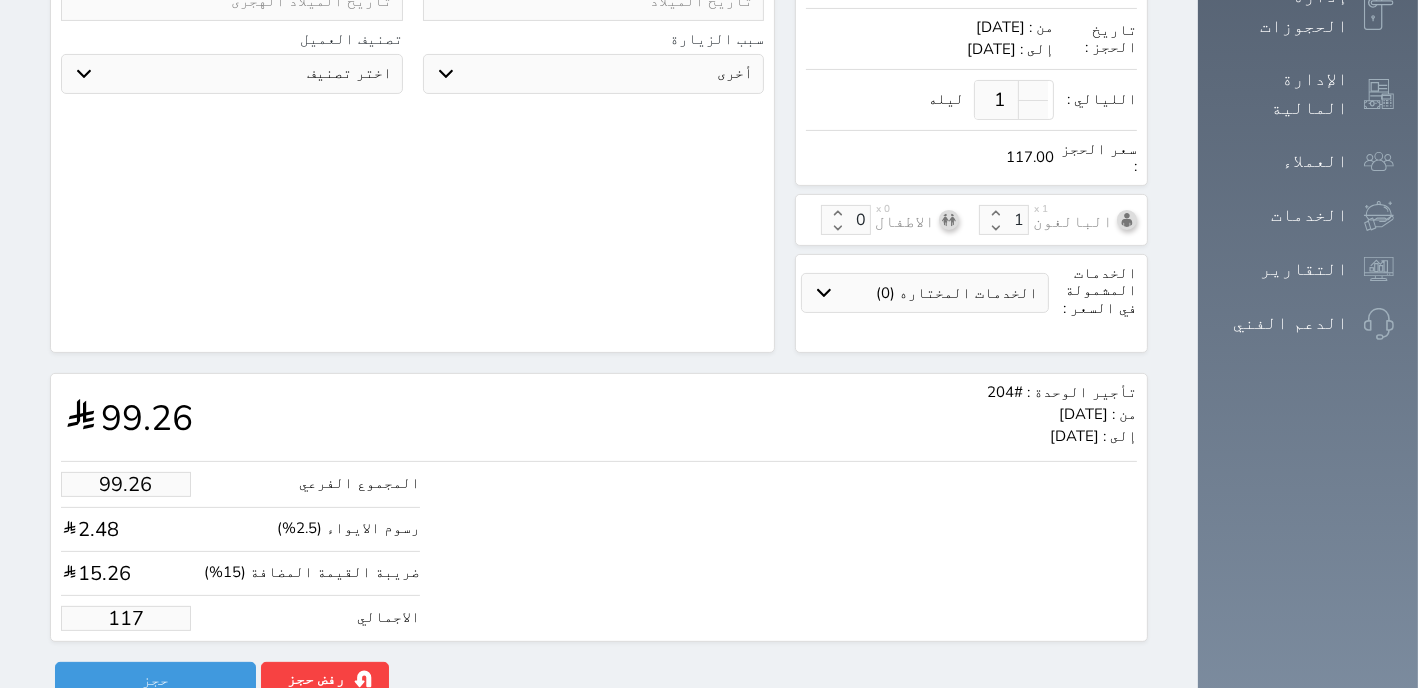 type on "9.33" 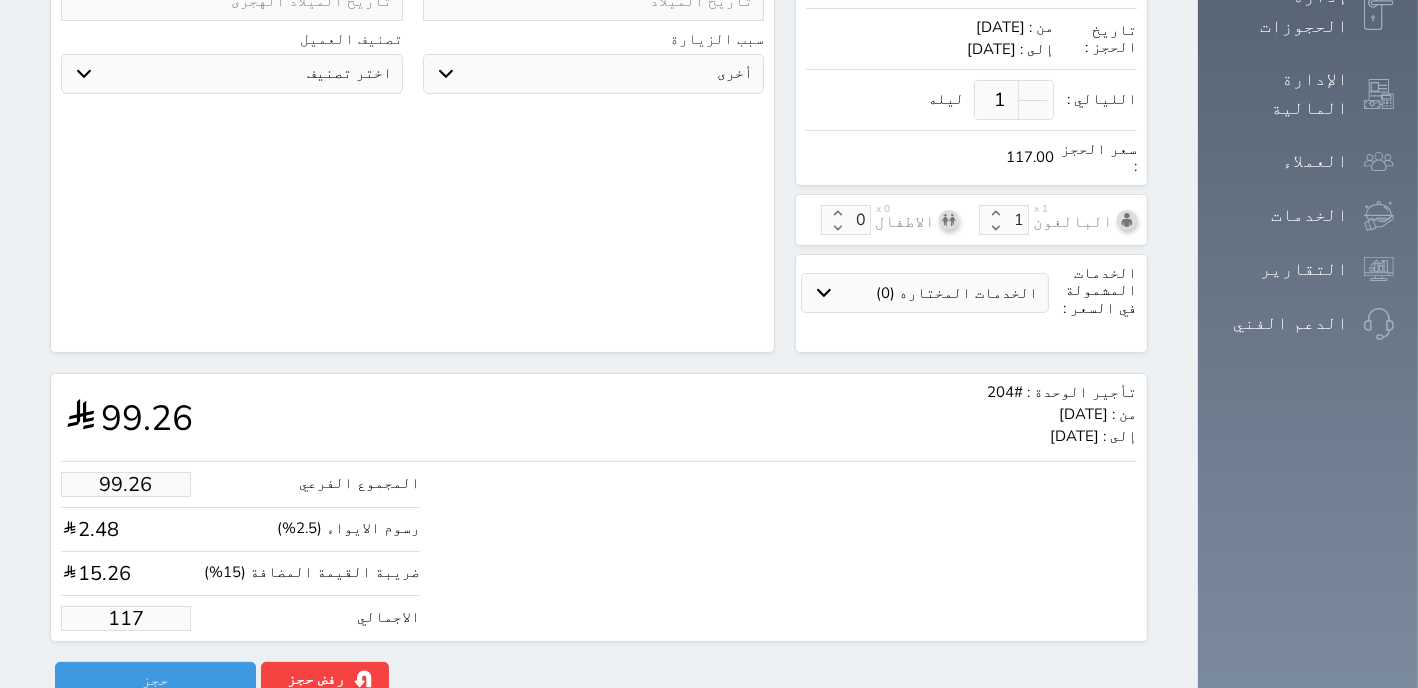 type on "11" 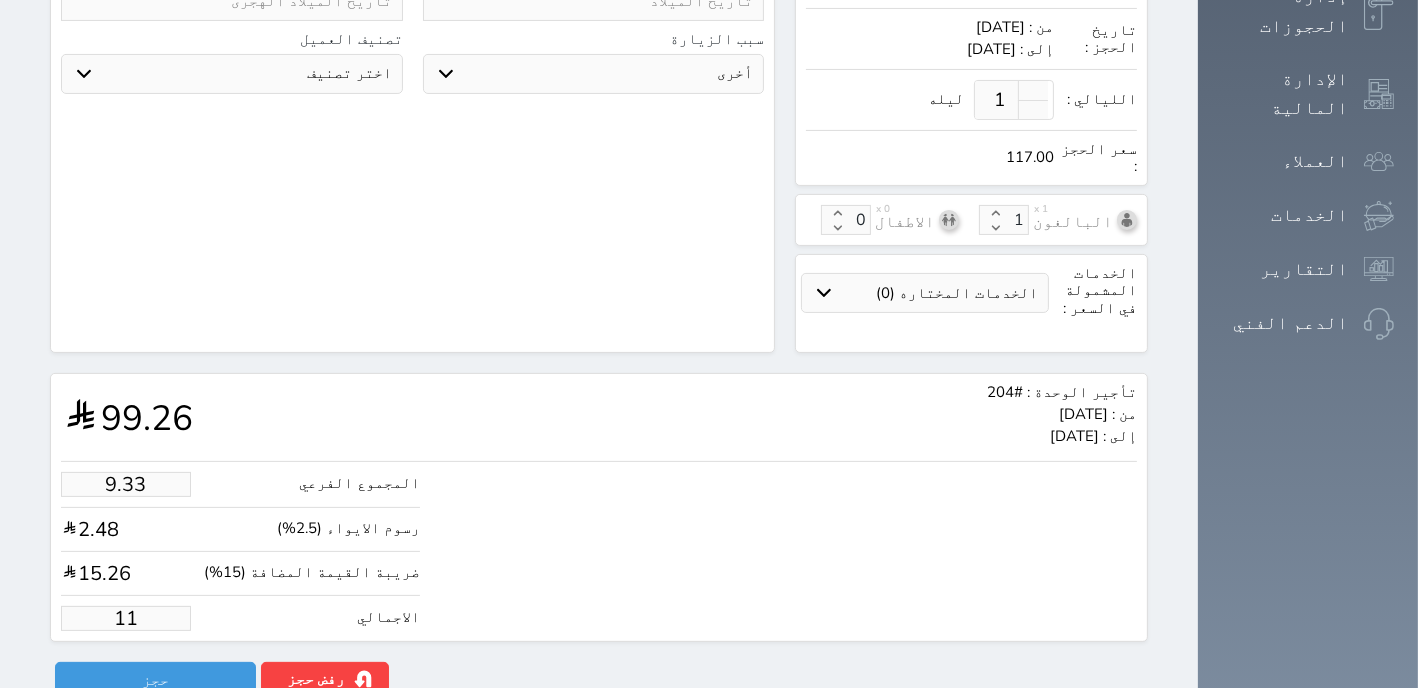 type on "1.00" 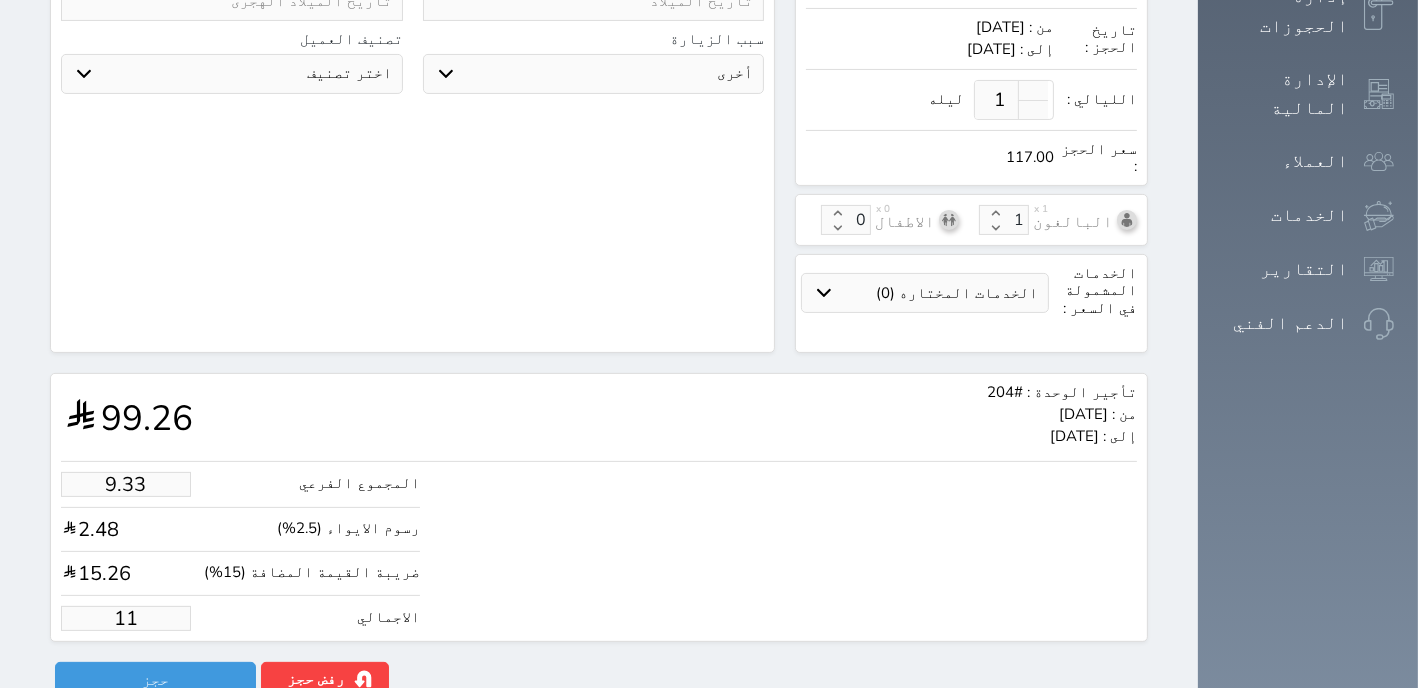 type on "1.17875" 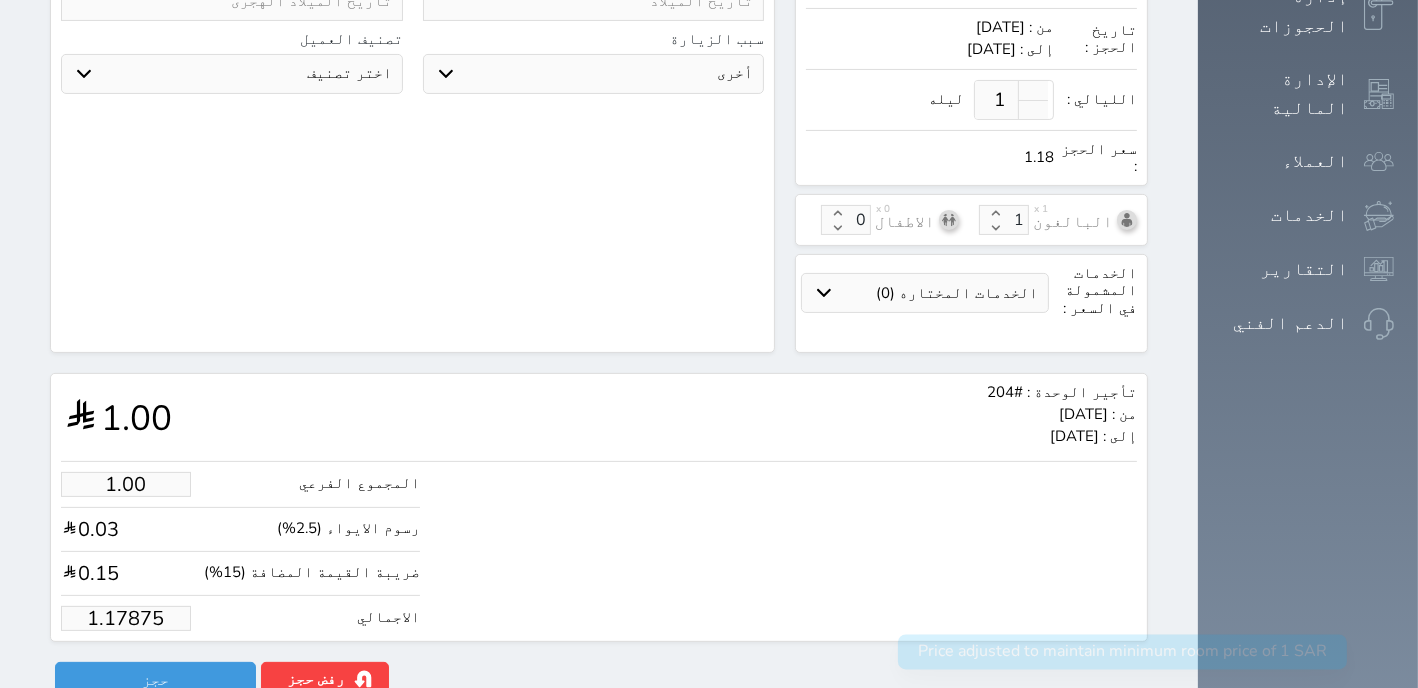 type on "1.1787" 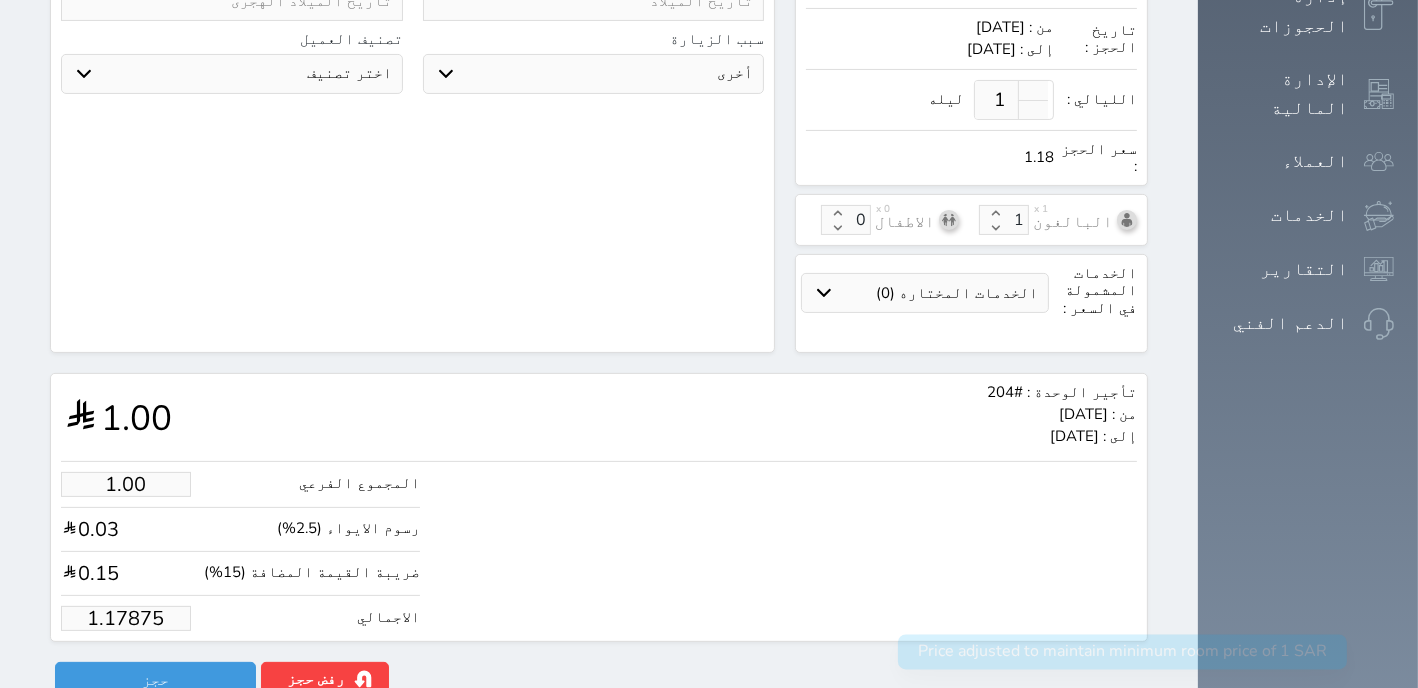 select 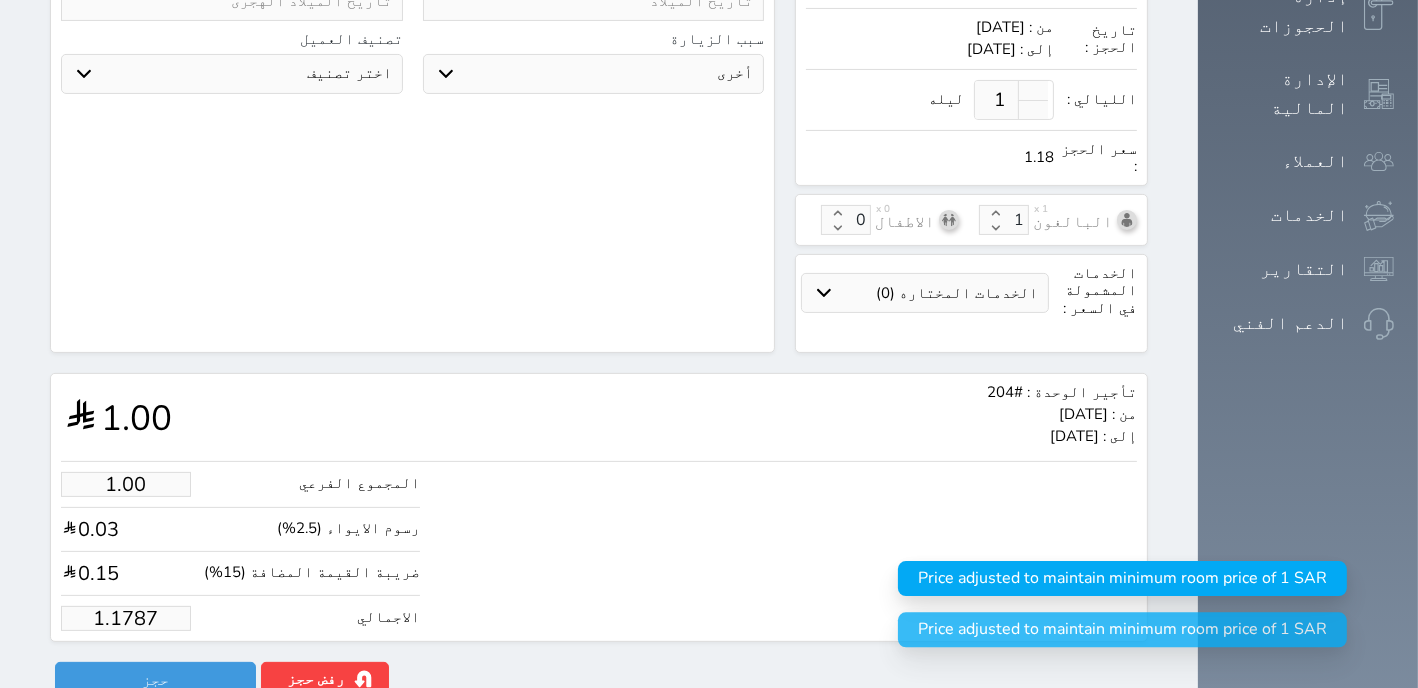 type on "1.178" 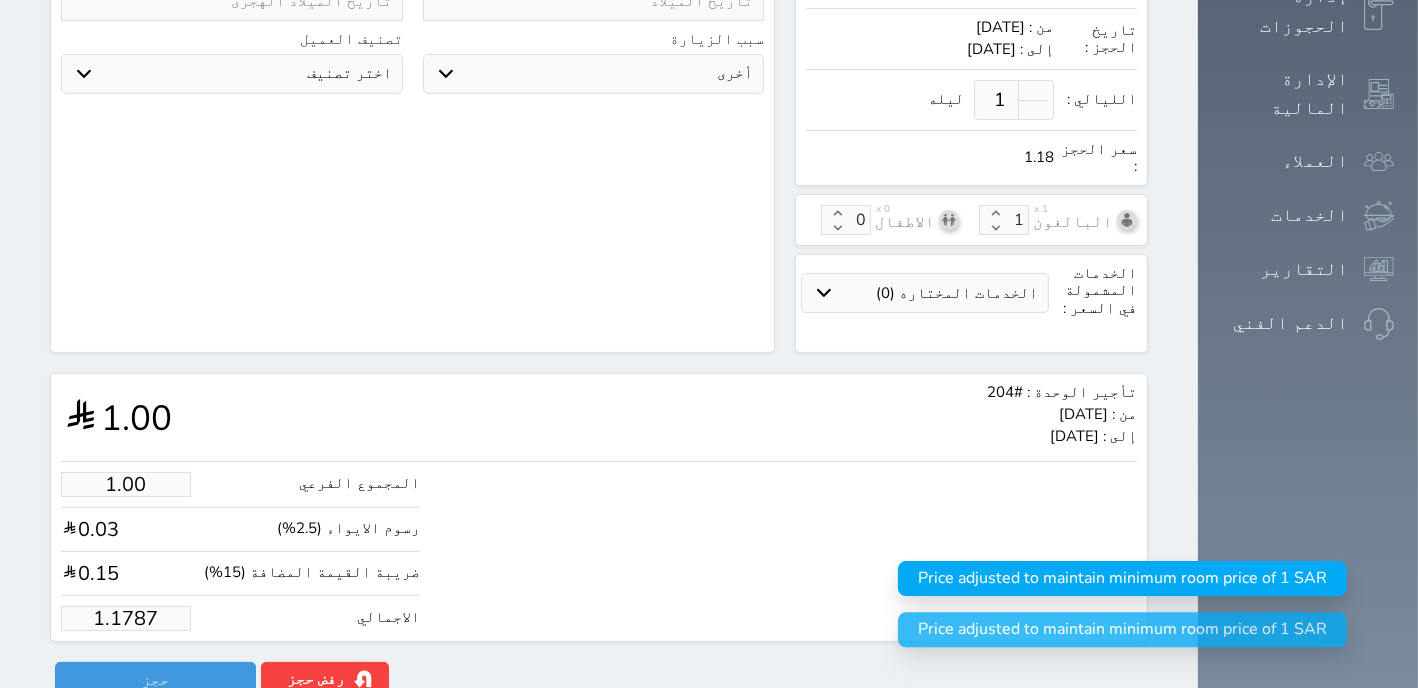 select 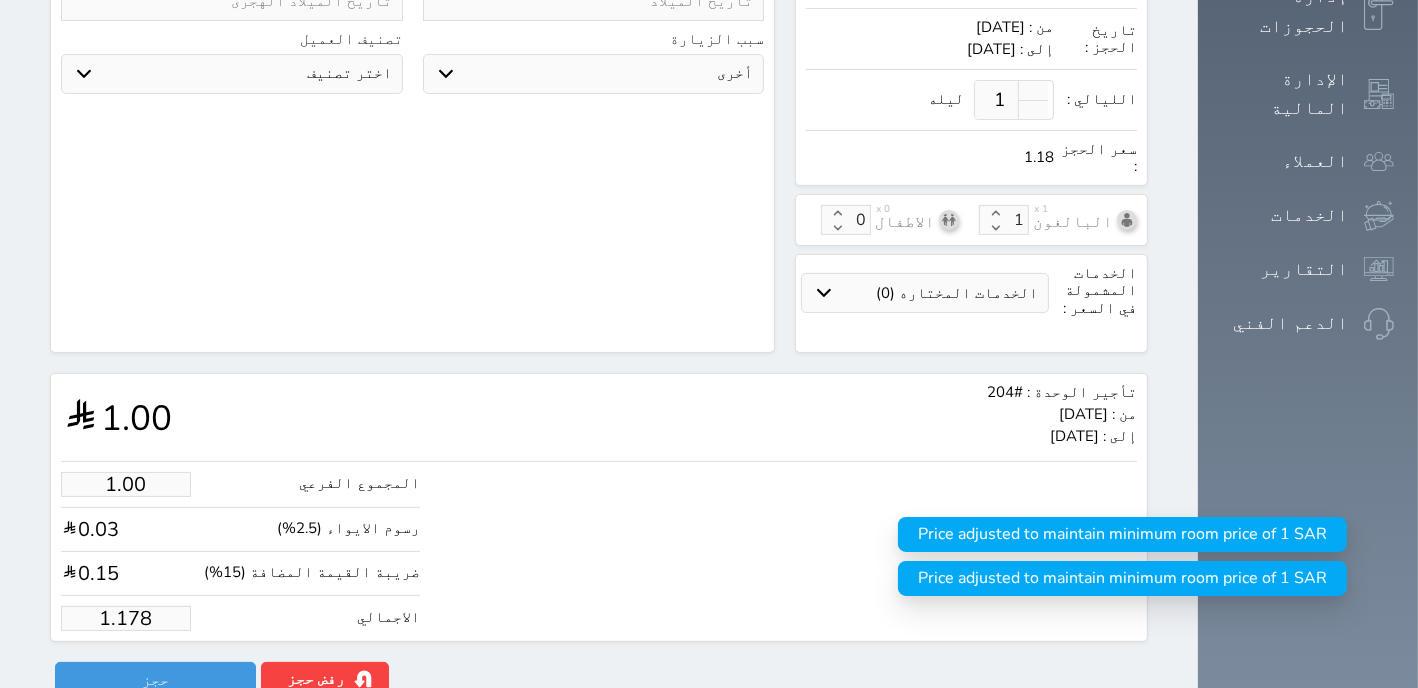 type on "1.17" 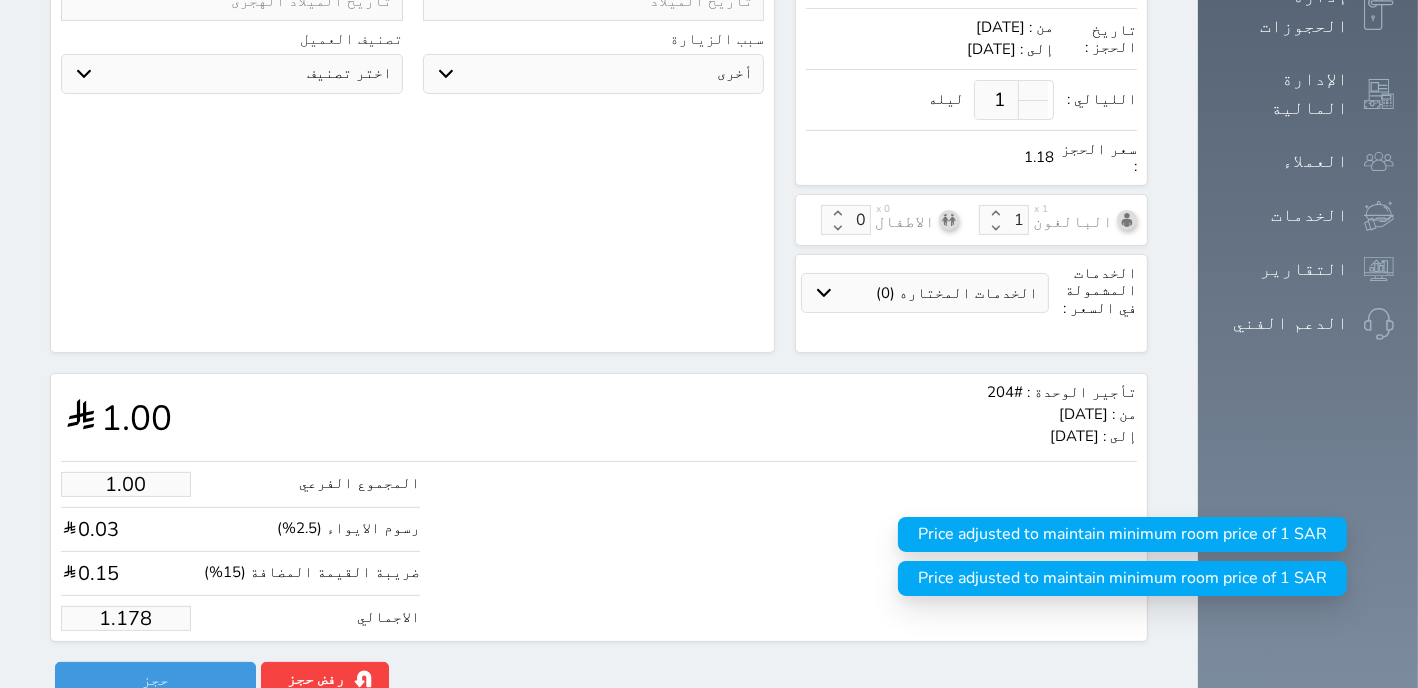 select 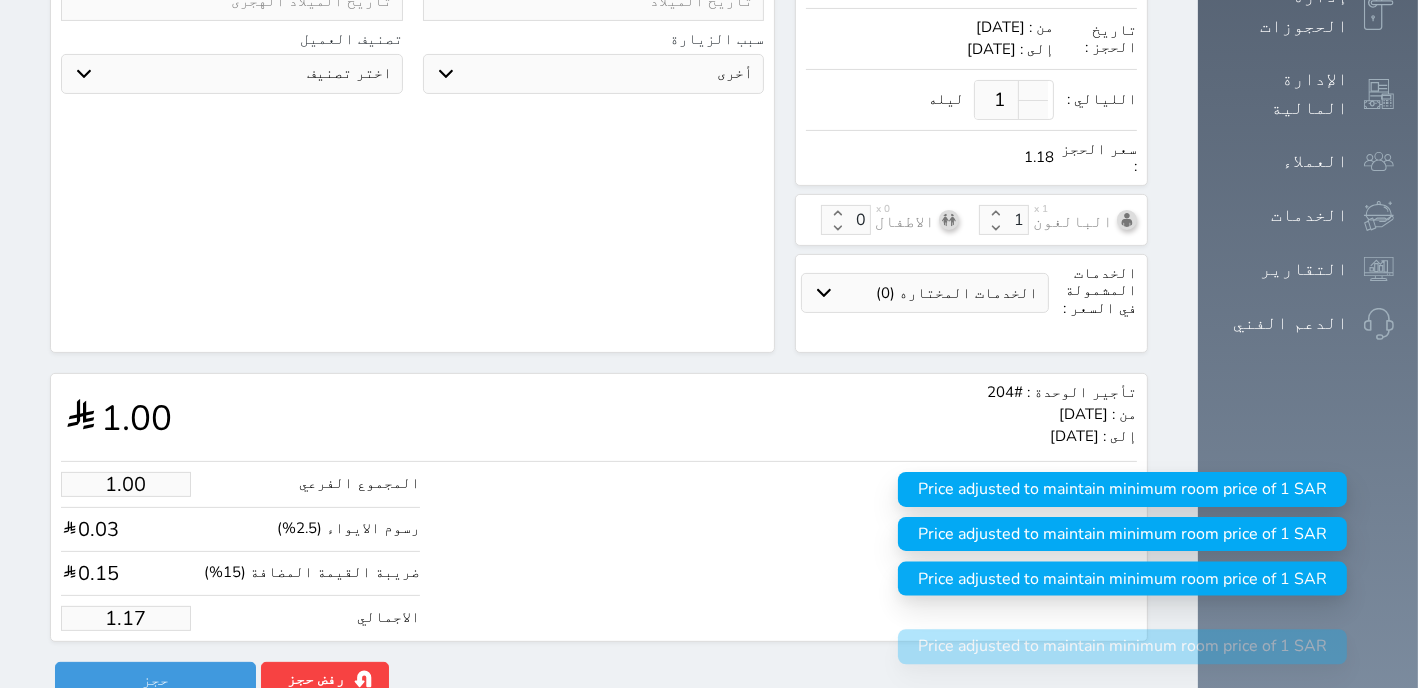 type on "1.1" 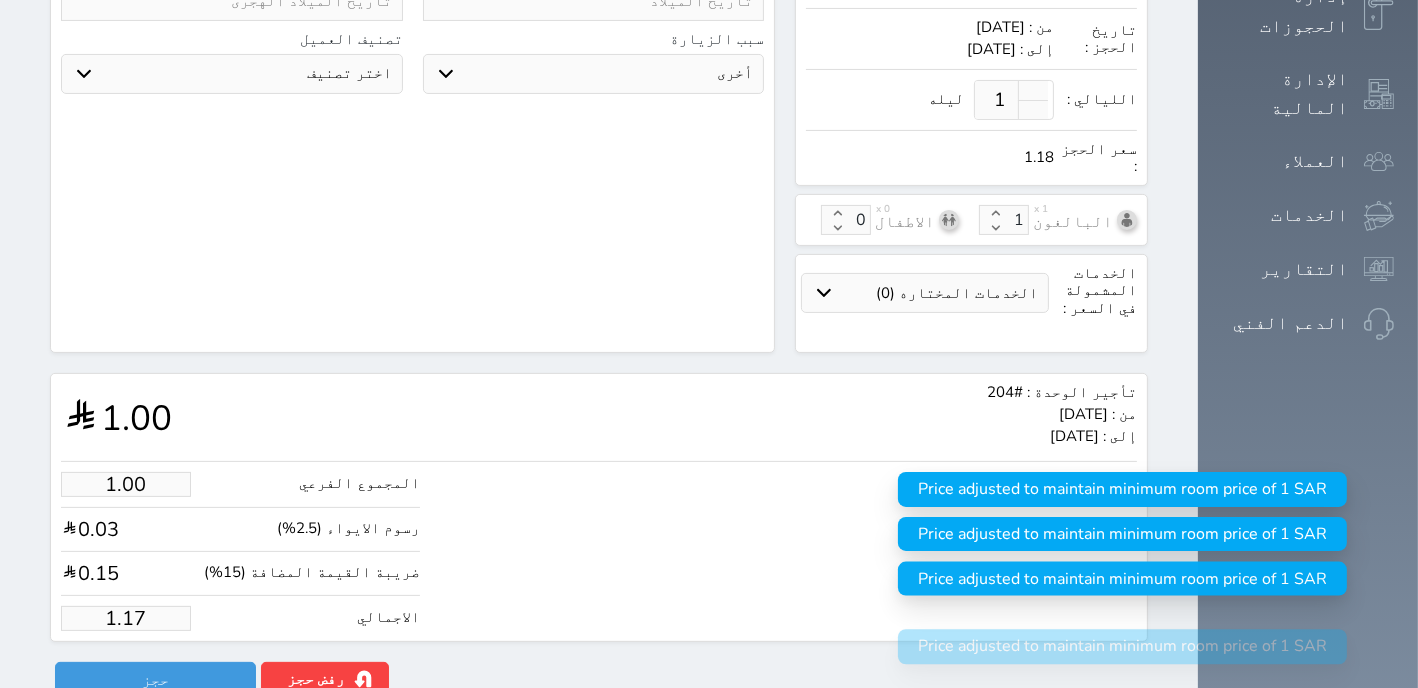 select 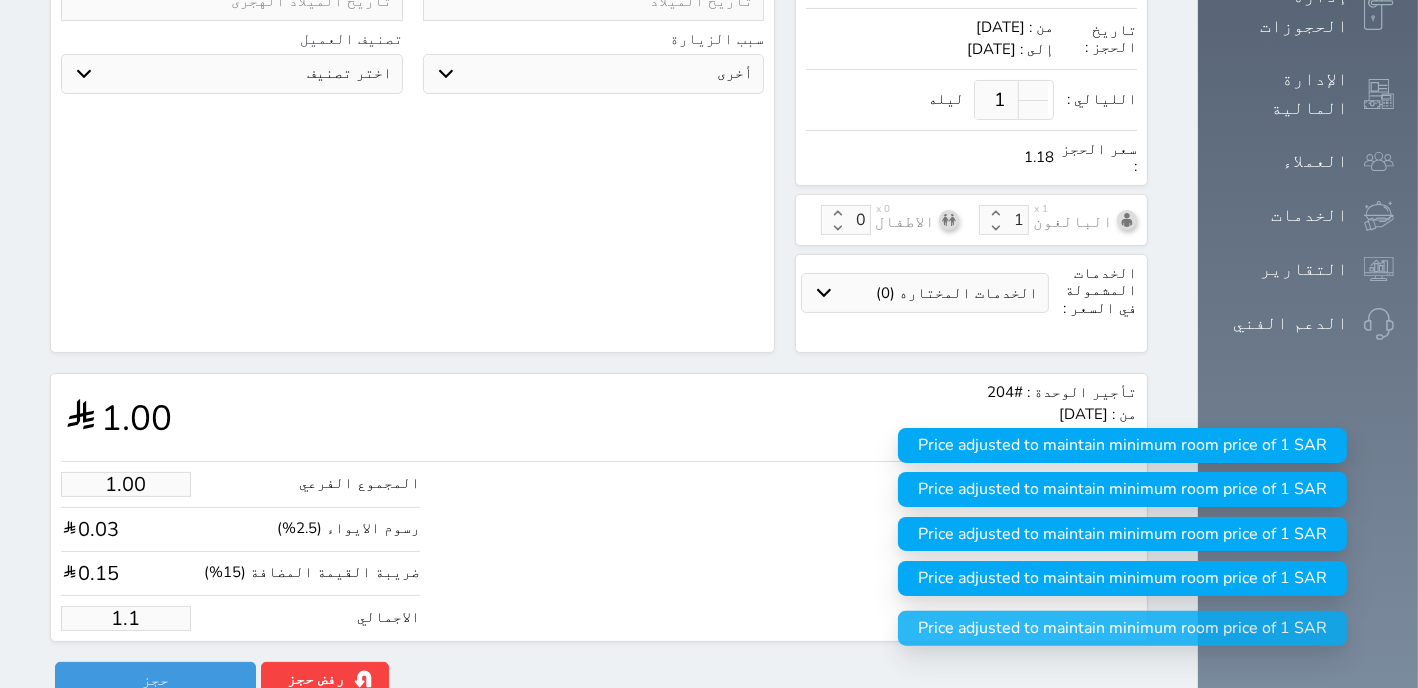 type on "1." 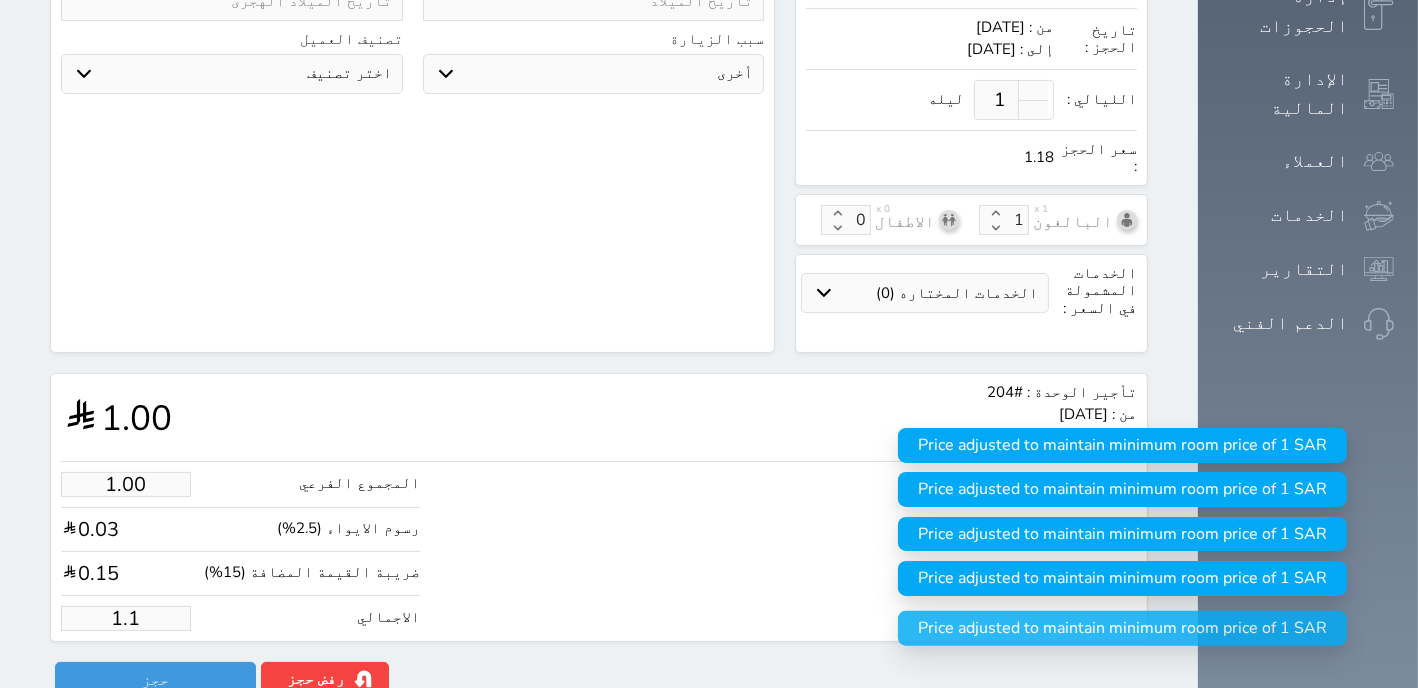 select 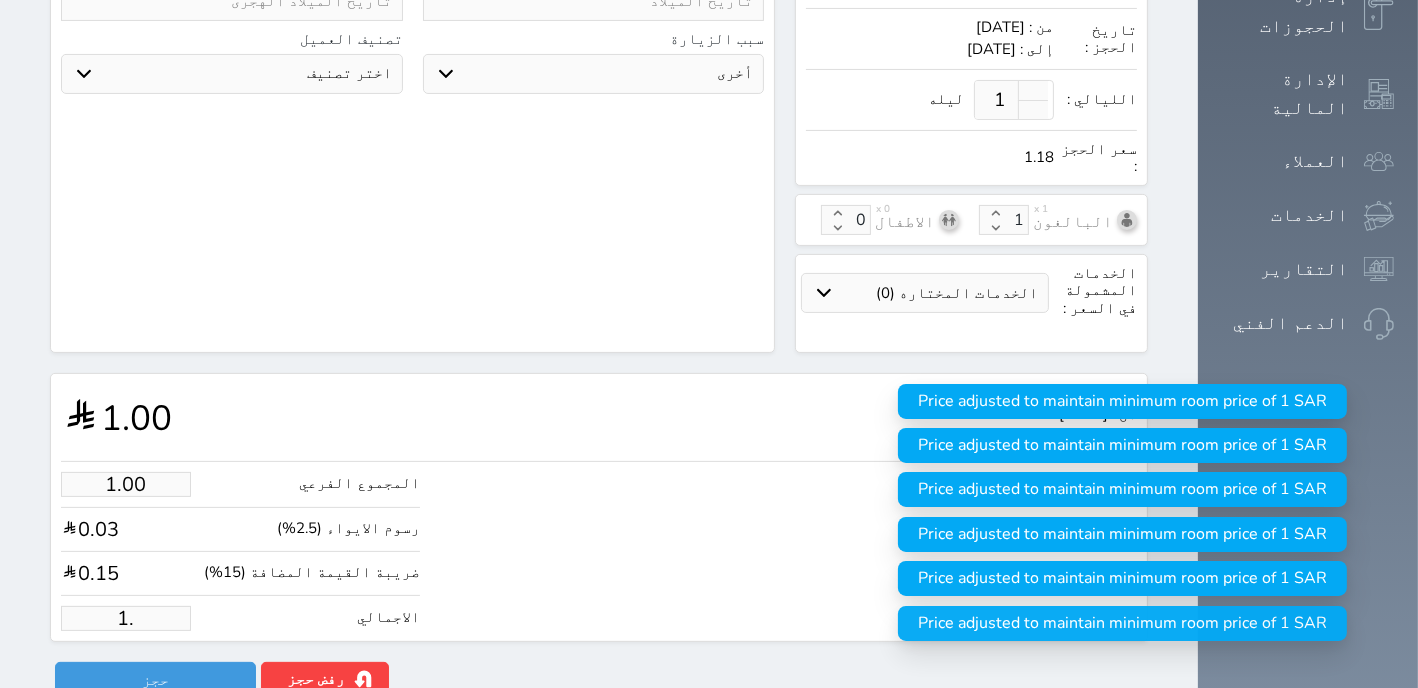 type on "1" 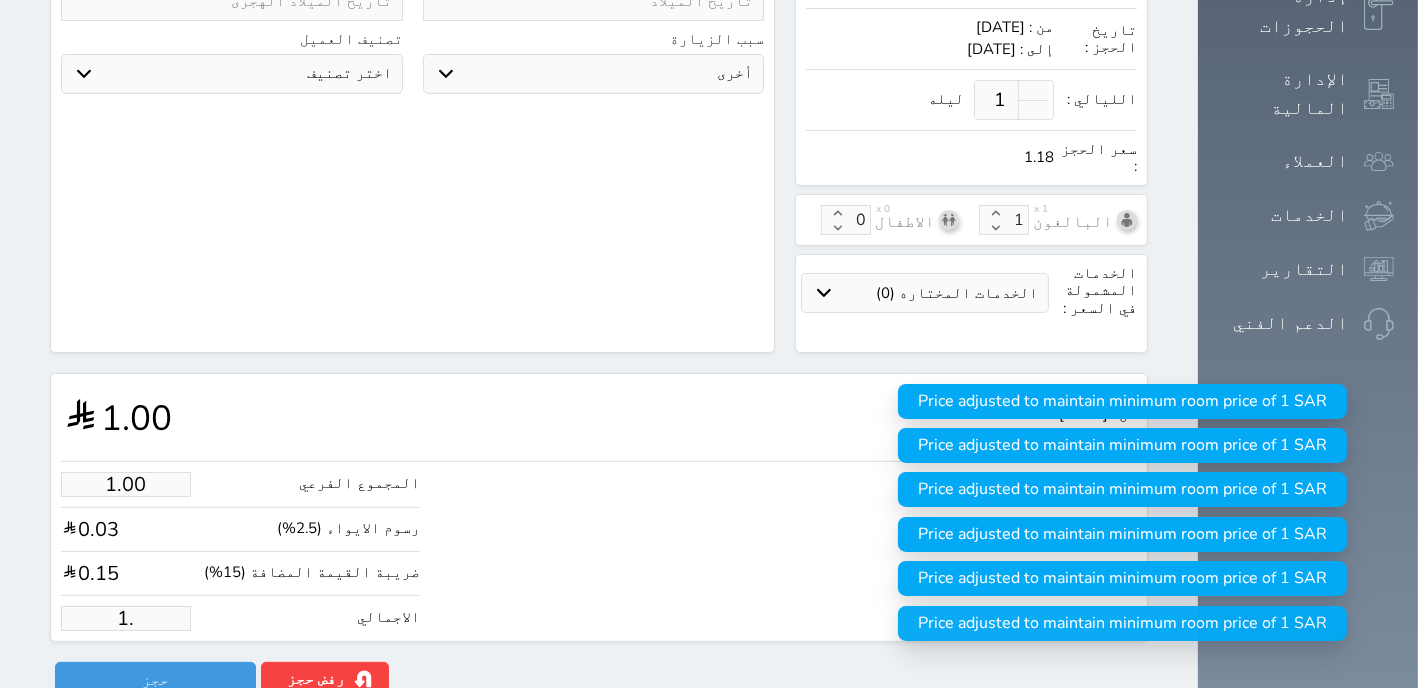 select 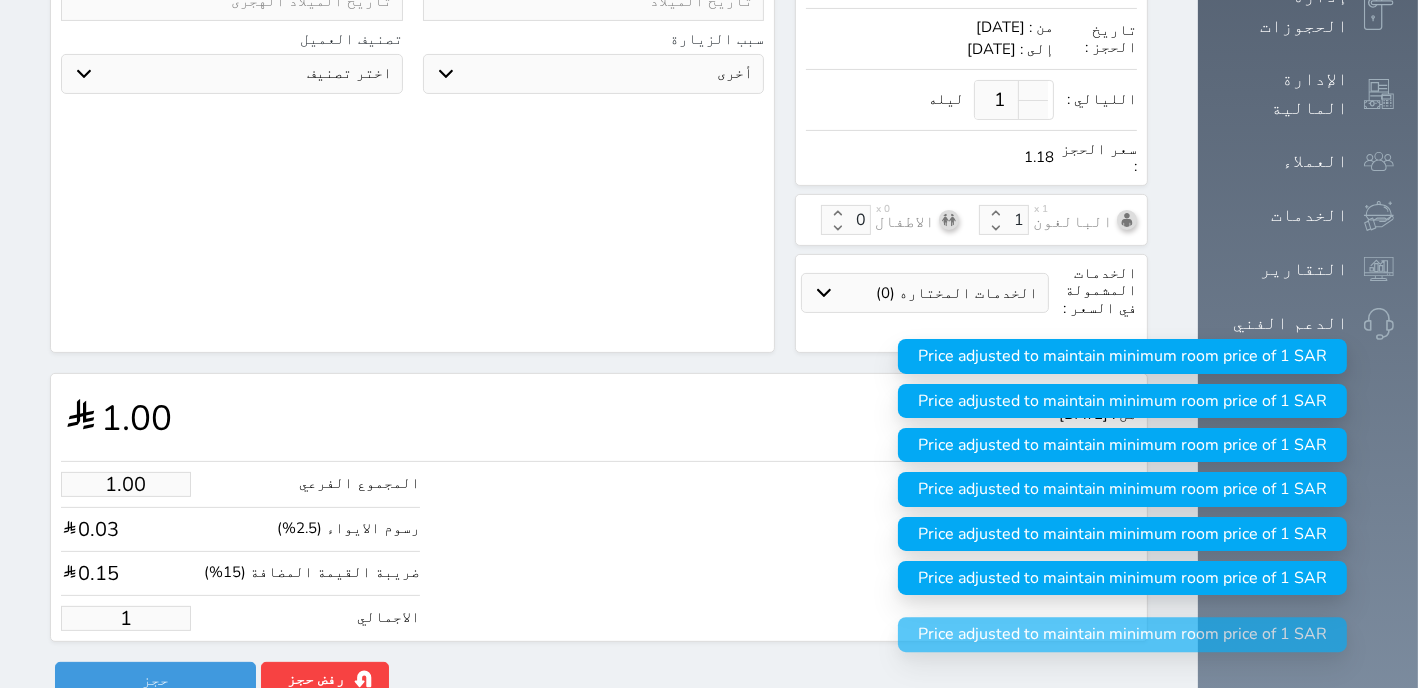 type 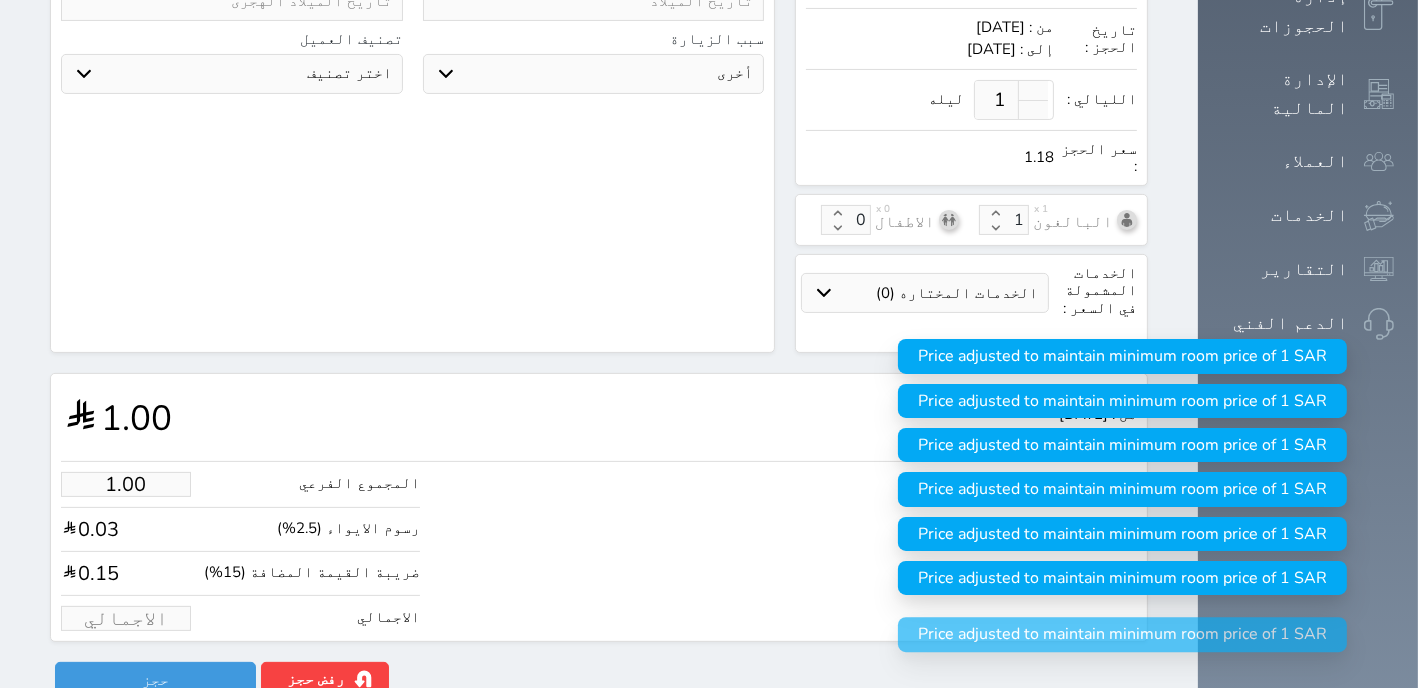 select 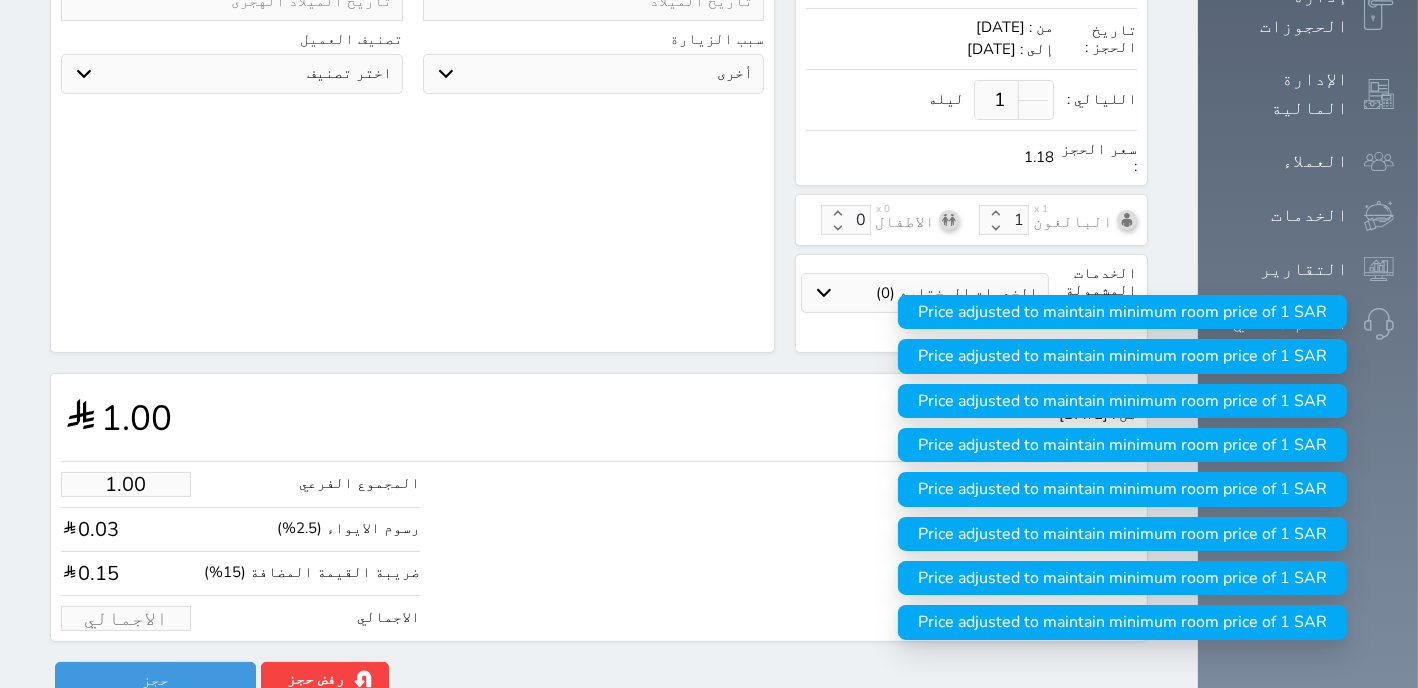 type on "1.70" 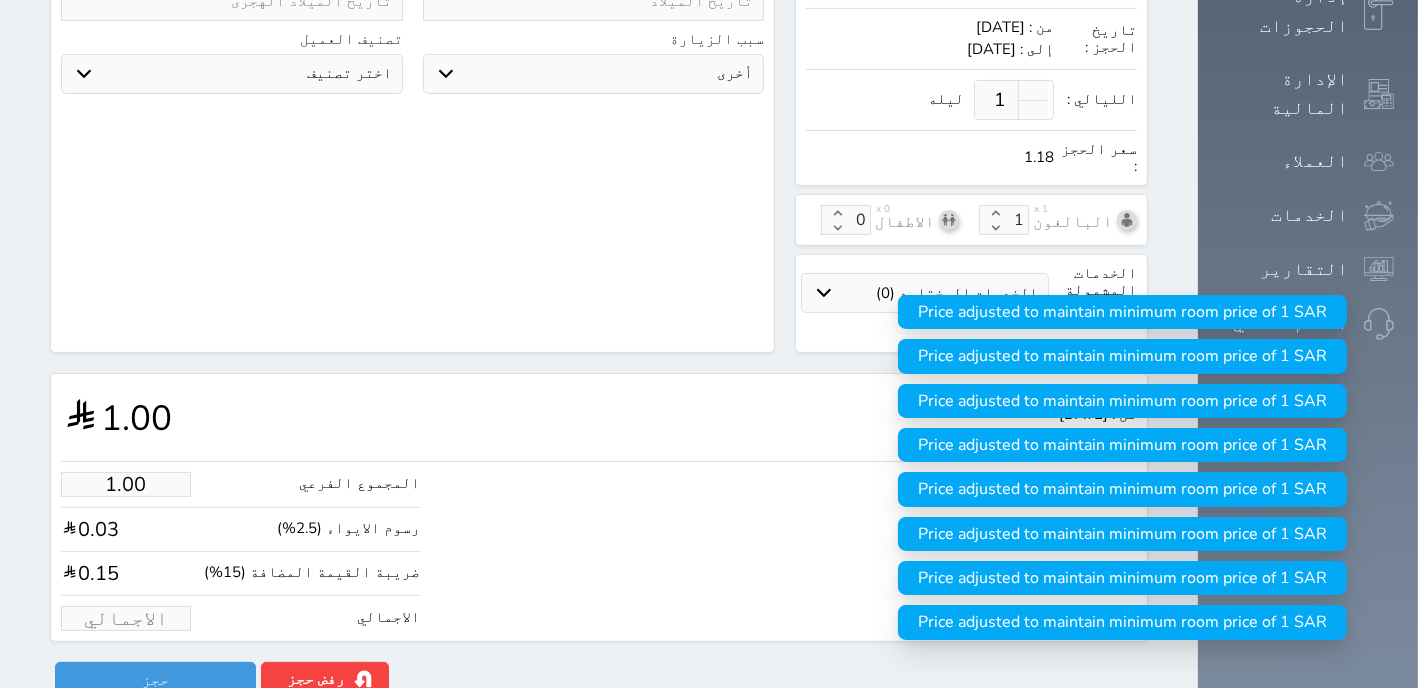 type on "2" 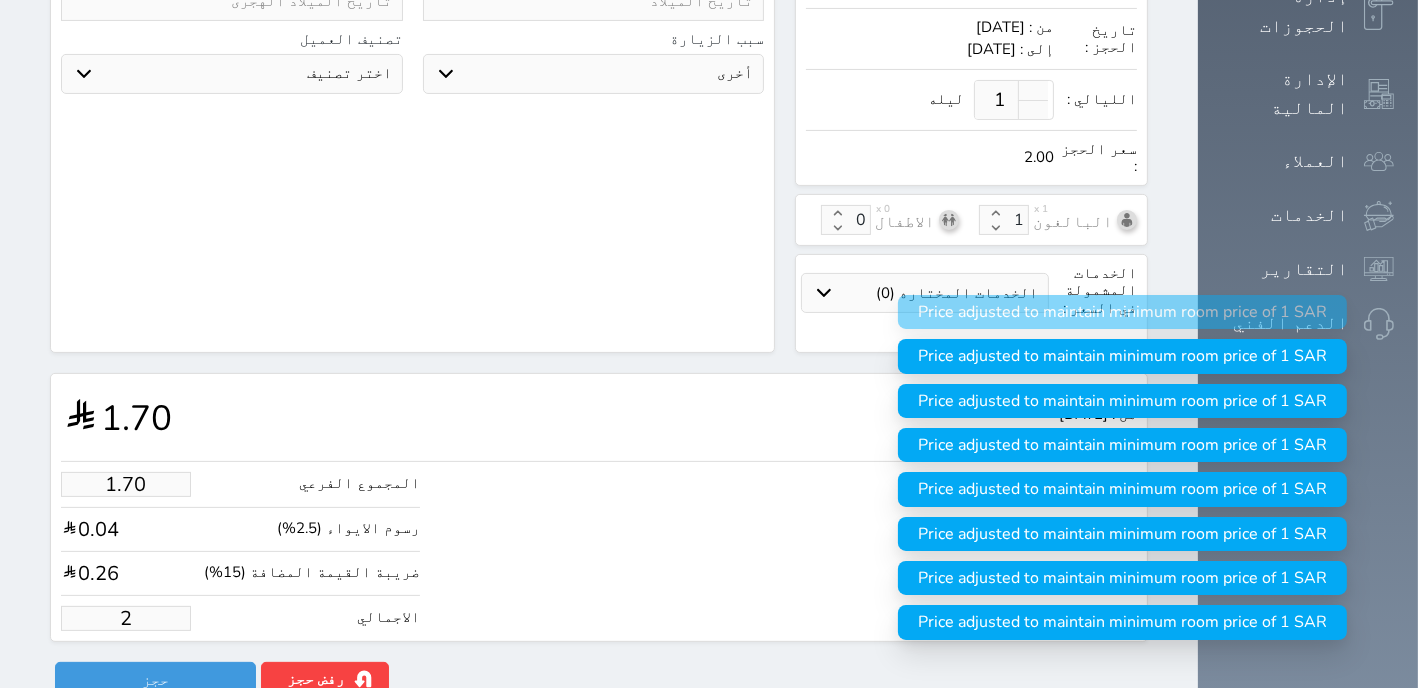 type on "21.21" 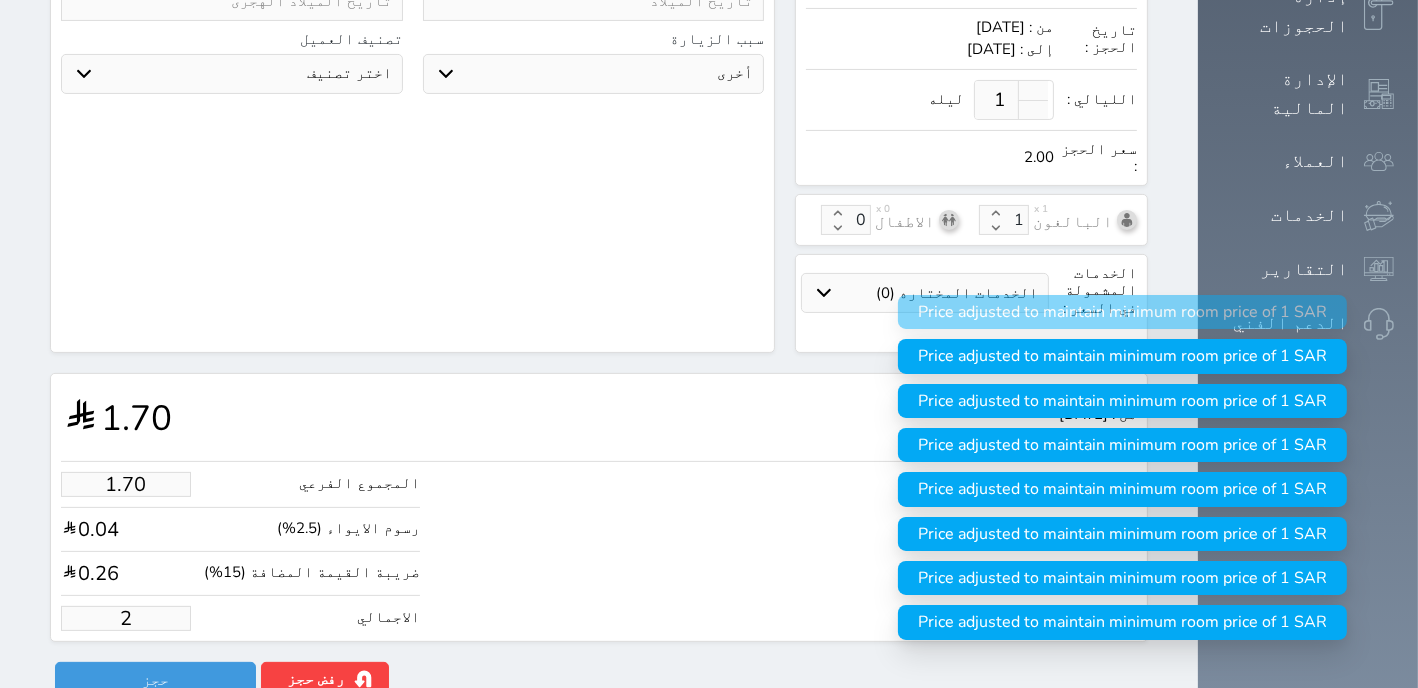 type 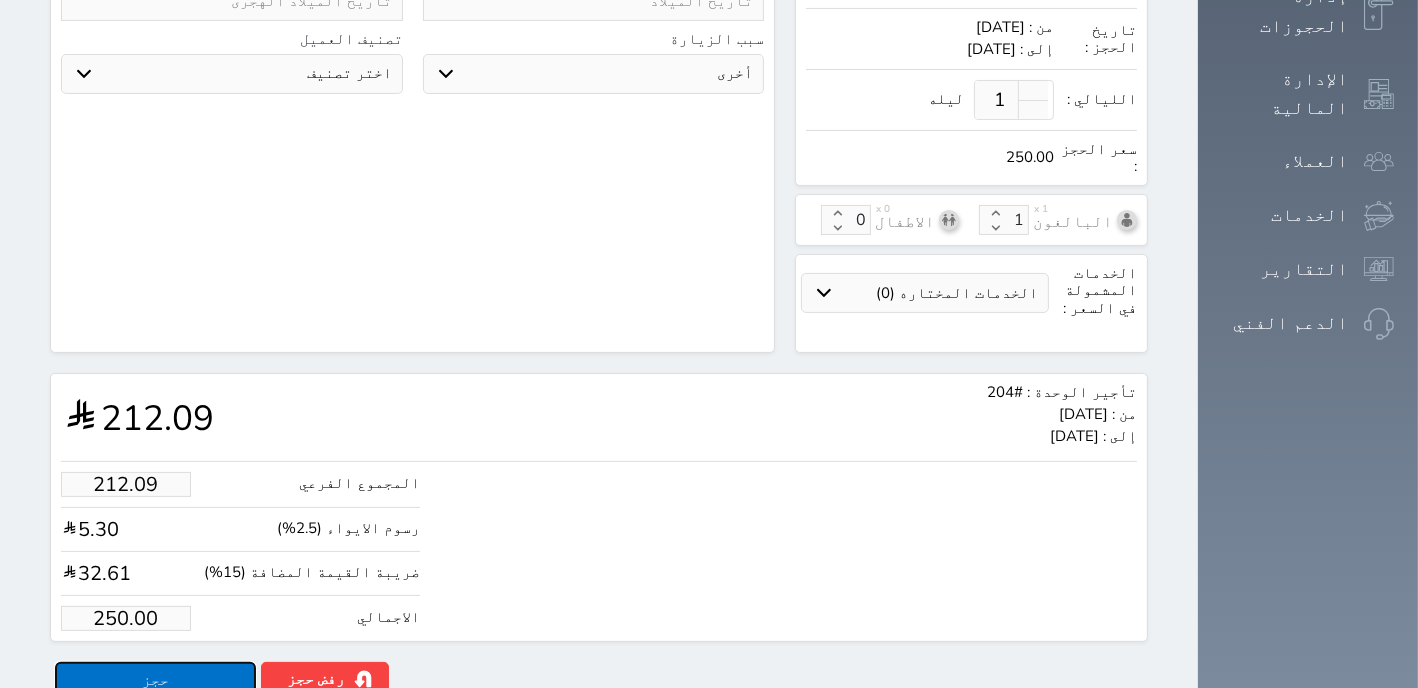 click on "حجز" at bounding box center [155, 679] 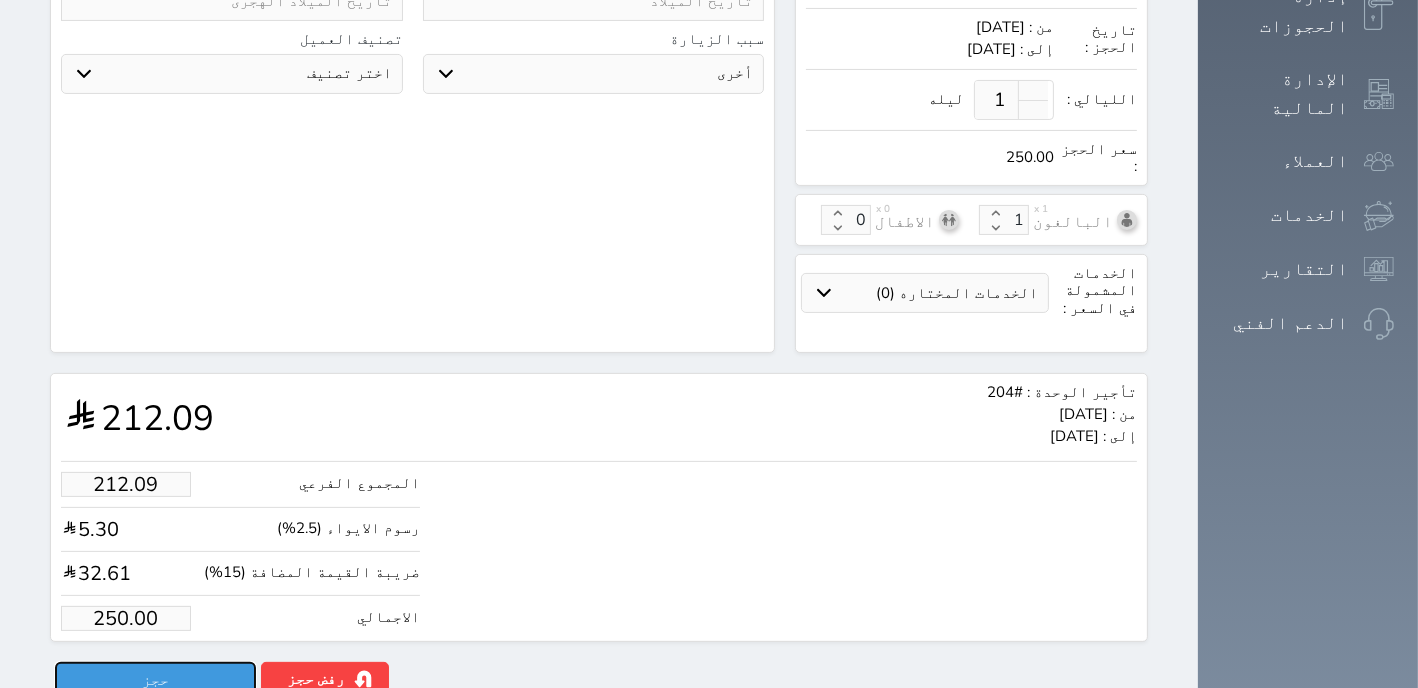 scroll, scrollTop: 217, scrollLeft: 0, axis: vertical 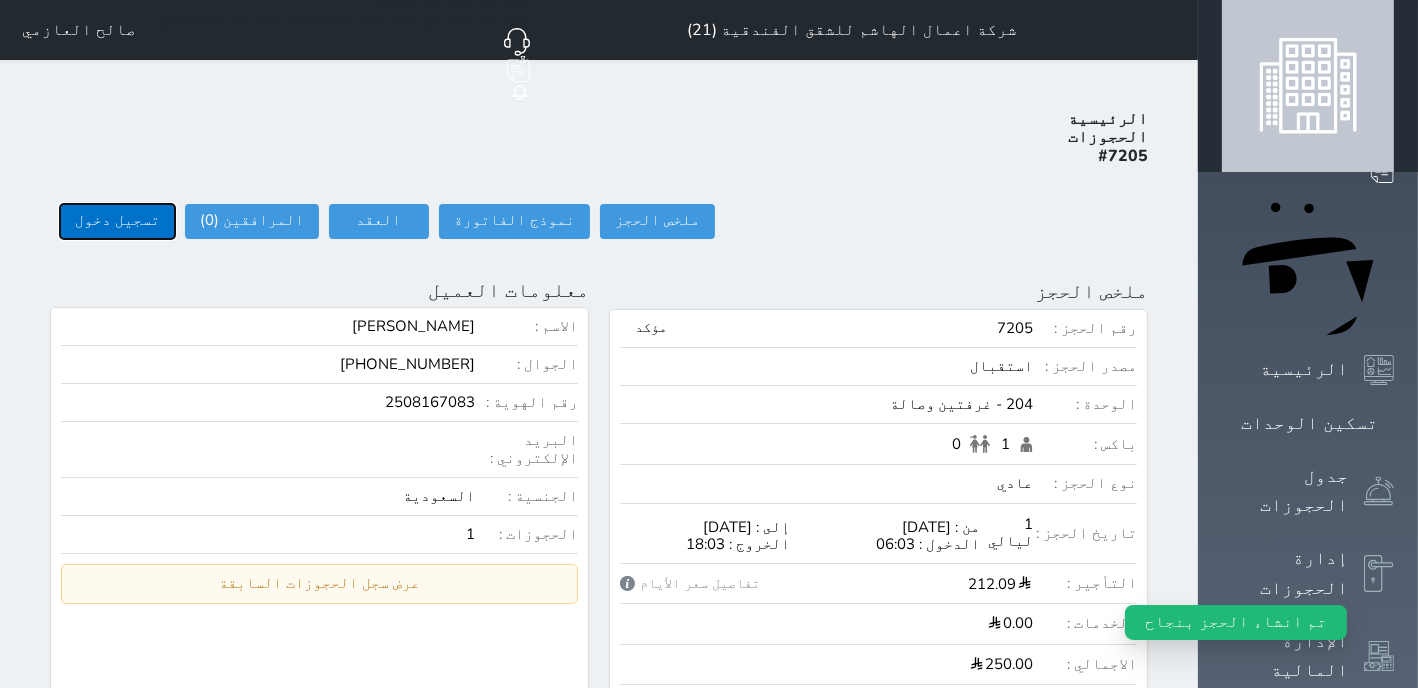 click on "تسجيل دخول" at bounding box center [117, 221] 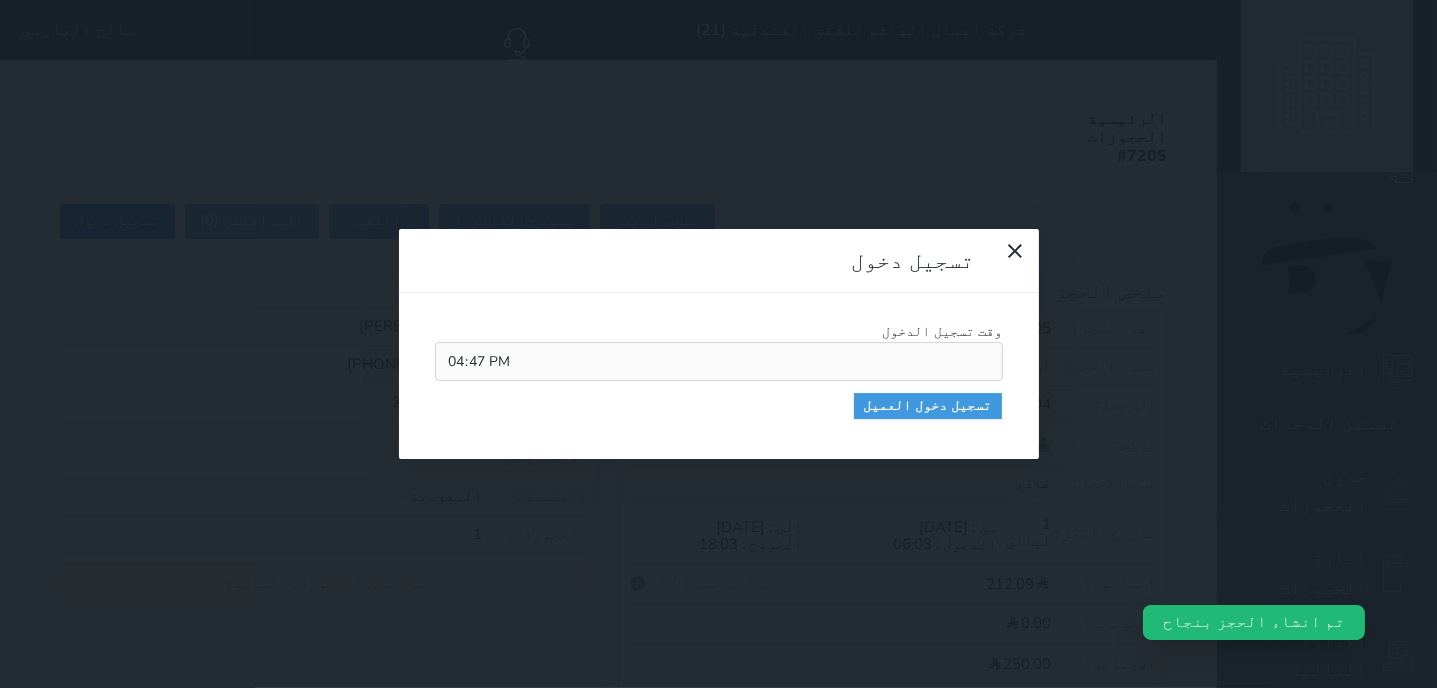 click on "تسجيل دخول                 وقت تسجيل الدخول    16:47   تسجيل دخول العميل" at bounding box center [718, 344] 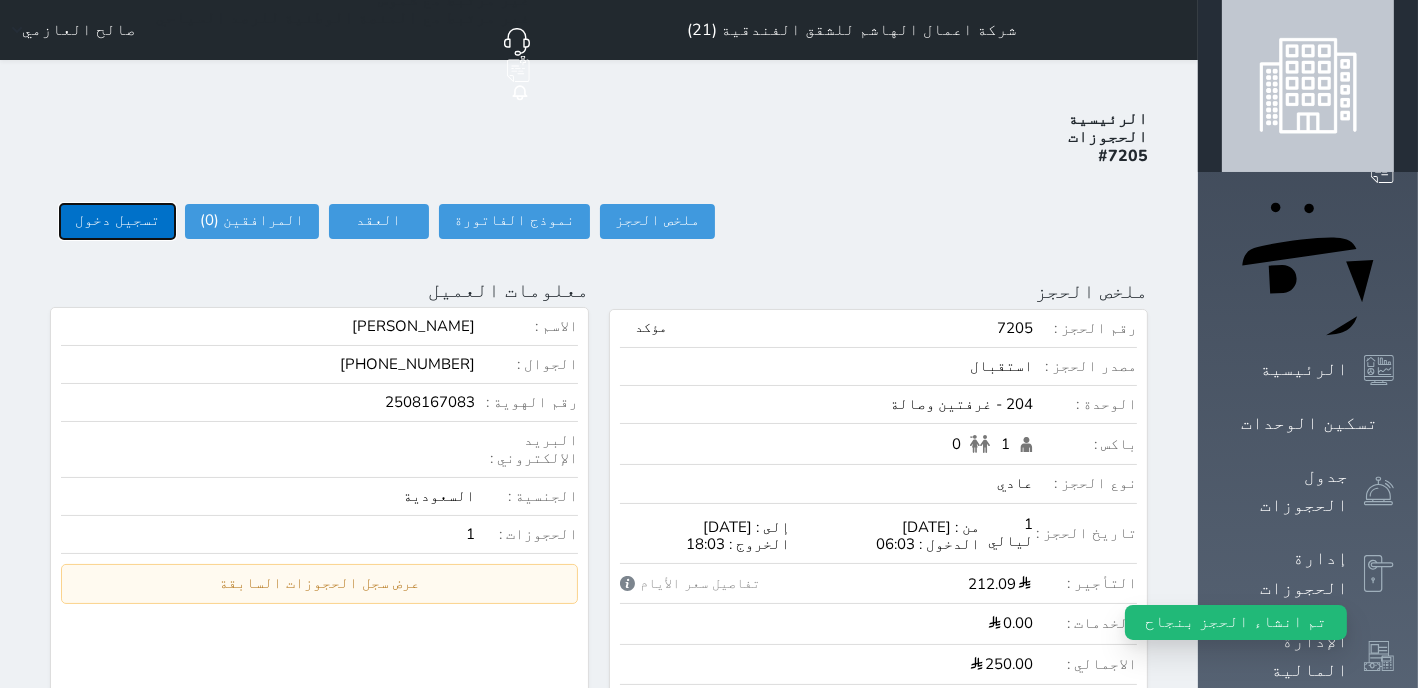 click on "تسجيل دخول" at bounding box center (117, 221) 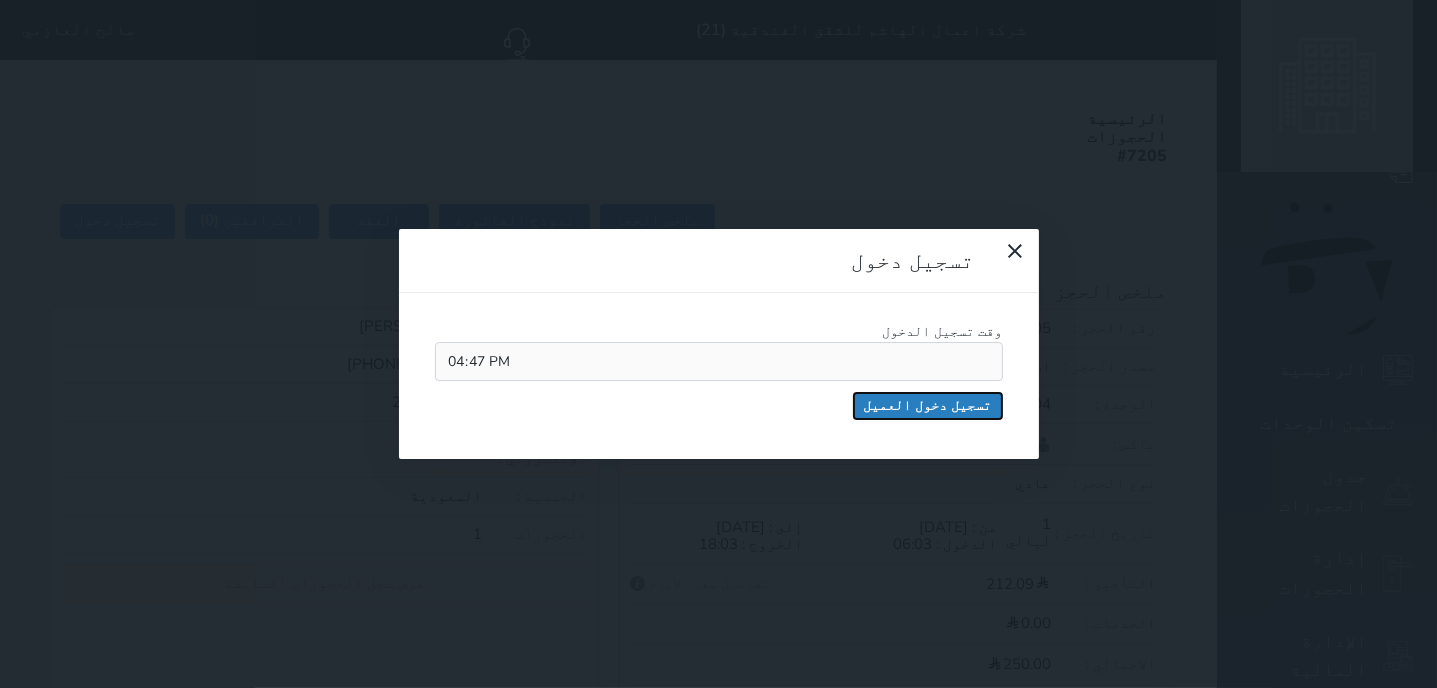 click on "تسجيل دخول العميل" at bounding box center [928, 406] 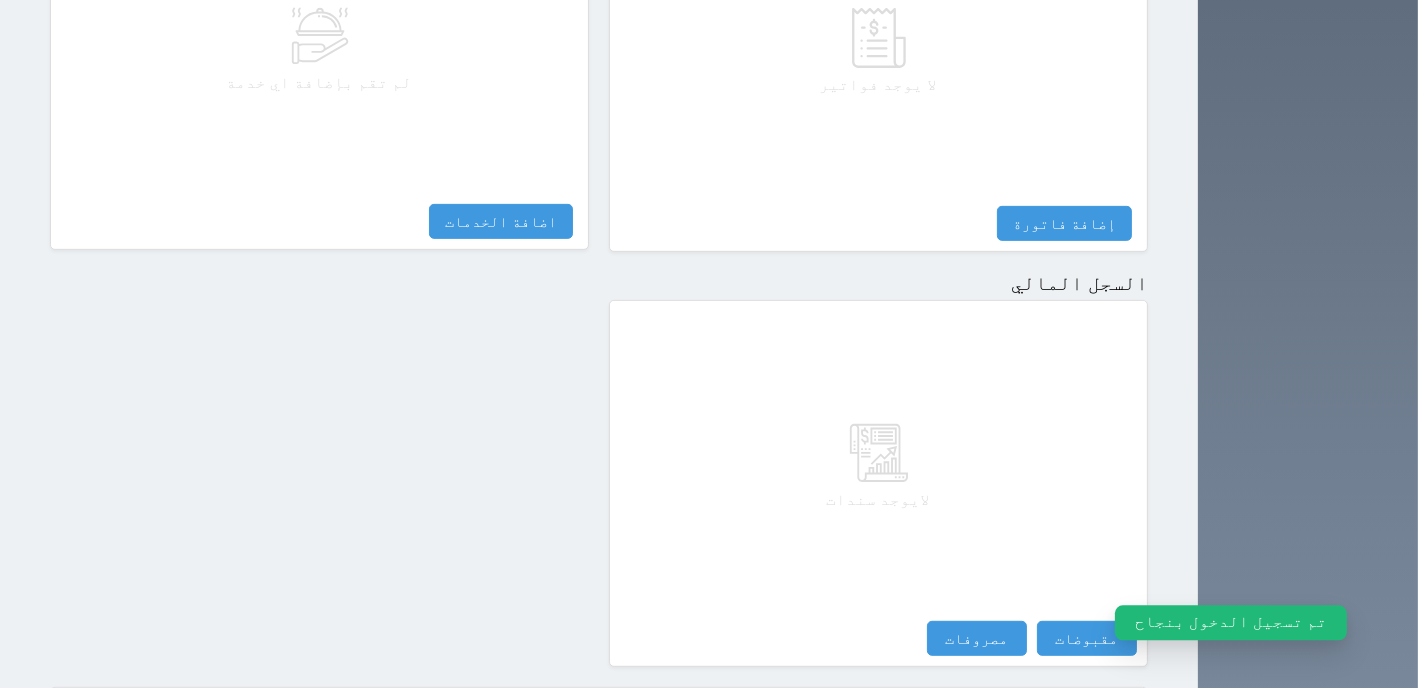scroll, scrollTop: 1038, scrollLeft: 0, axis: vertical 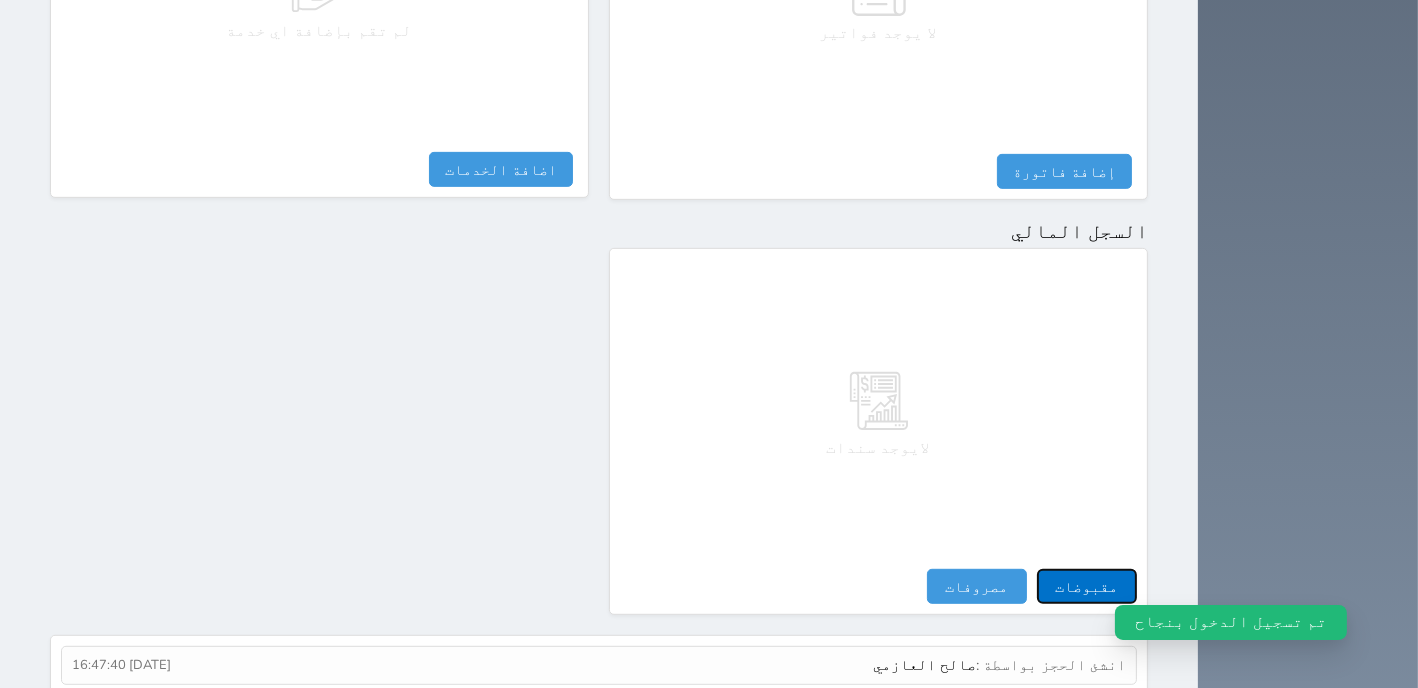 click on "مقبوضات" at bounding box center (1087, 586) 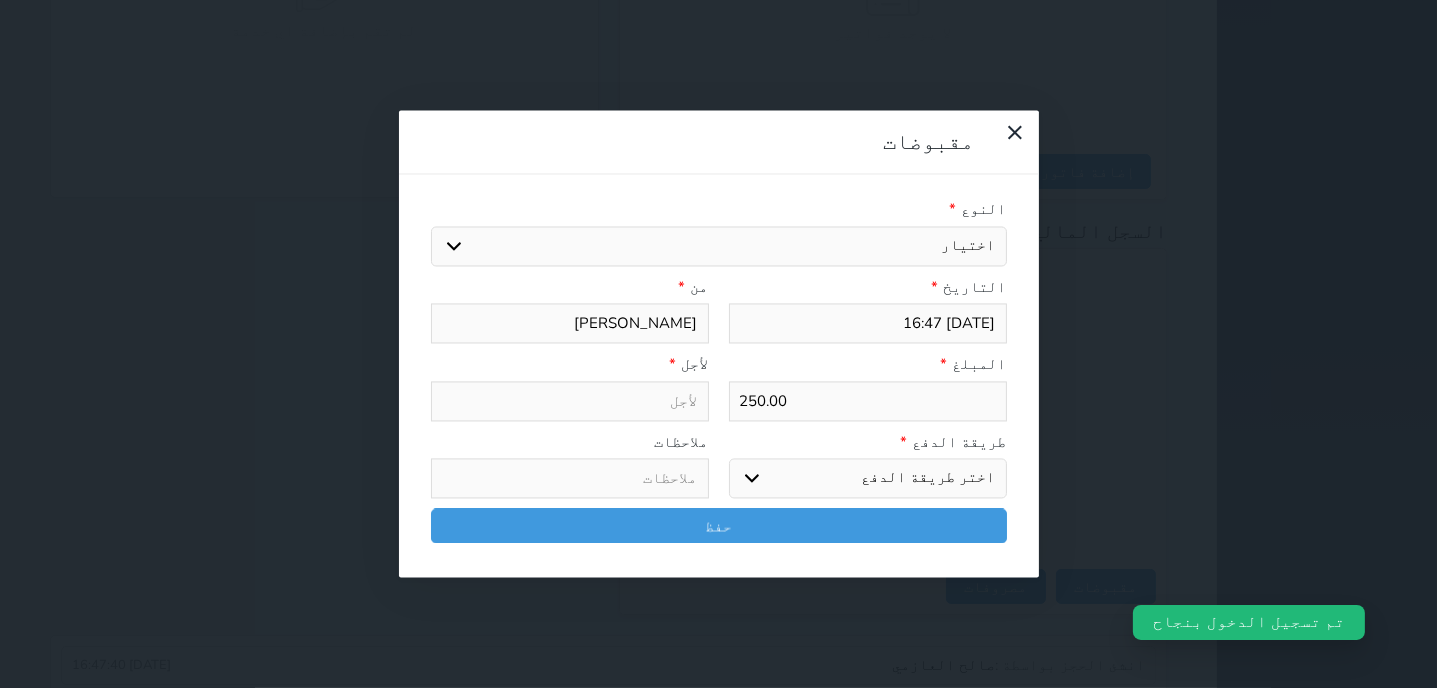 click on "اختيار   مقبوضات عامة قيمة إيجار فواتير تامين عربون لا ينطبق آخر مغسلة واي فاي - الإنترنت مواقف السيارات طعام الأغذية والمشروبات مشروبات المشروبات الباردة المشروبات الساخنة الإفطار غداء عشاء مخبز و كعك حمام سباحة الصالة الرياضية سبا و خدمات الجمال اختيار وإسقاط (خدمات النقل) ميني بار كابل - تلفزيون سرير إضافي تصفيف الشعر التسوق خدمات الجولات السياحية المنظمة خدمات الدليل السياحي" at bounding box center (719, 246) 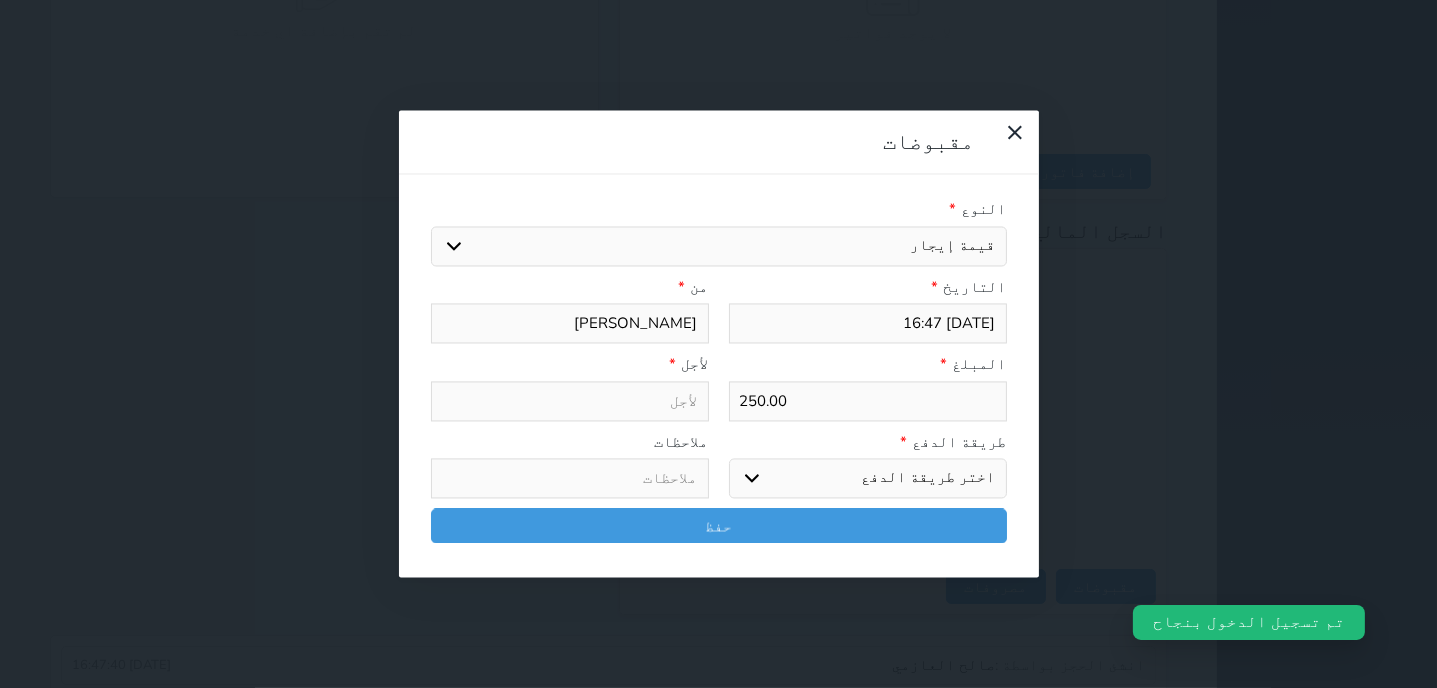 click on "قيمة إيجار" at bounding box center (0, 0) 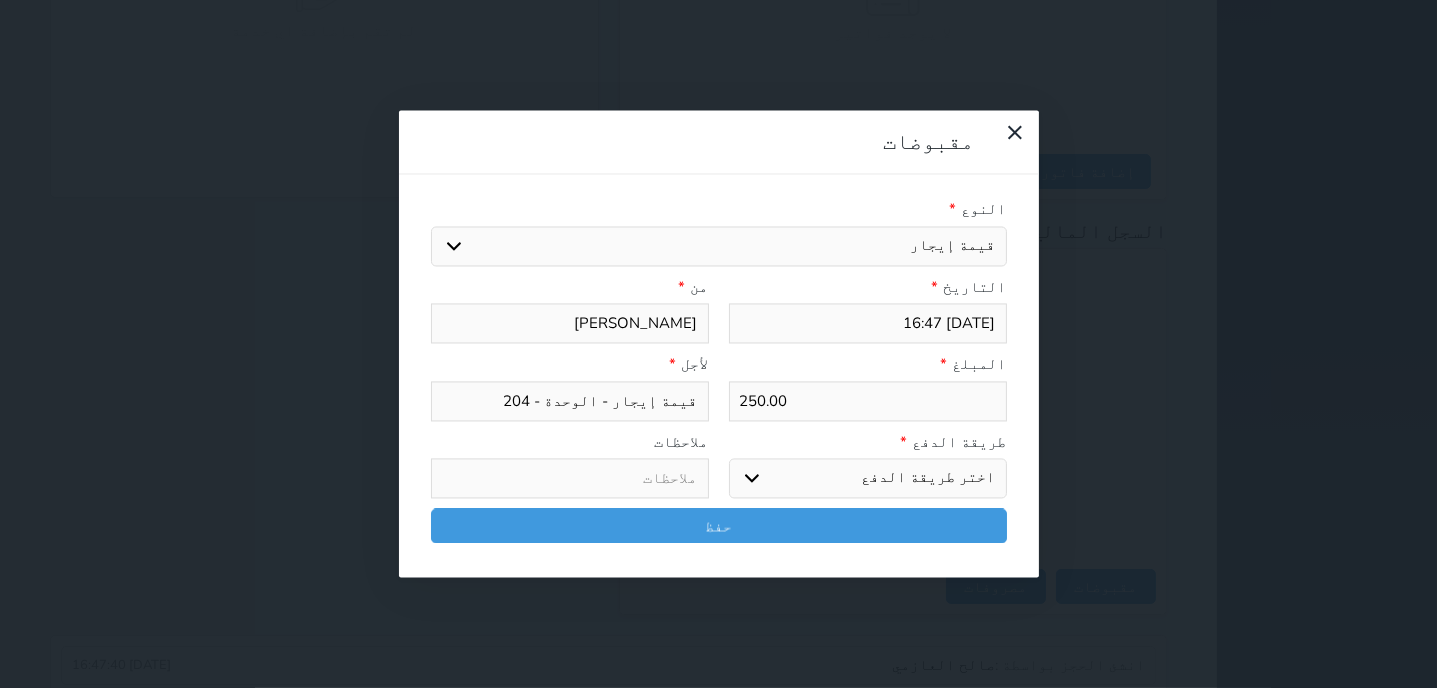 click on "اختر طريقة الدفع   دفع نقدى   تحويل بنكى   مدى   بطاقة ائتمان   آجل" at bounding box center [868, 479] 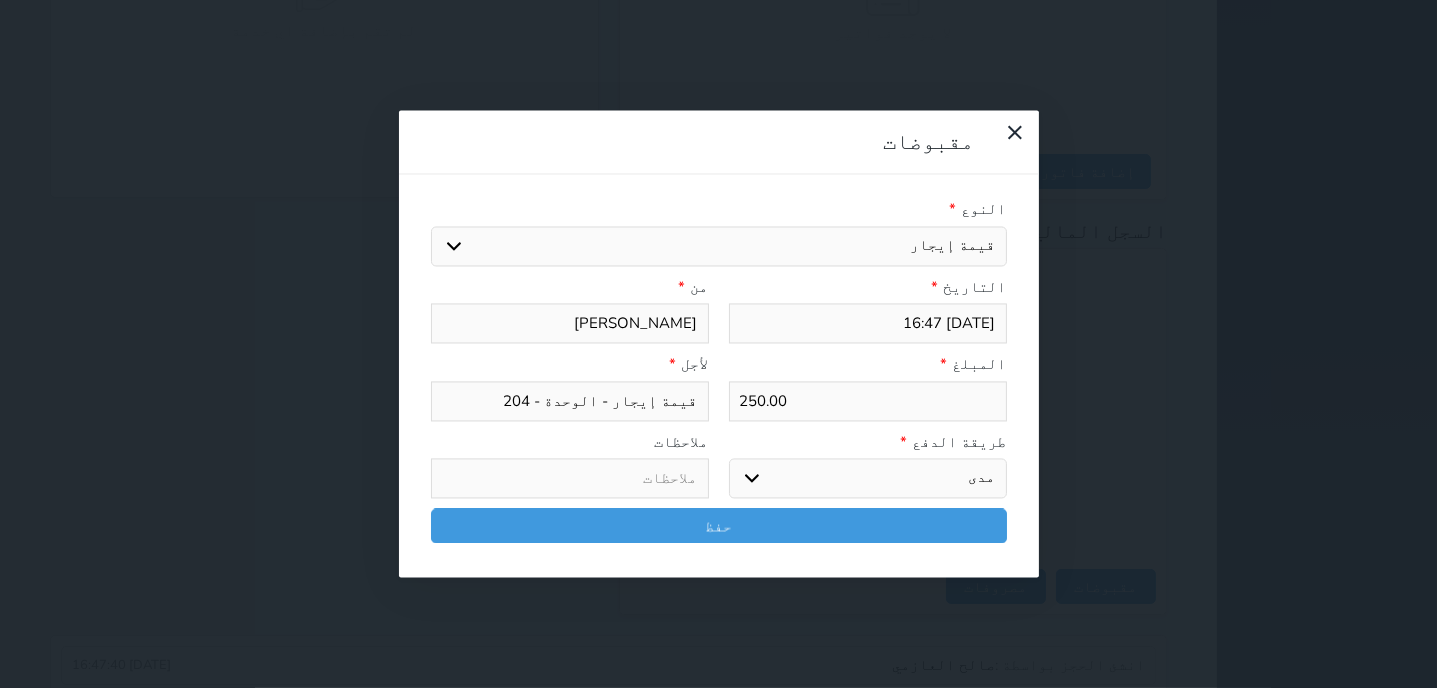 click on "مدى" at bounding box center (0, 0) 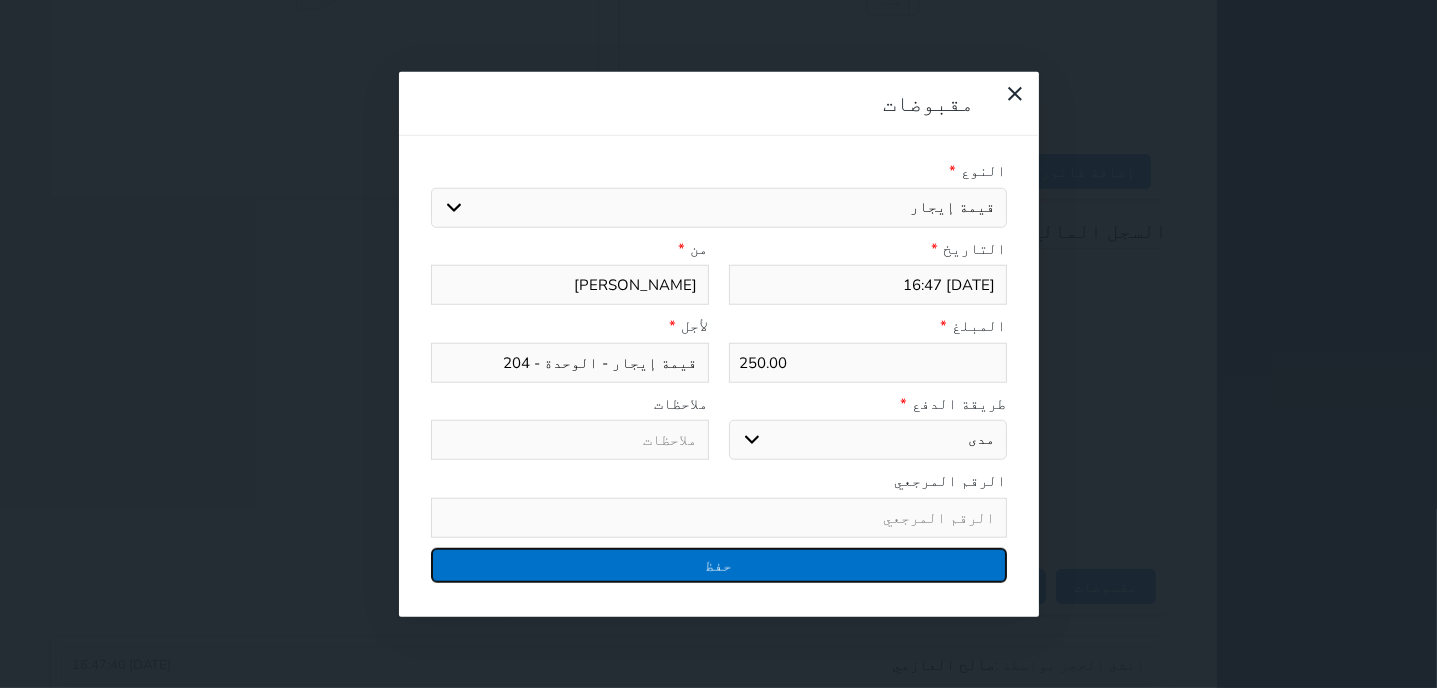 click on "حفظ" at bounding box center (719, 564) 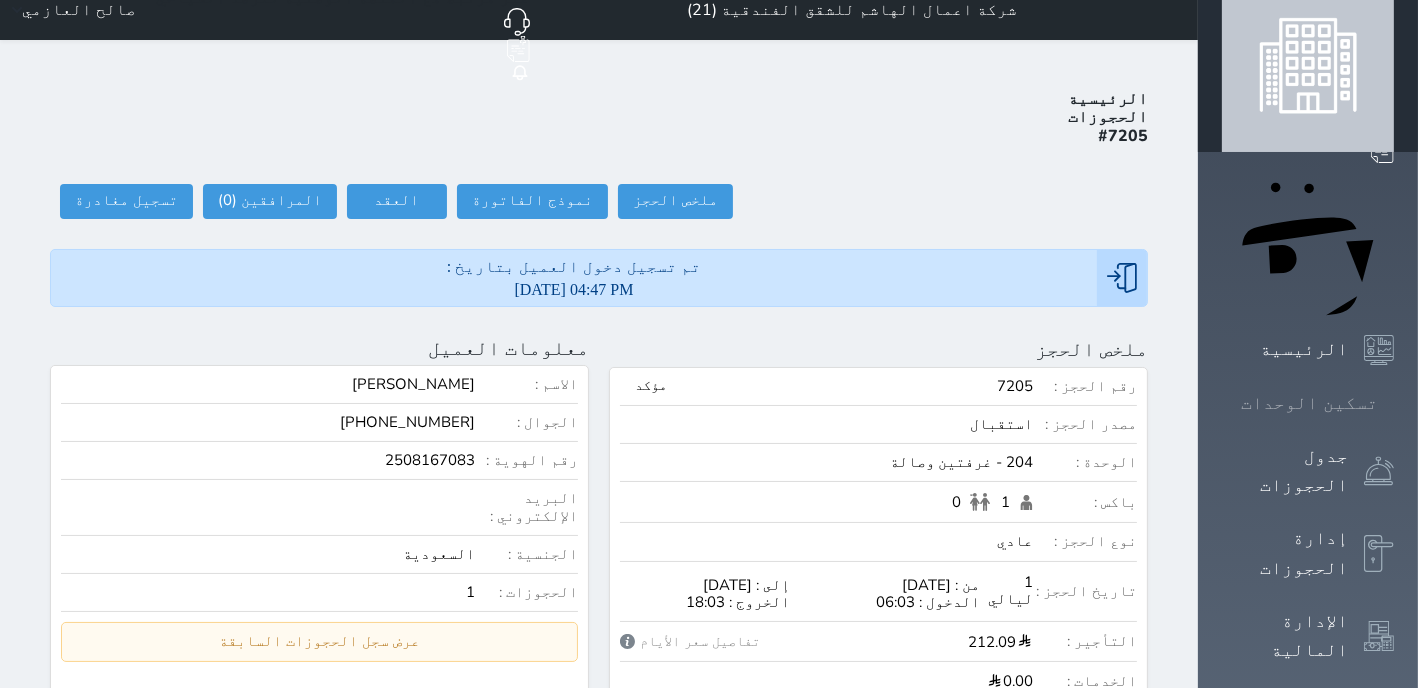 click 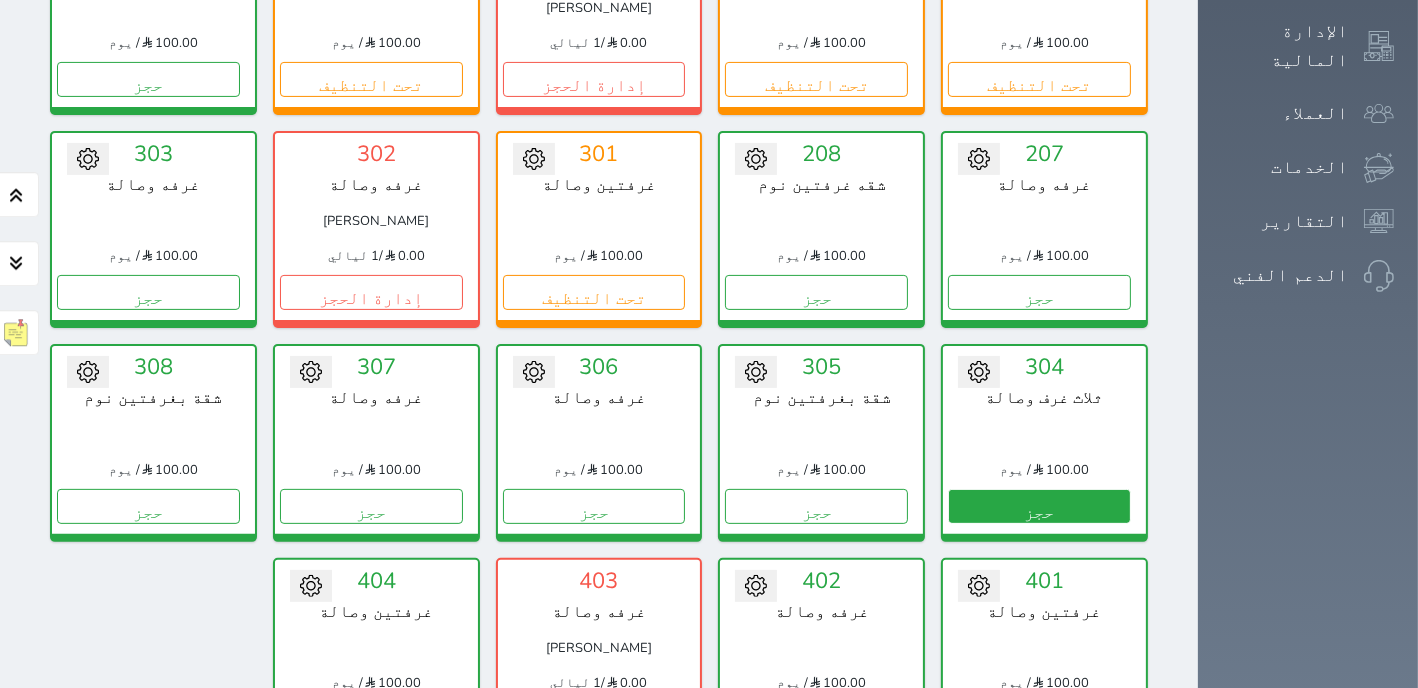 scroll, scrollTop: 714, scrollLeft: 0, axis: vertical 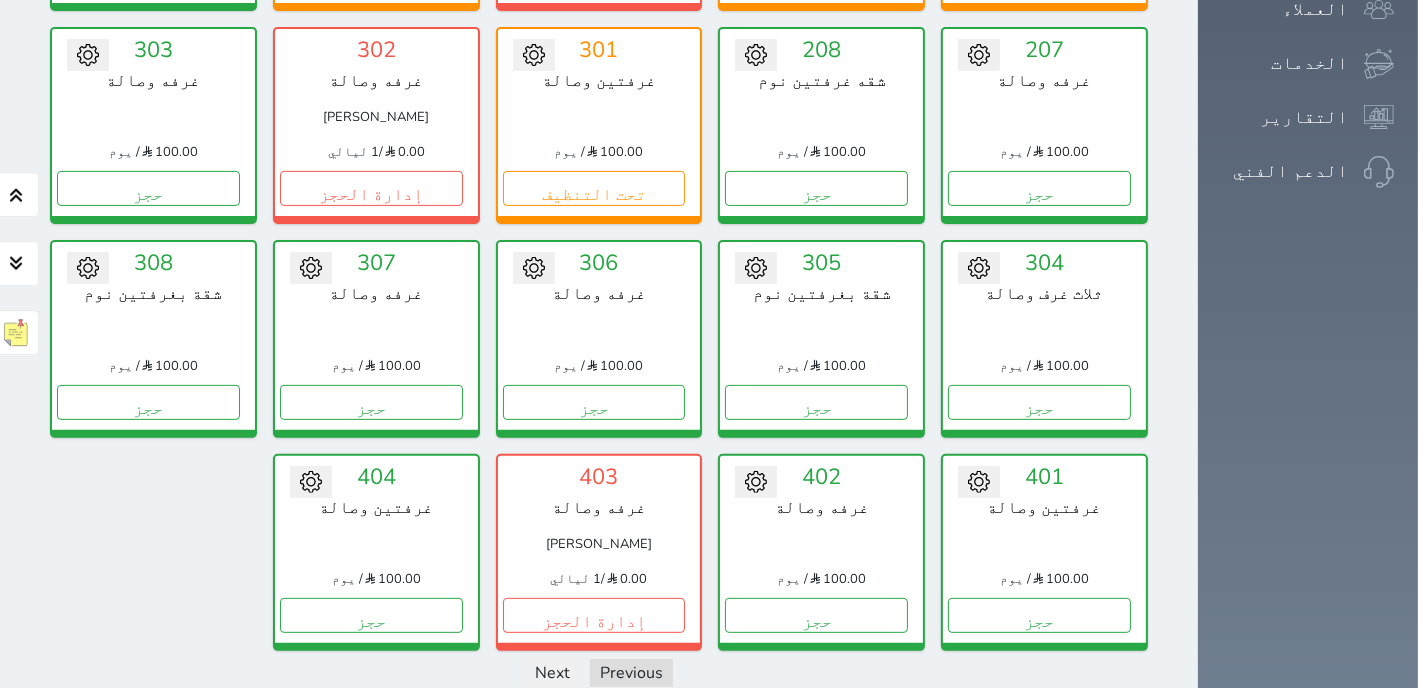 click on "عرض رصيد الصندوق" at bounding box center [144, 730] 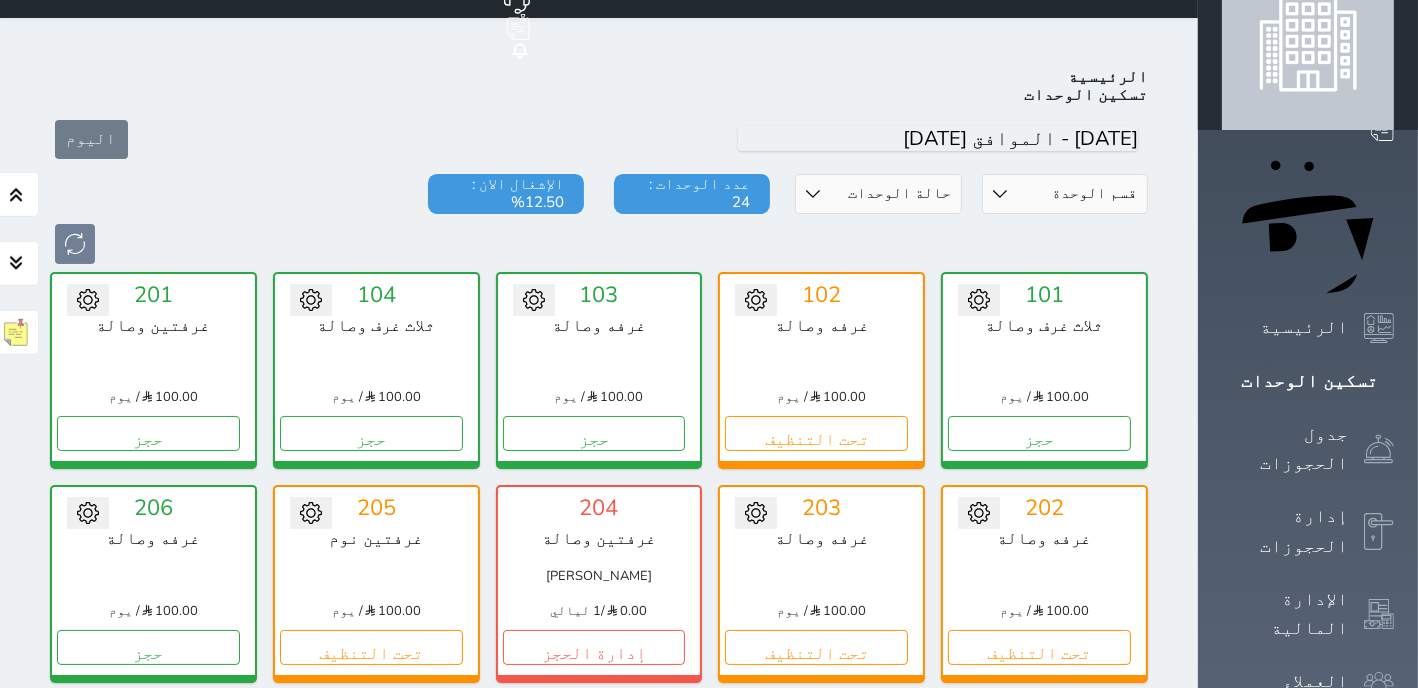 scroll, scrollTop: 0, scrollLeft: 0, axis: both 